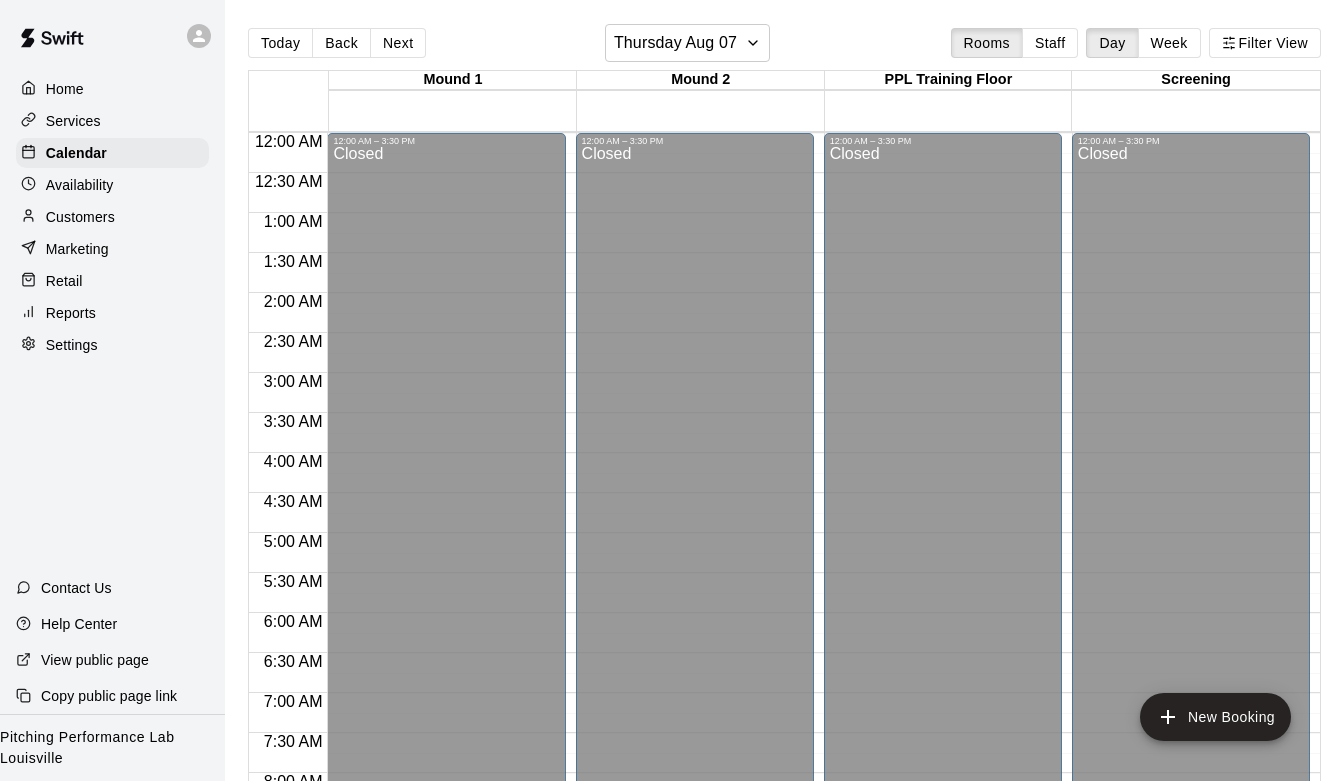 scroll, scrollTop: 0, scrollLeft: 0, axis: both 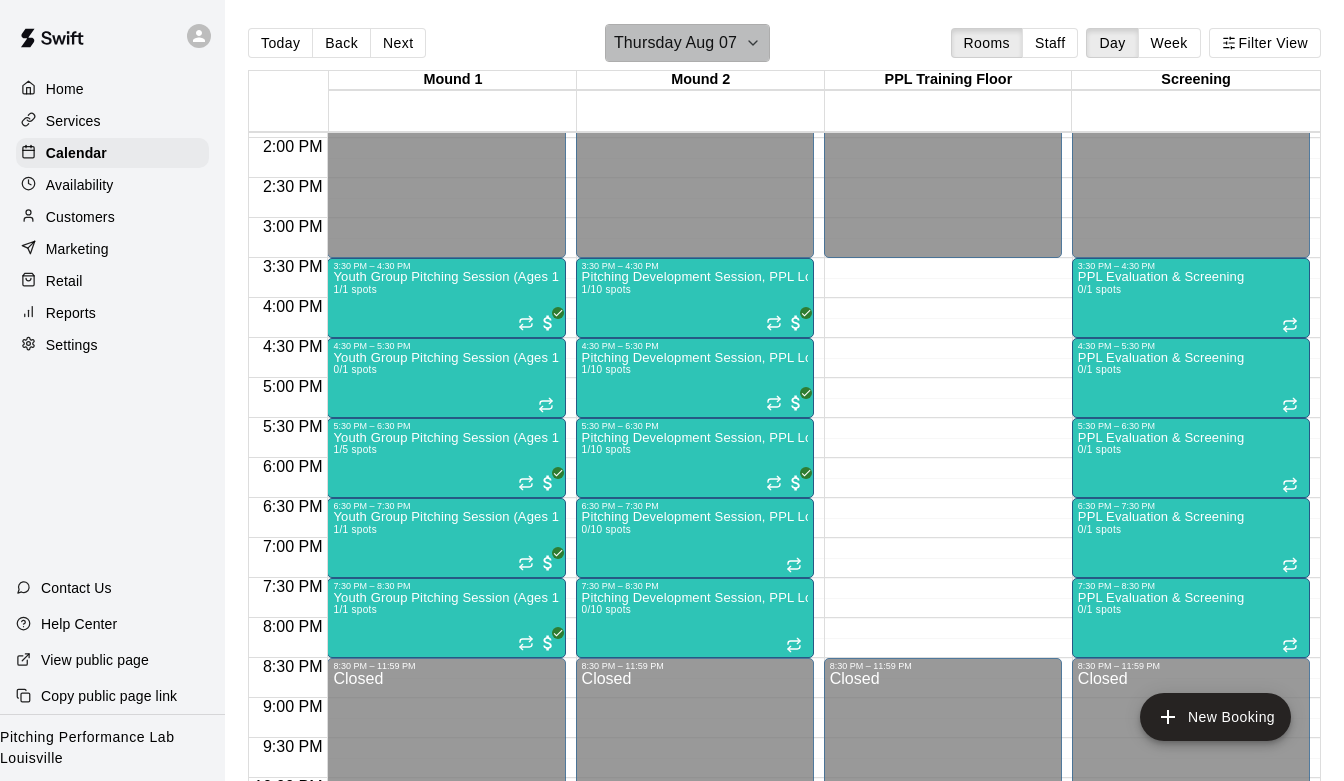 click on "Thursday Aug 07" at bounding box center (675, 43) 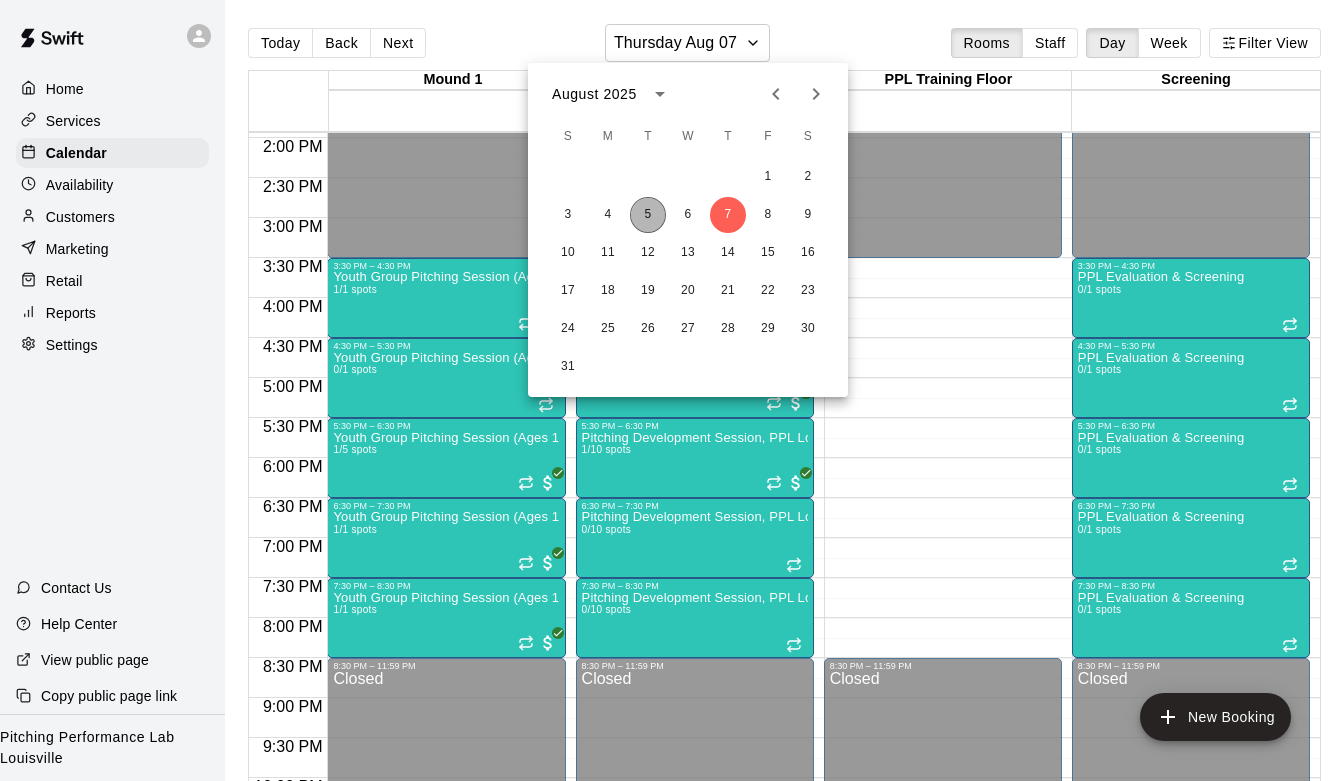 click on "5" at bounding box center [648, 215] 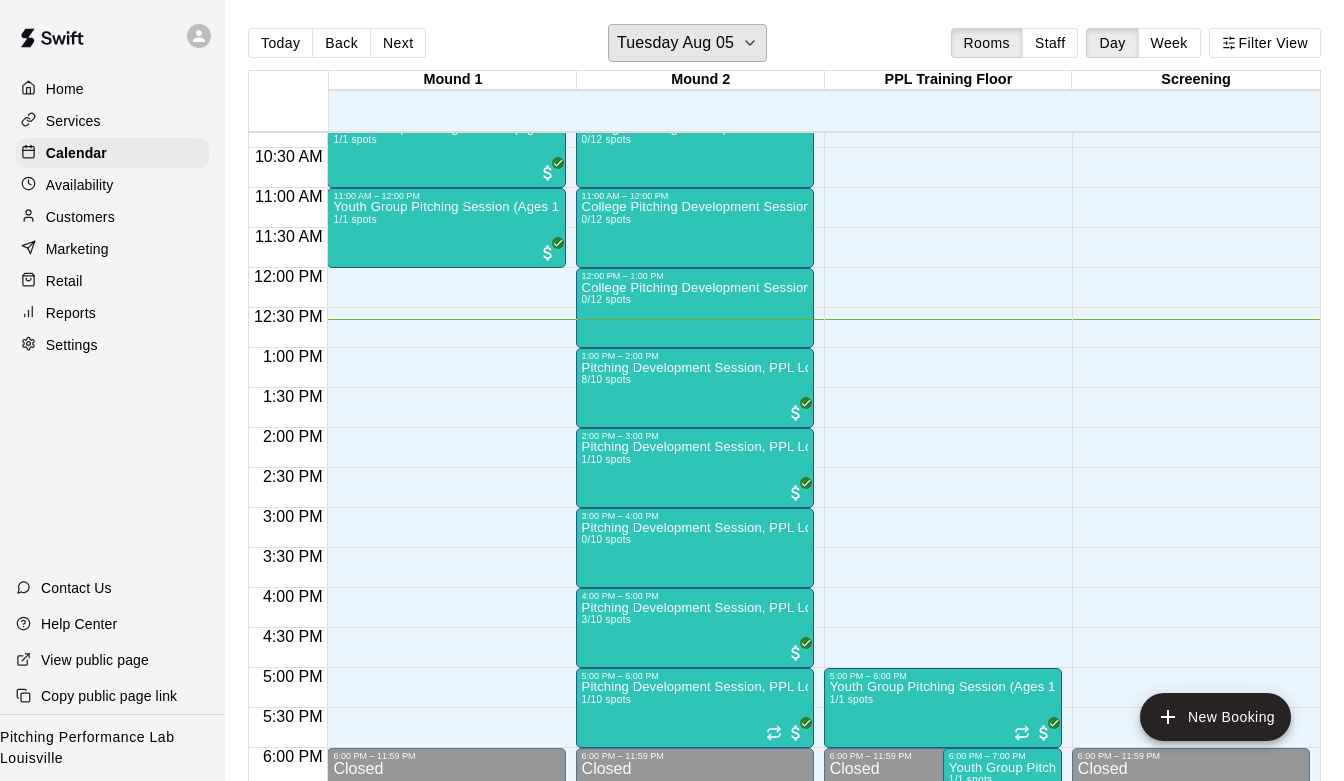 scroll, scrollTop: 823, scrollLeft: 0, axis: vertical 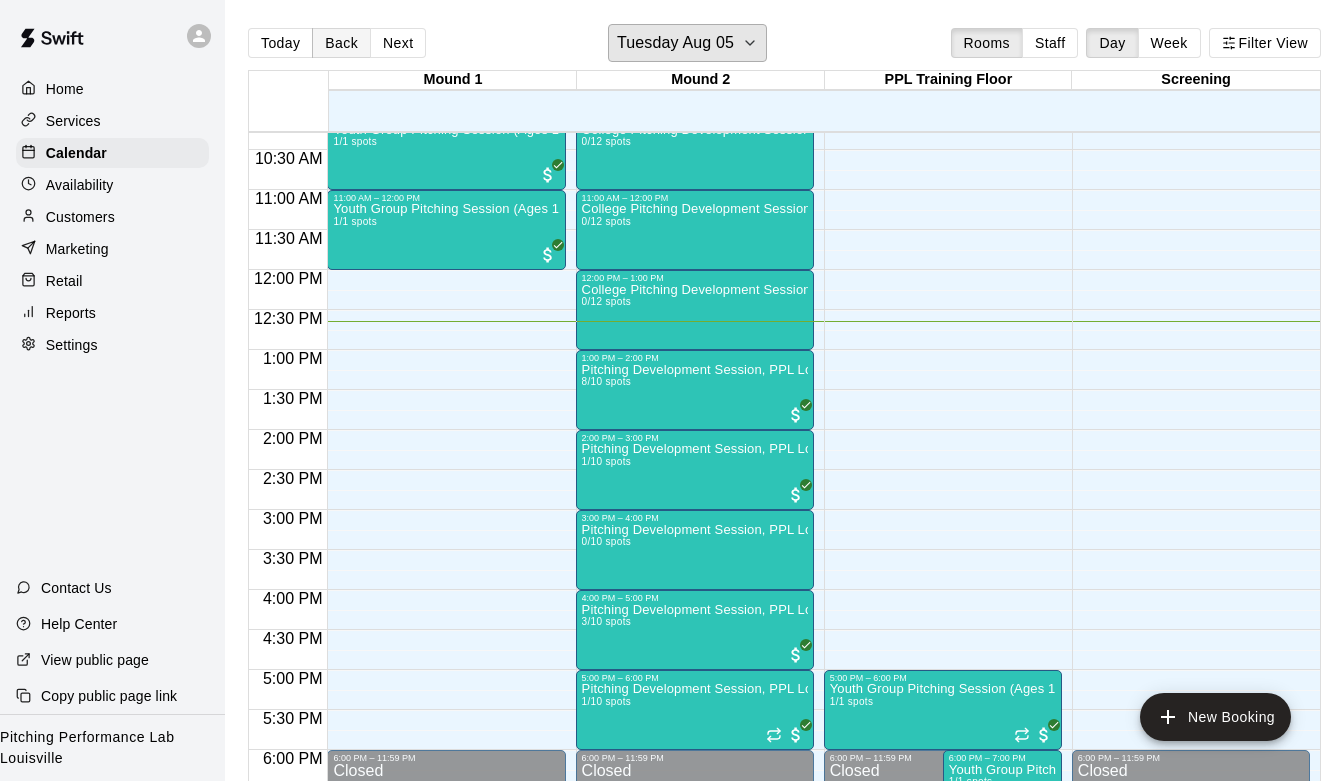 type 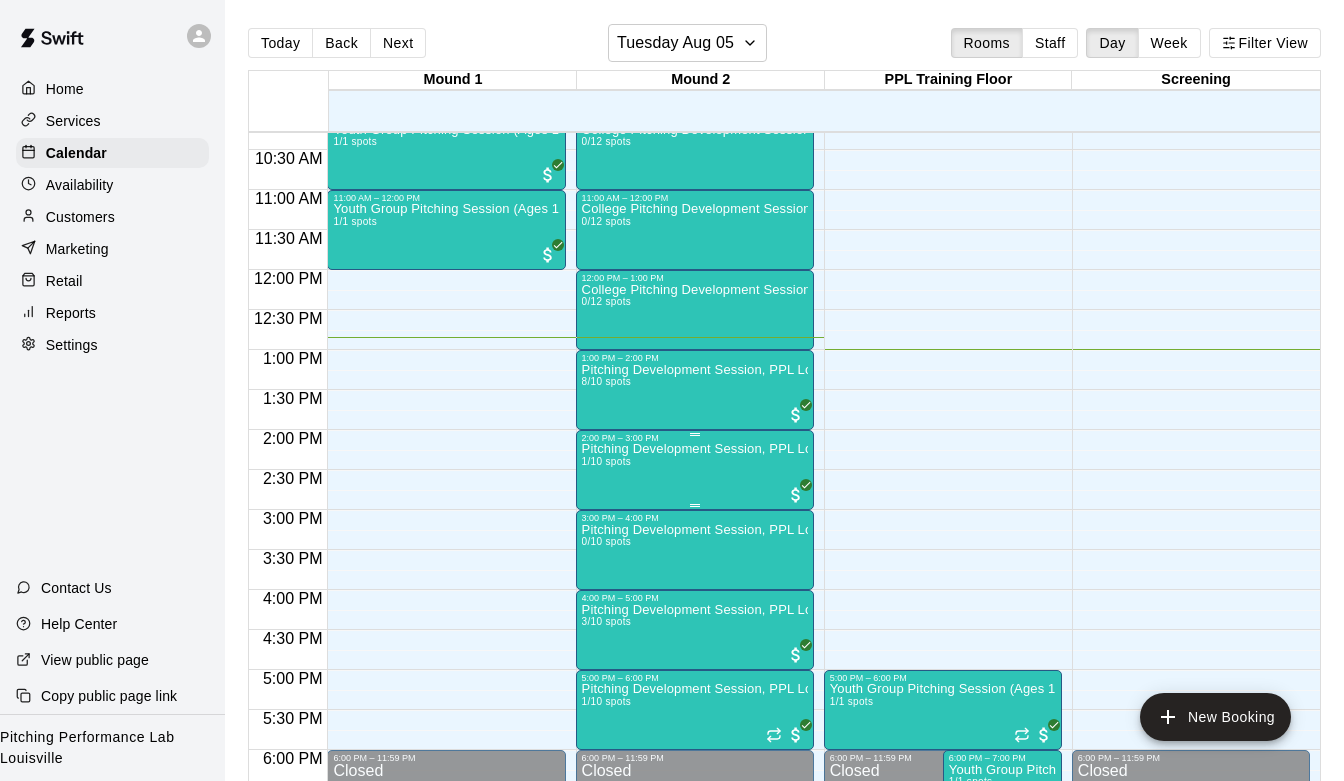 click on "... [PPL Louisville (Ages 13+)] [NUMBER]/[NUMBER] spots" at bounding box center [695, 833] 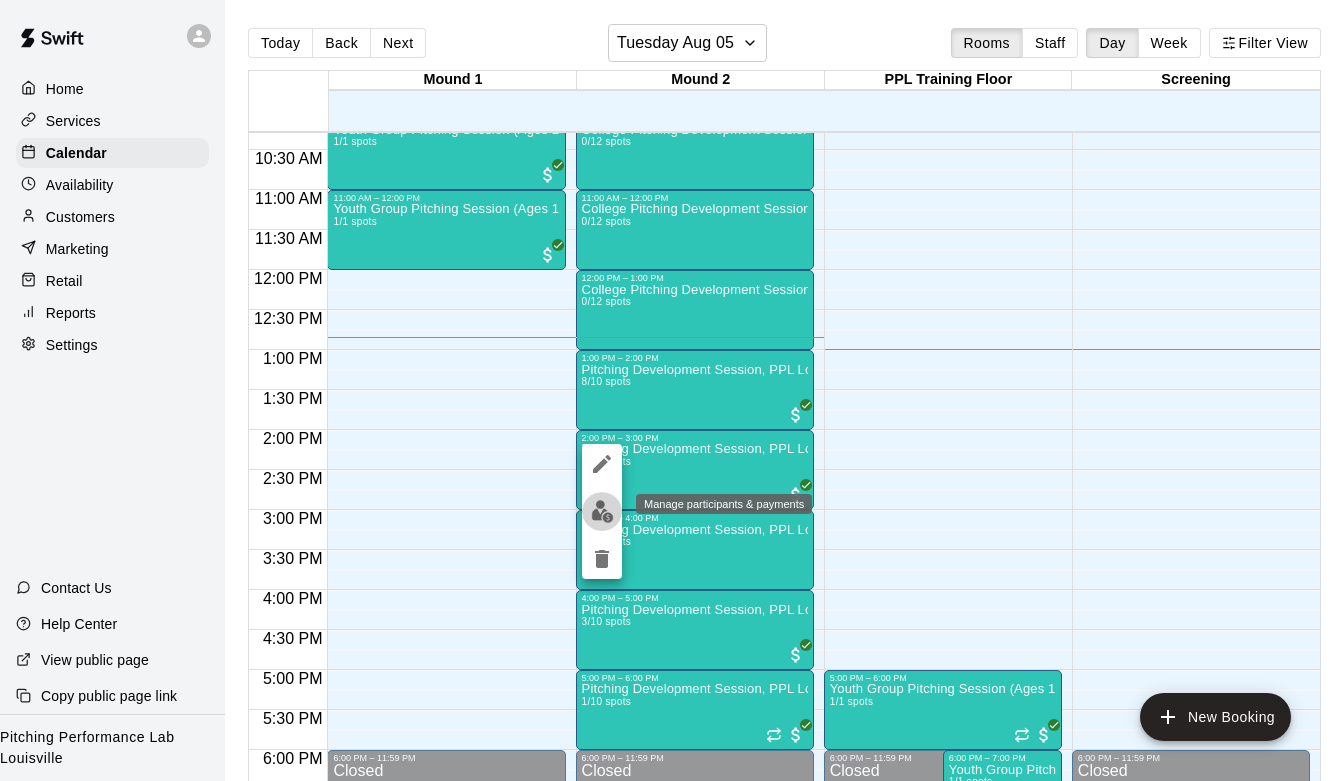 click at bounding box center (602, 511) 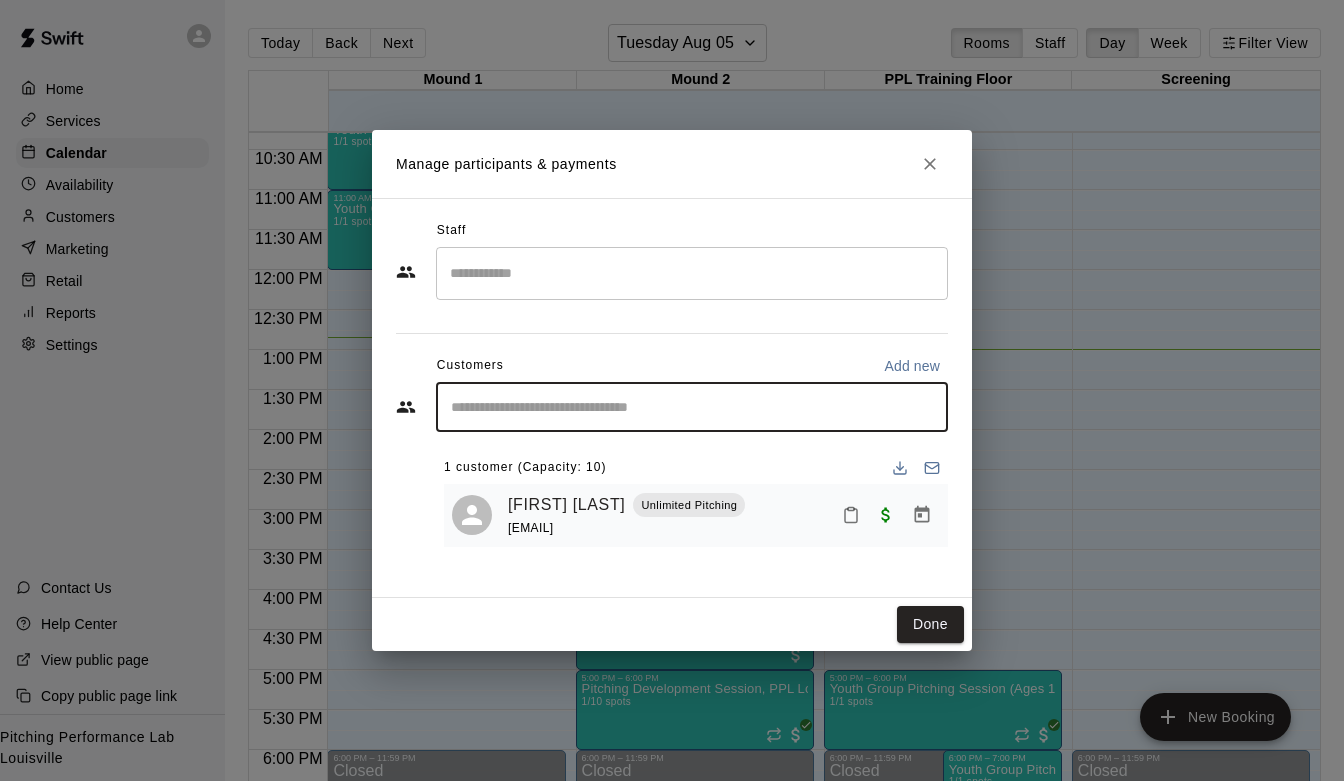 click at bounding box center (692, 407) 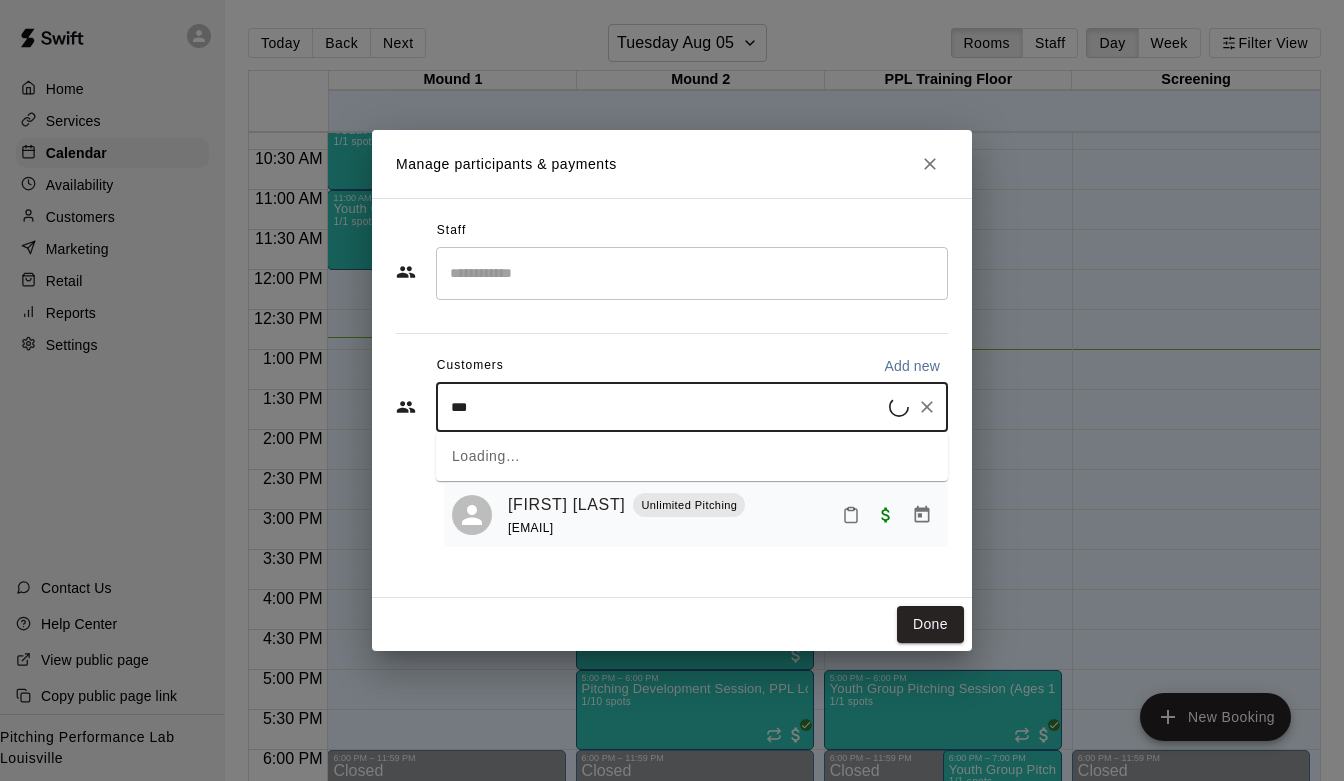 type on "****" 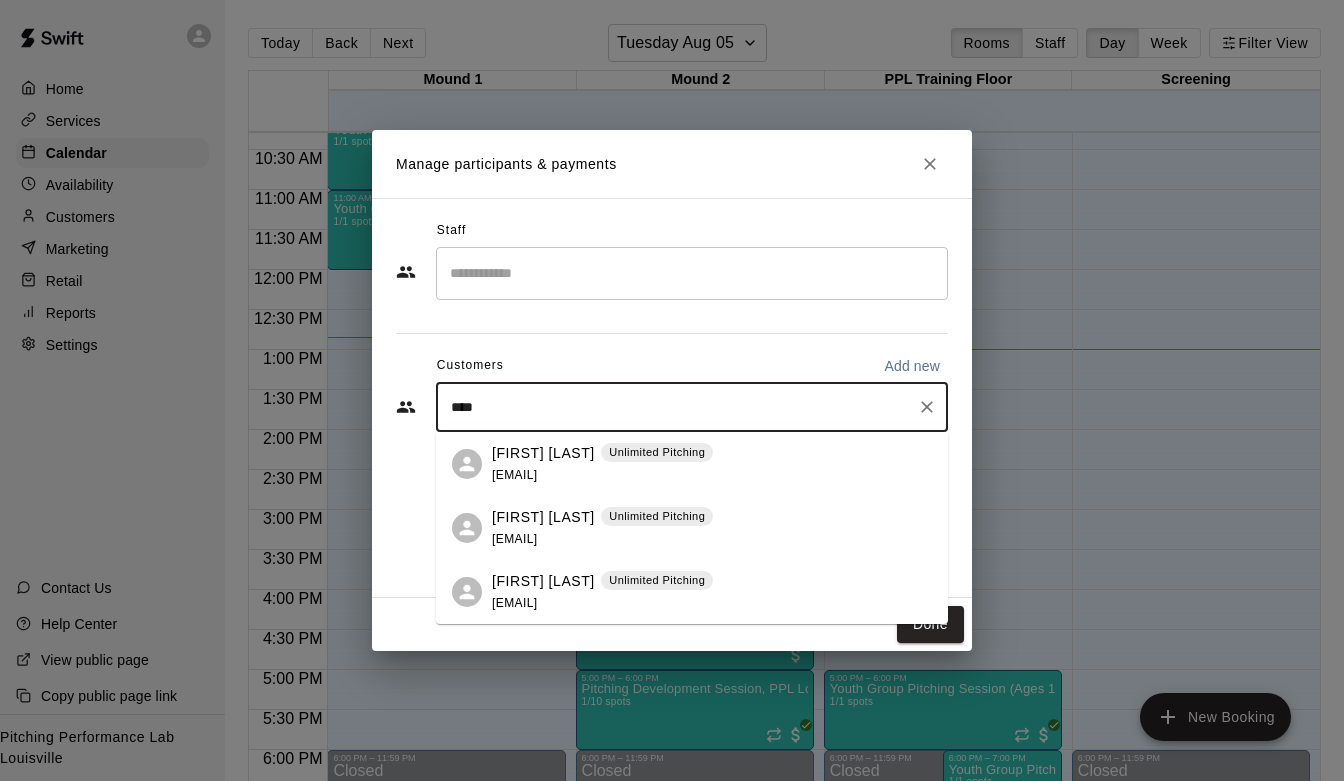 click on "[FIRST] [LAST]" at bounding box center [543, 581] 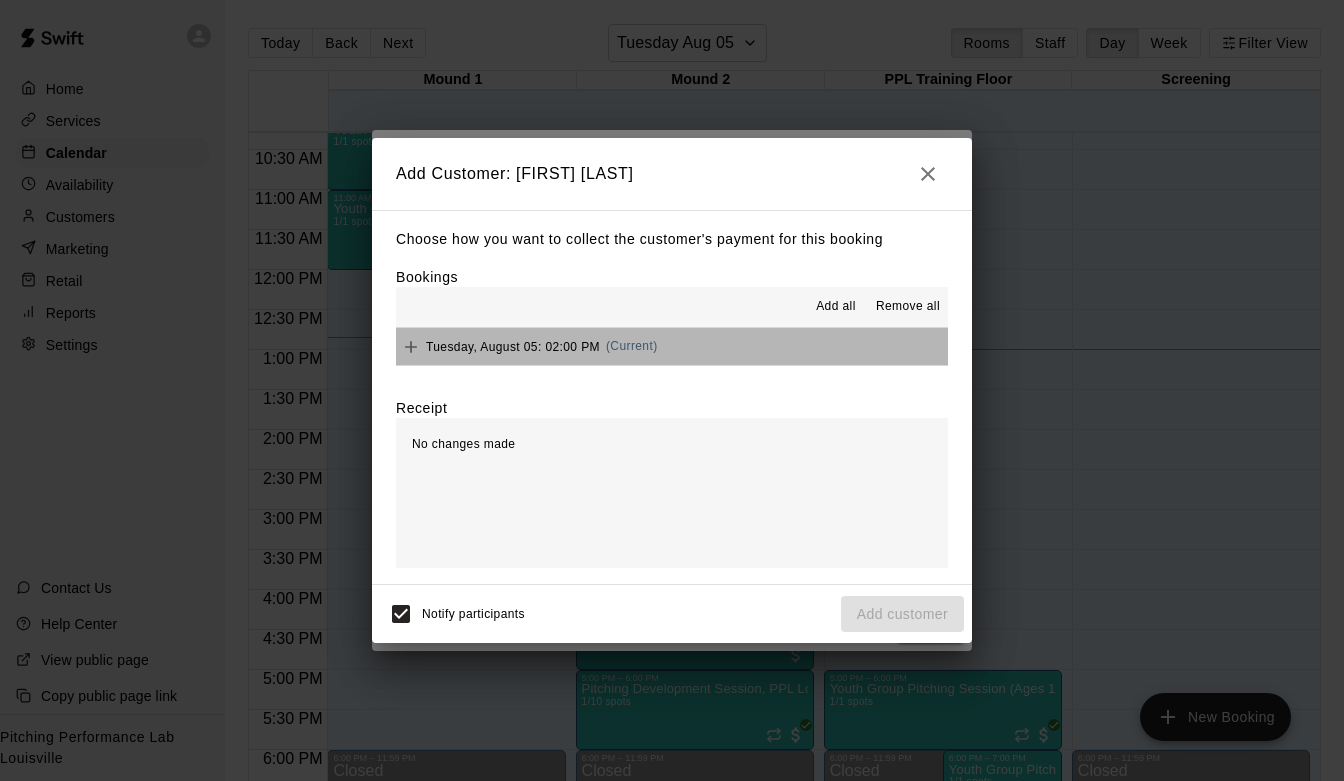 click on "Tuesday, August 05: 02:00 PM (Current)" at bounding box center [672, 346] 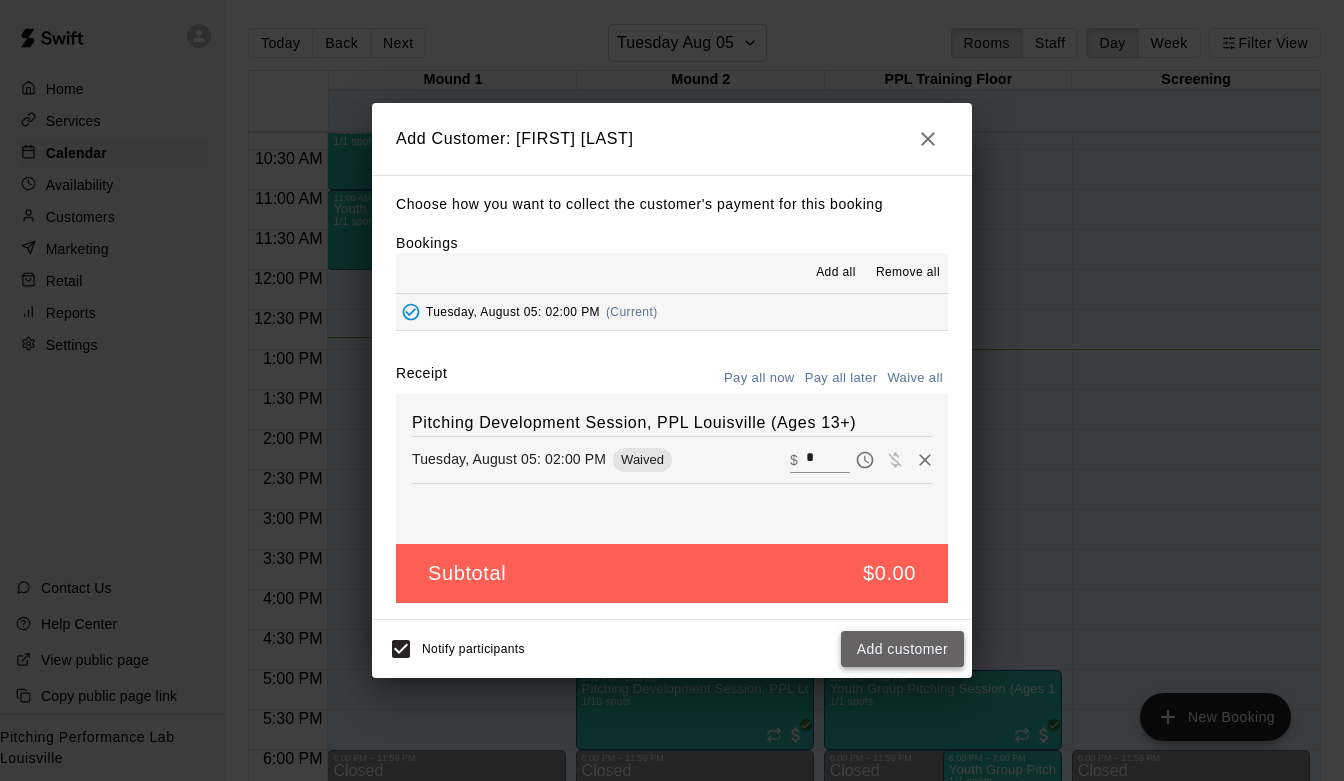 click on "Add customer" at bounding box center (902, 649) 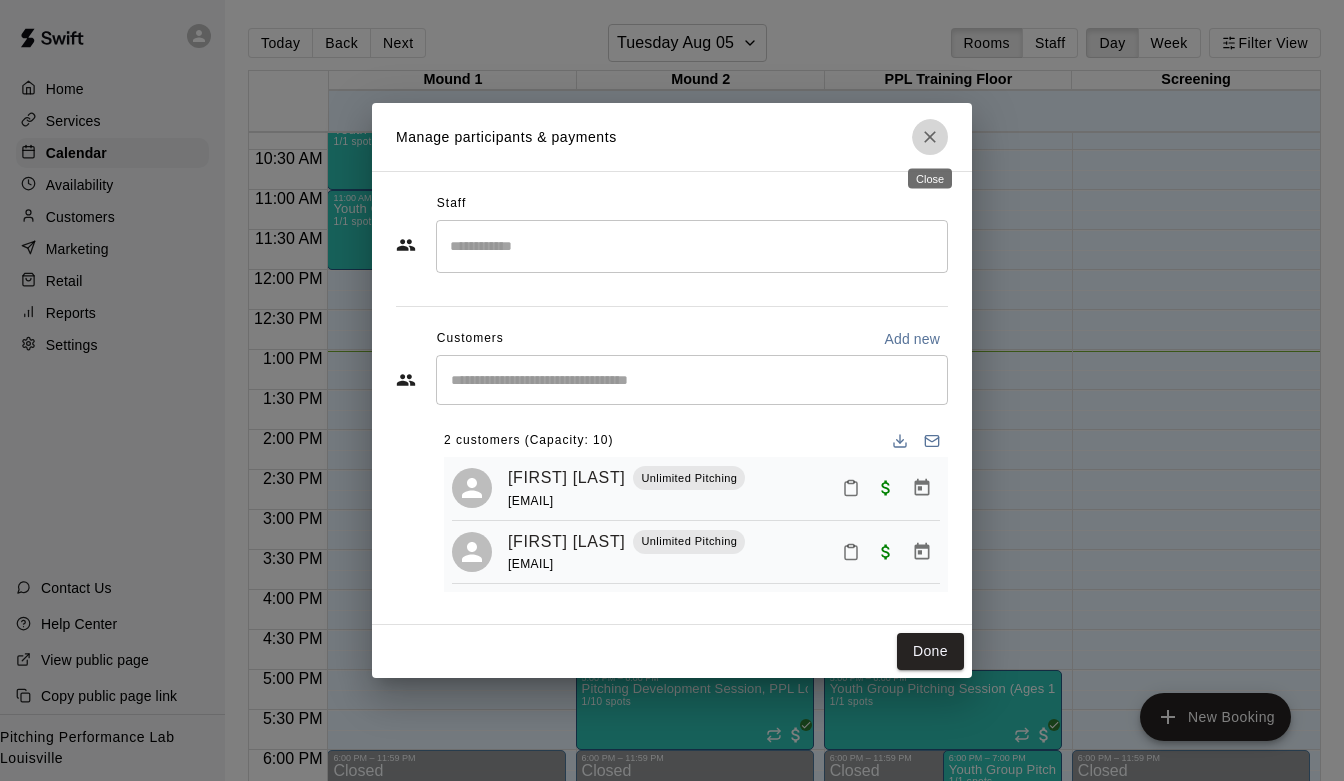 click 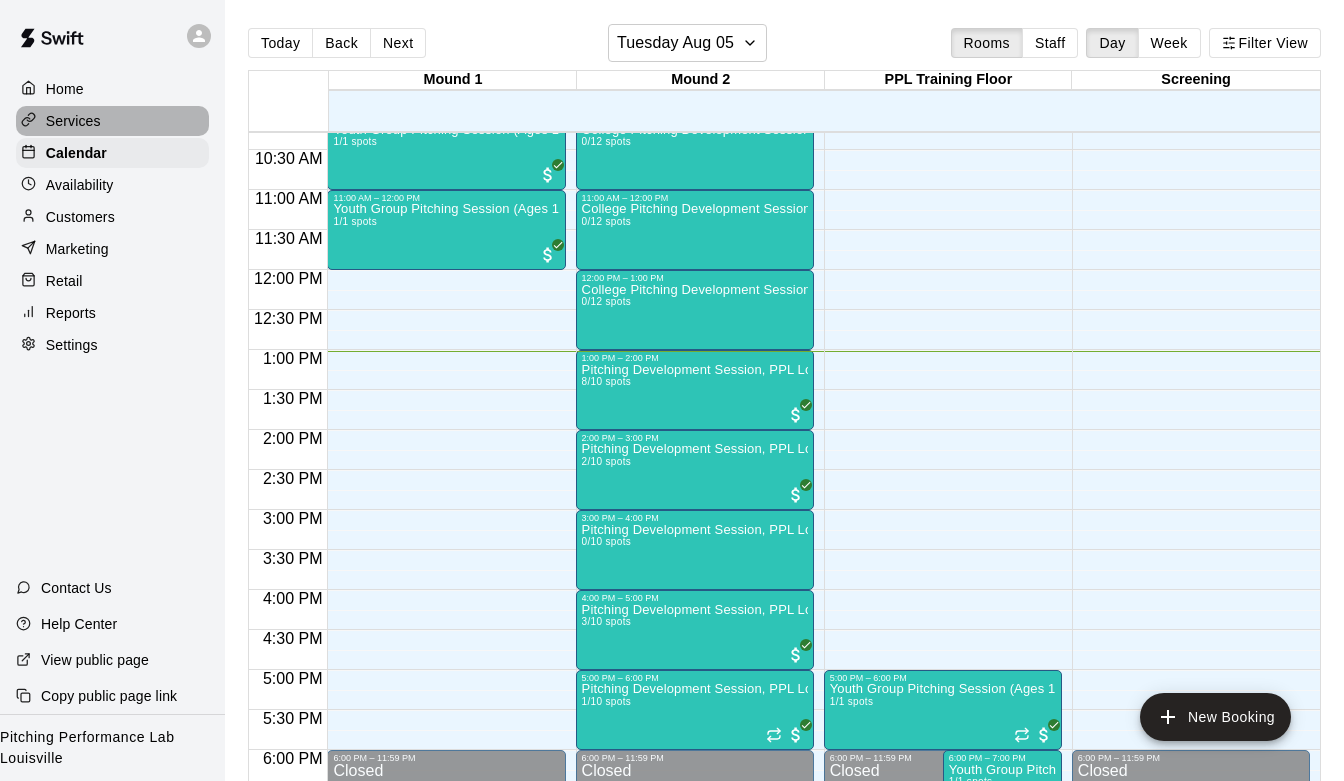 click on "Services" at bounding box center [112, 121] 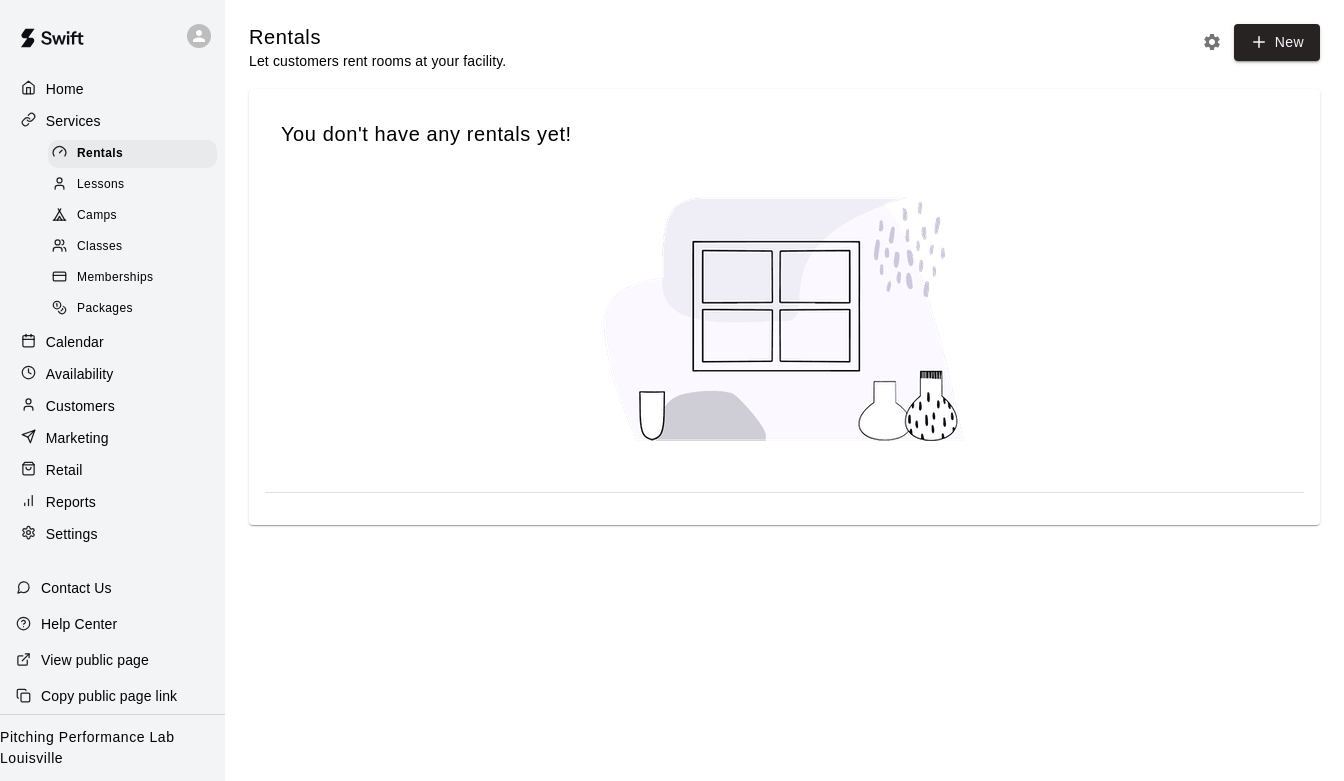 click on "Memberships" at bounding box center (115, 278) 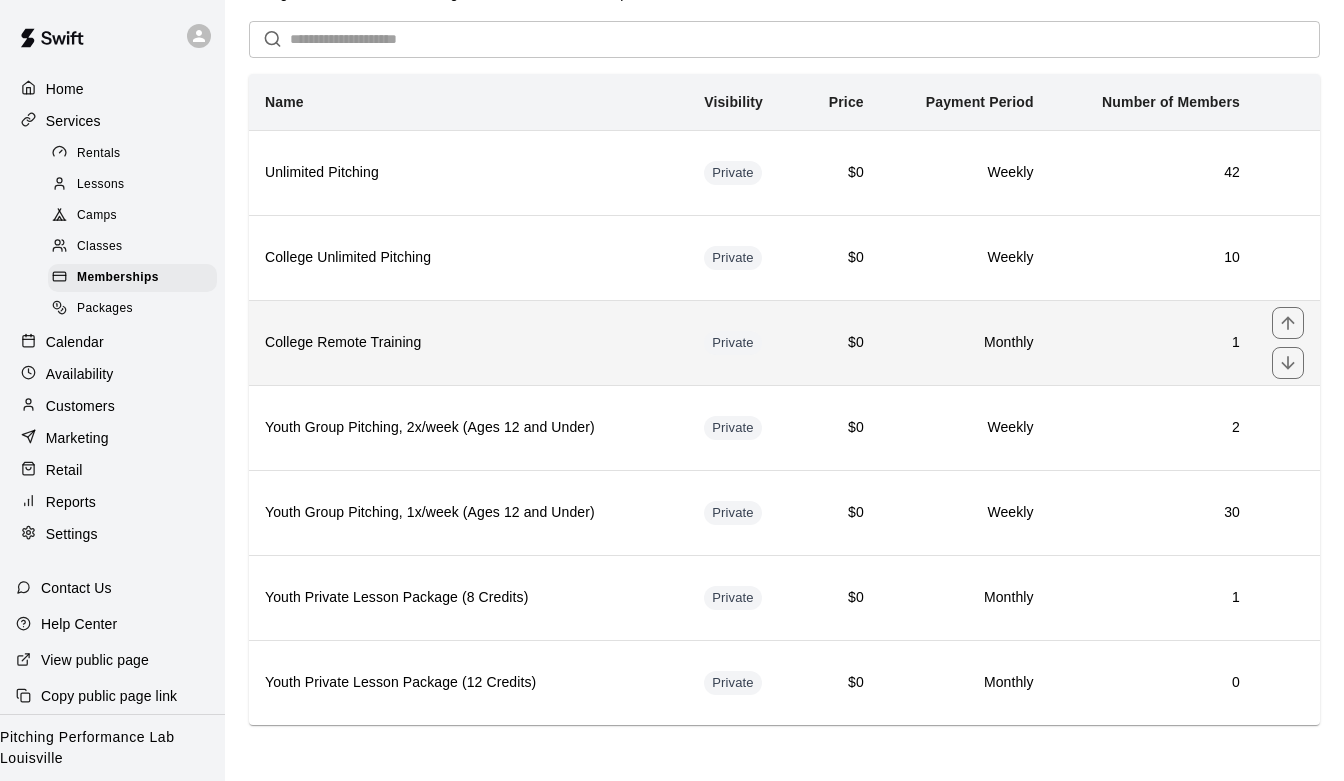 scroll, scrollTop: 68, scrollLeft: 0, axis: vertical 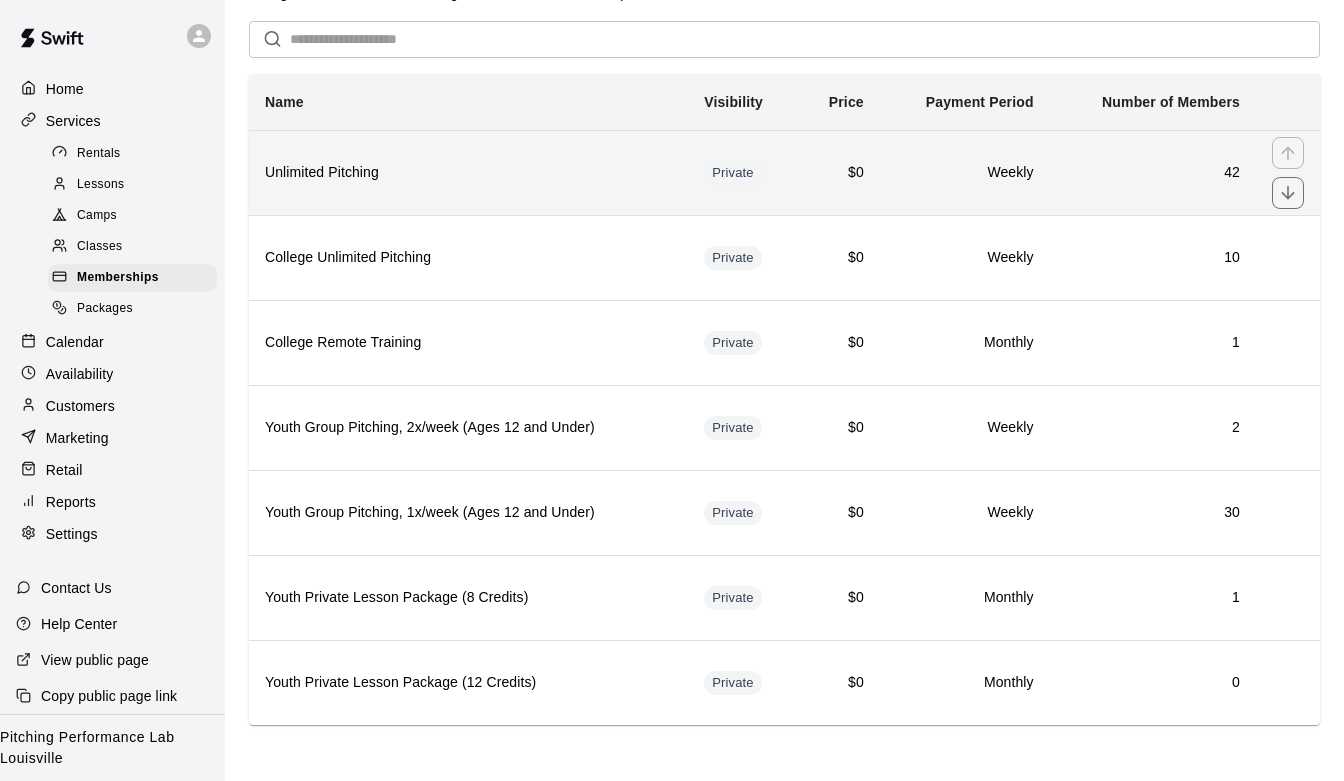 click on "Unlimited Pitching" at bounding box center [468, 172] 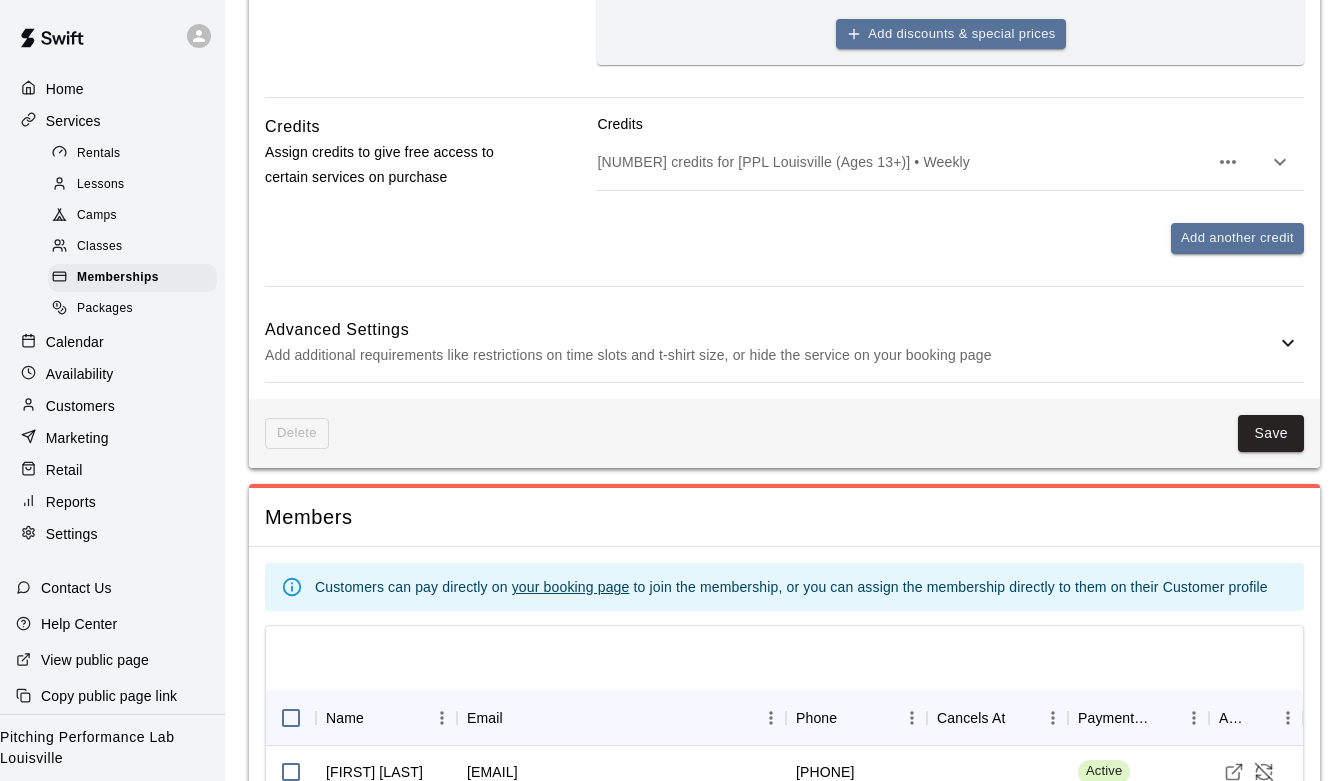 scroll, scrollTop: 895, scrollLeft: 0, axis: vertical 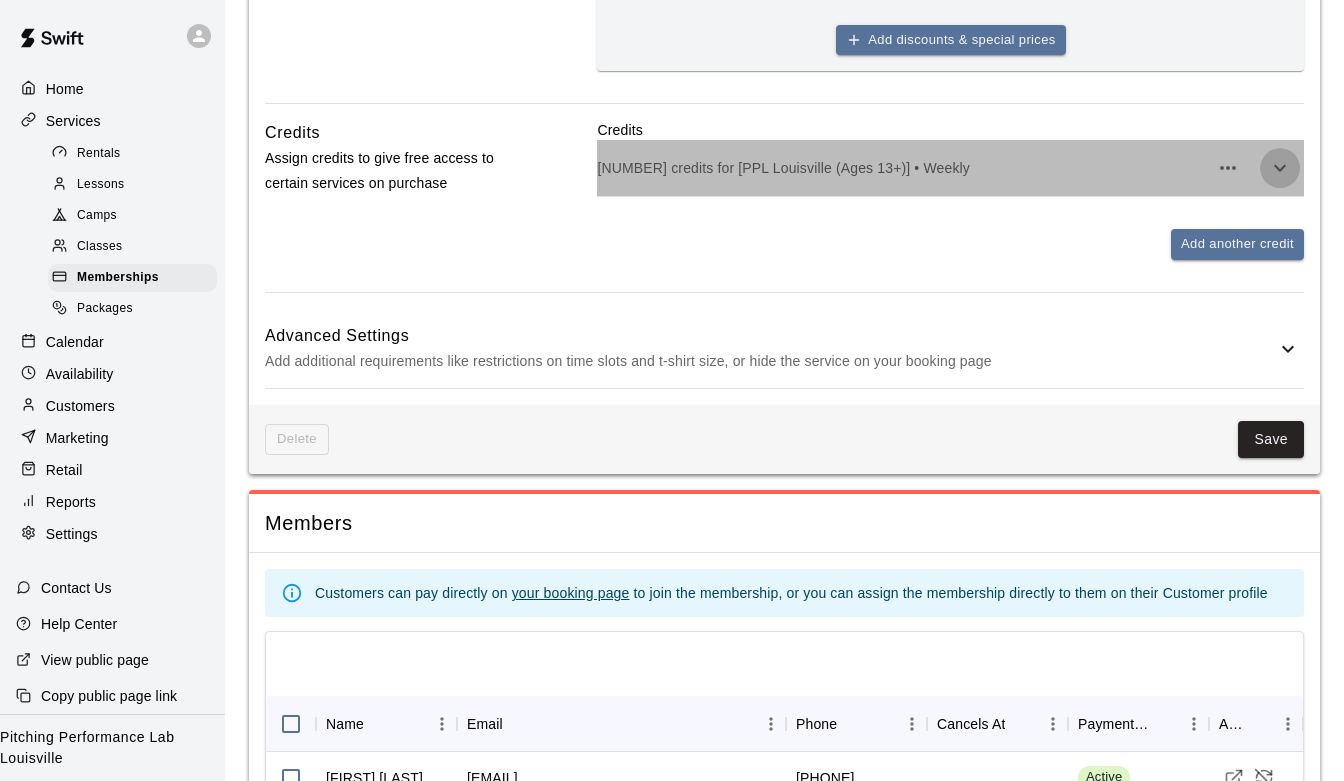 click 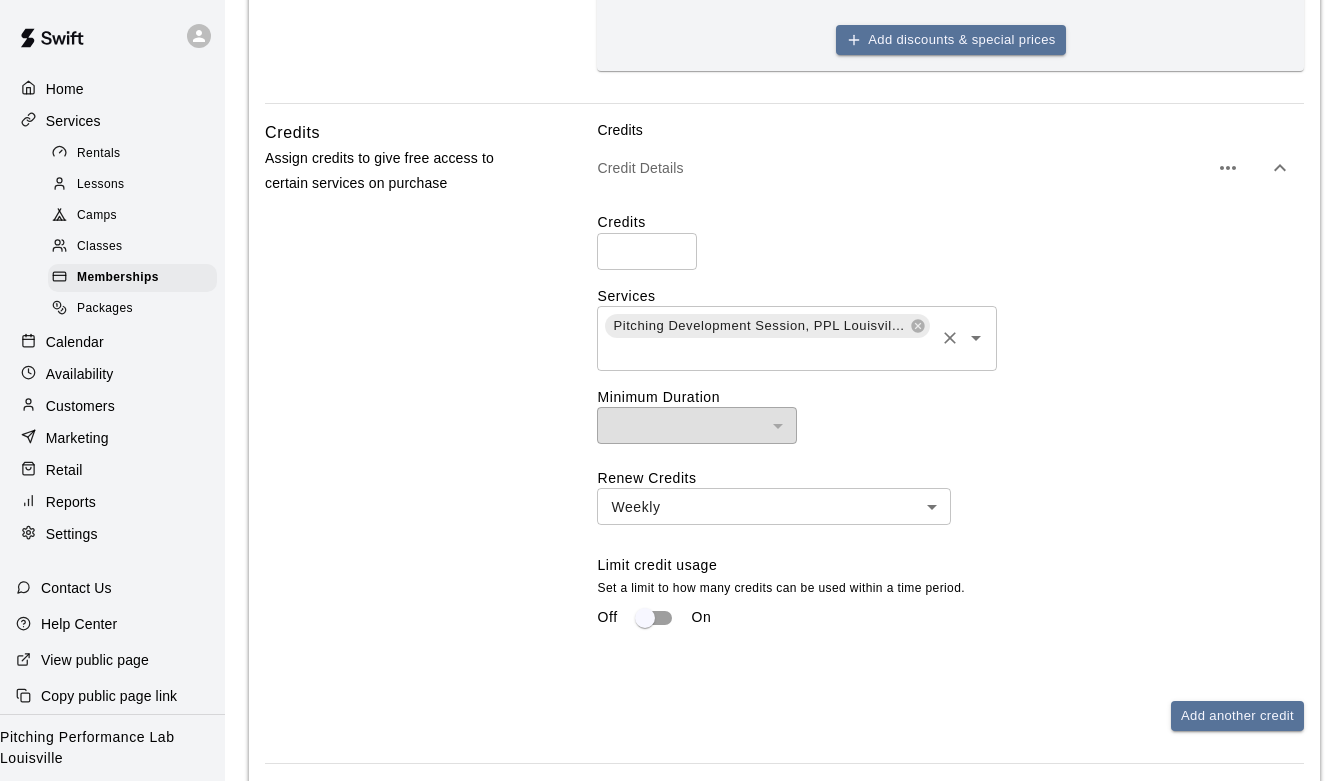 click 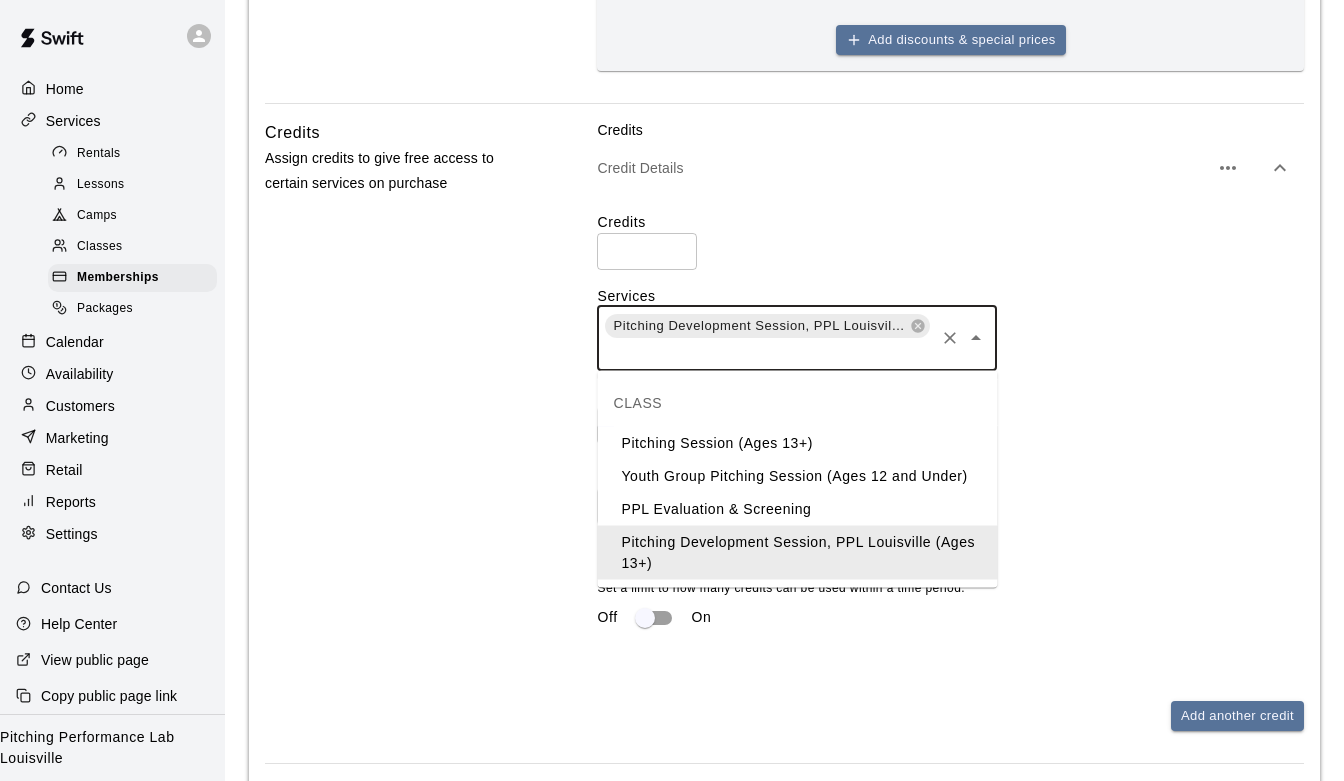 click on "Credits Assign credits to give free access to certain services on purchase" at bounding box center [400, 441] 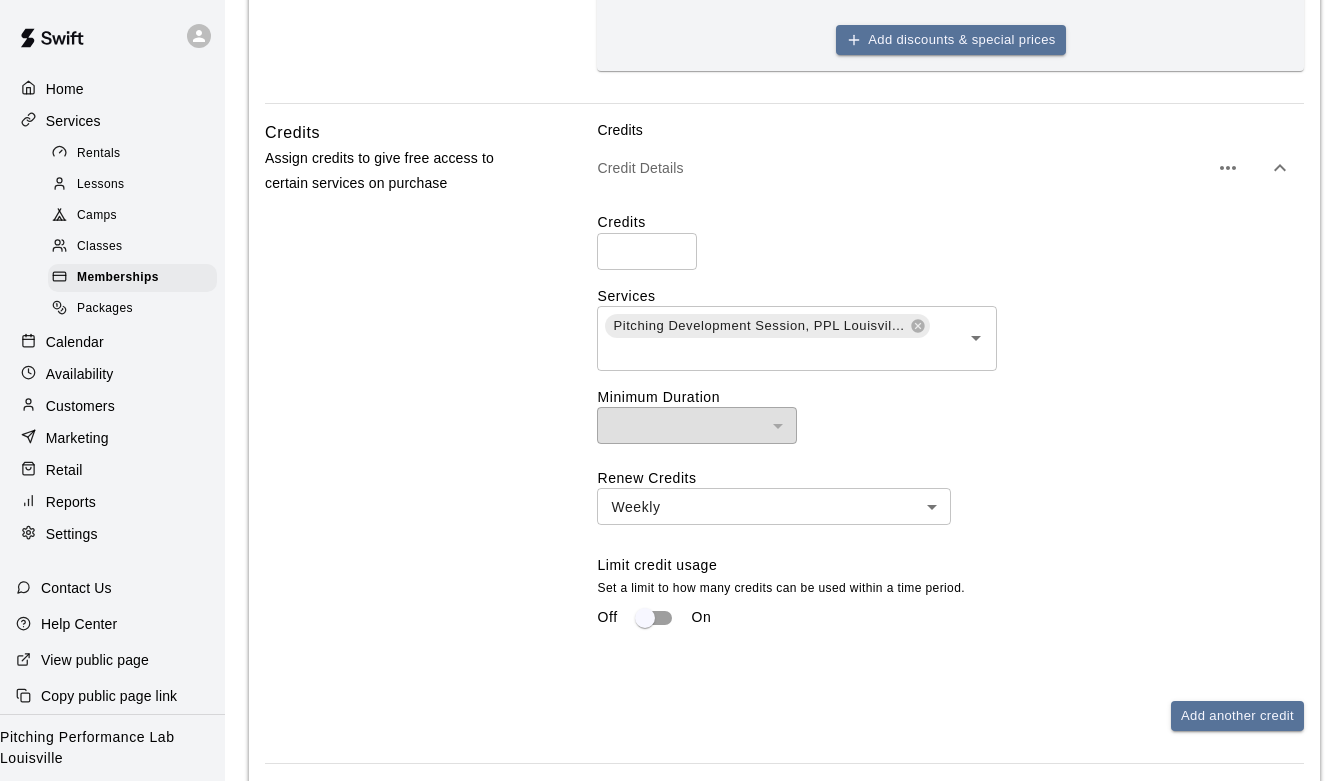 click on "Calendar" at bounding box center [112, 342] 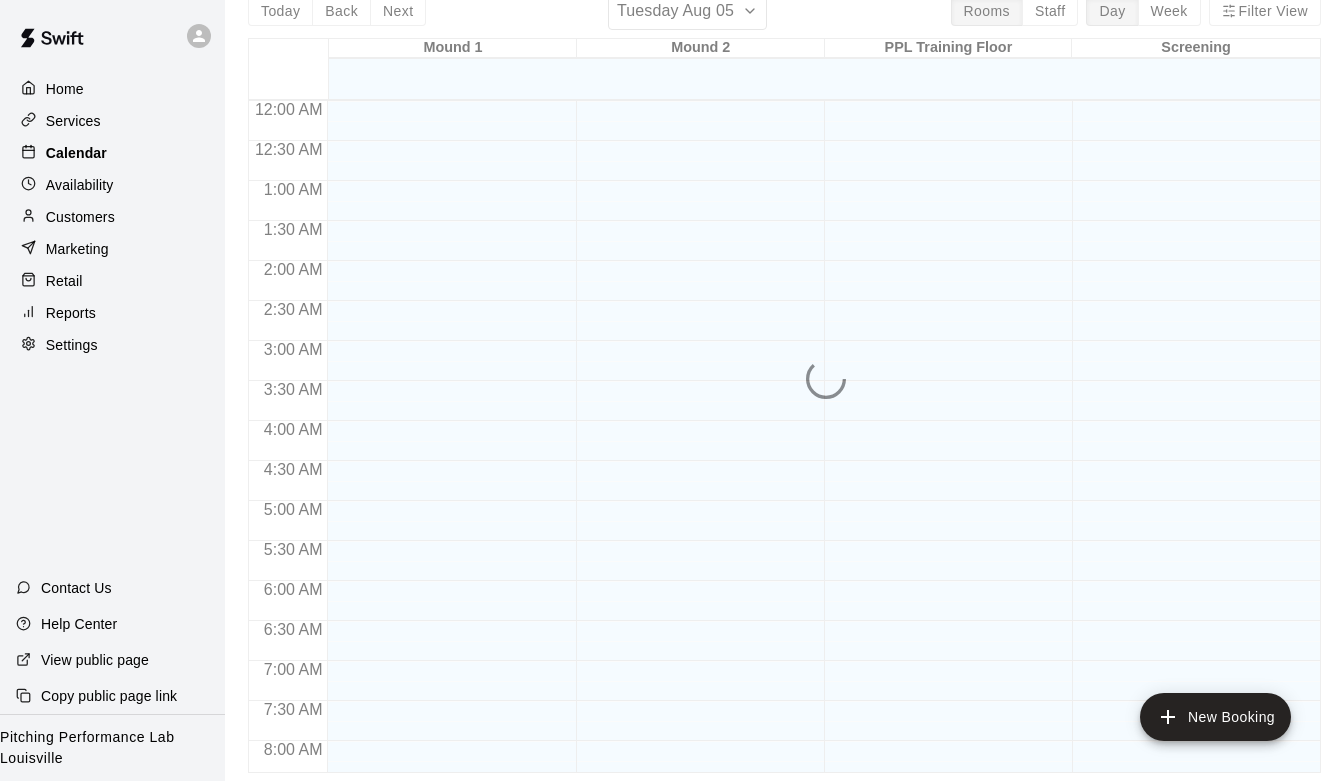 scroll, scrollTop: 0, scrollLeft: 0, axis: both 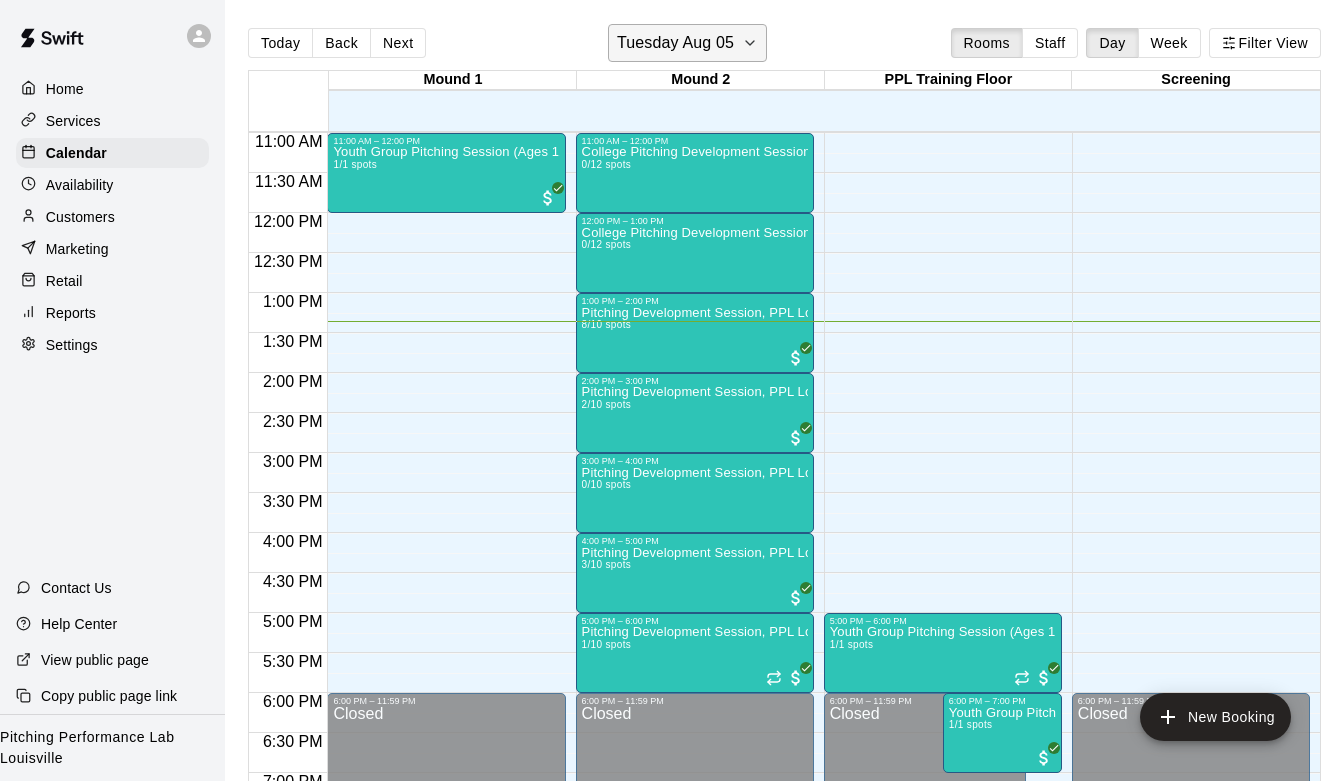 click on "Tuesday Aug 05" at bounding box center (675, 43) 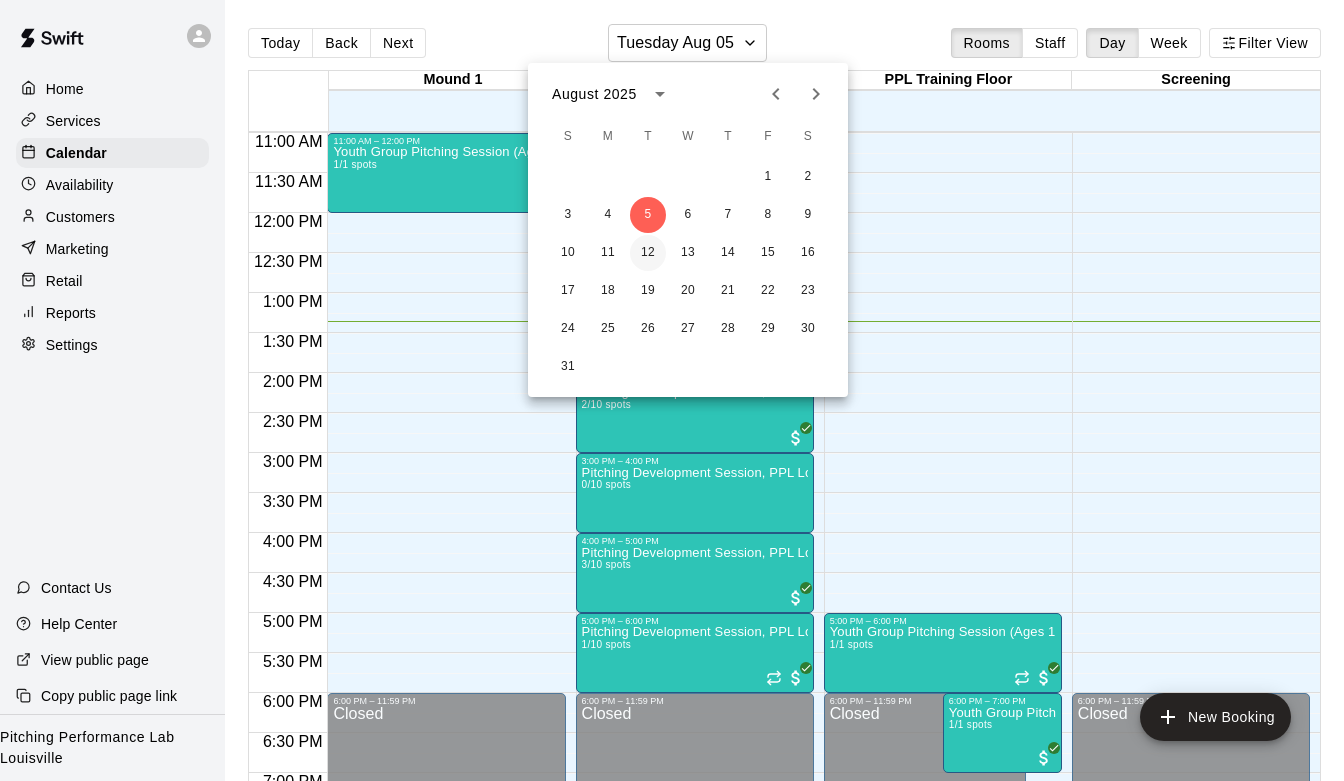 click on "12" at bounding box center (648, 253) 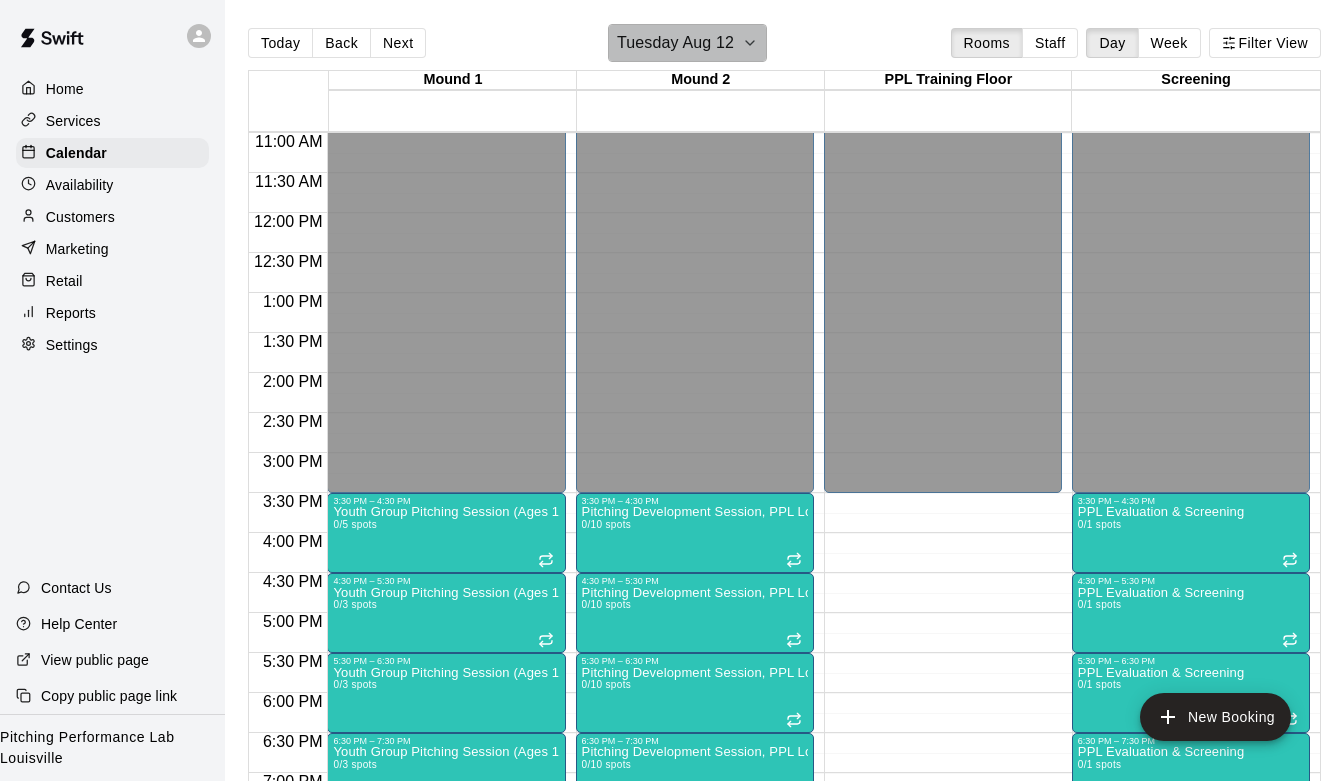 click 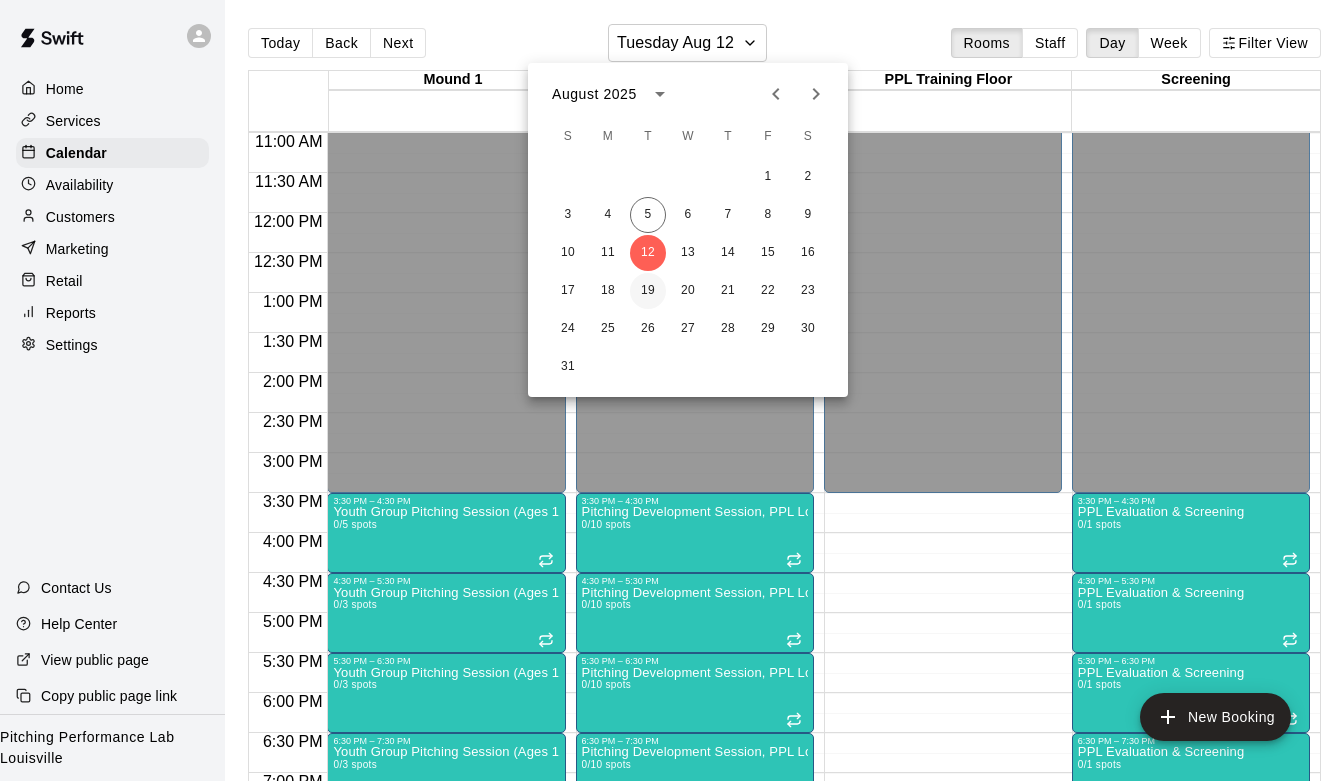 click on "19" at bounding box center [648, 291] 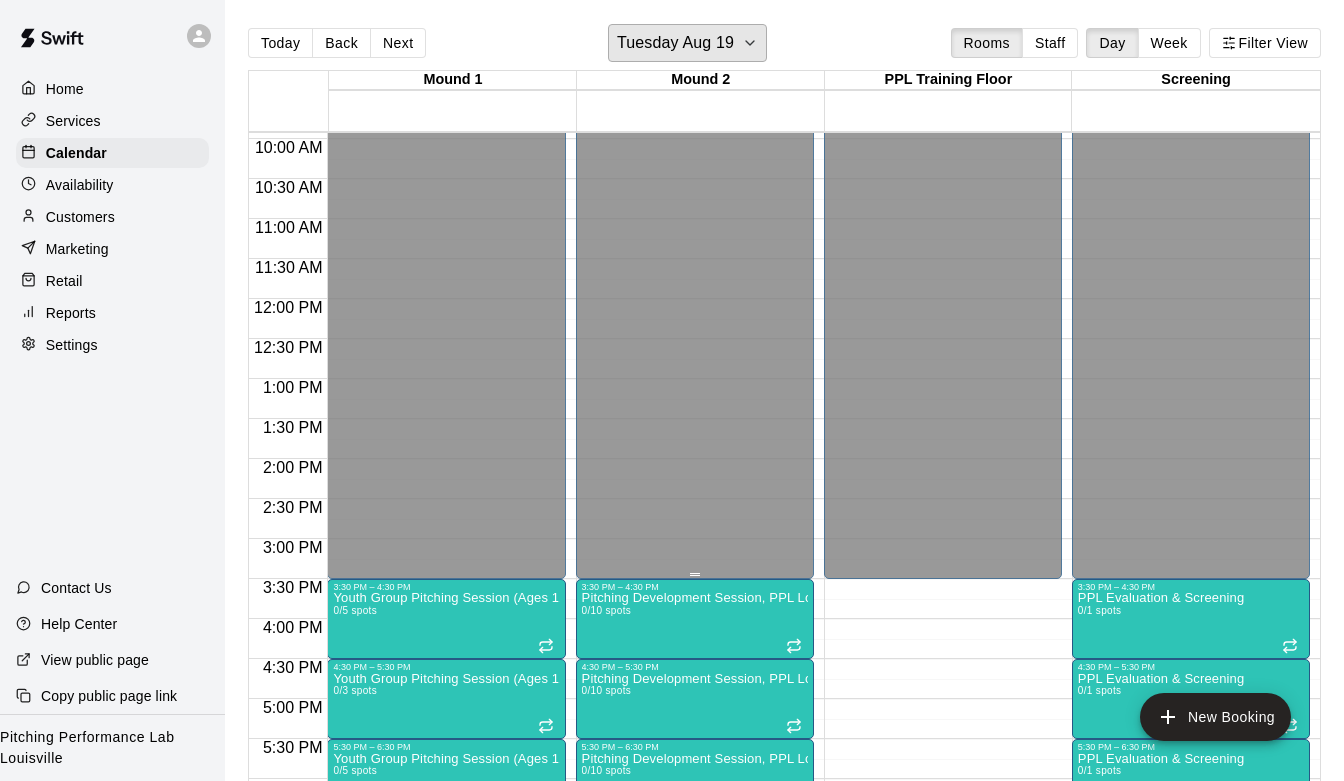 scroll, scrollTop: 766, scrollLeft: 0, axis: vertical 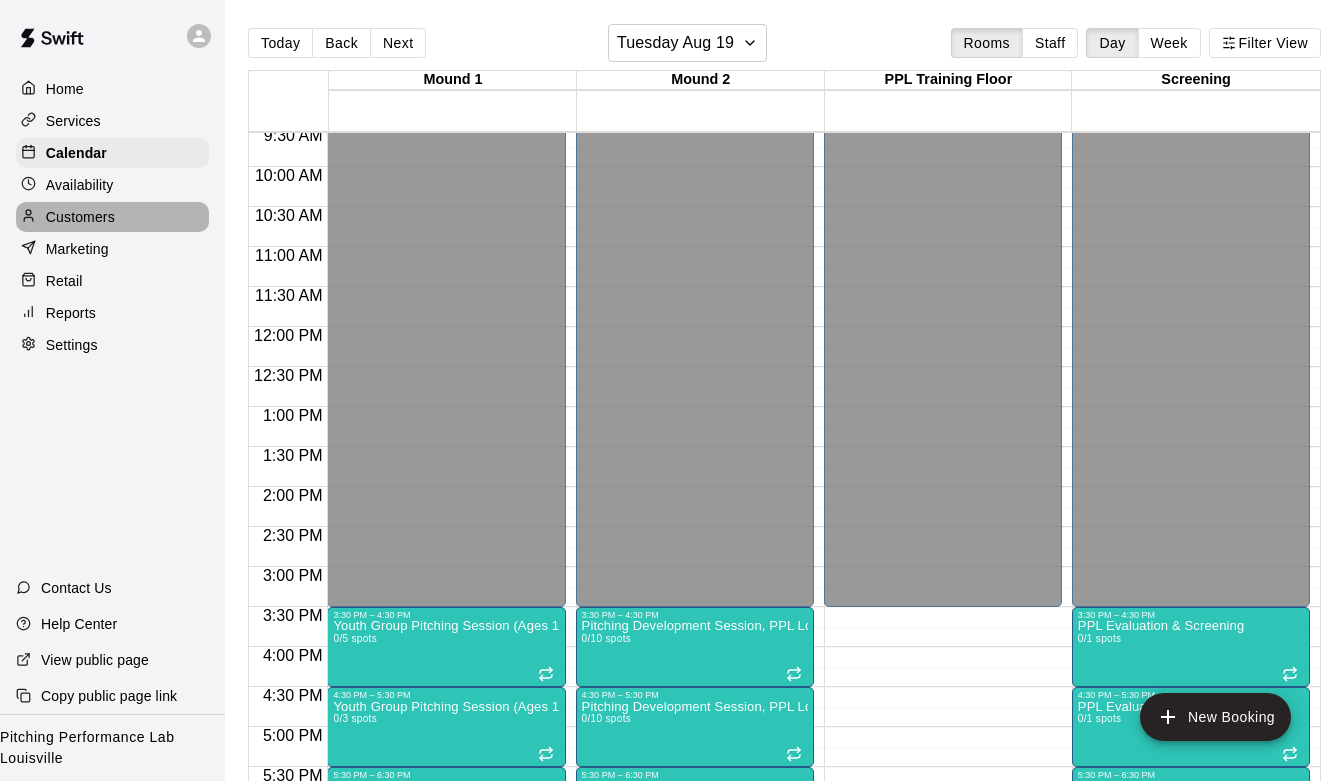 click on "Customers" at bounding box center [80, 217] 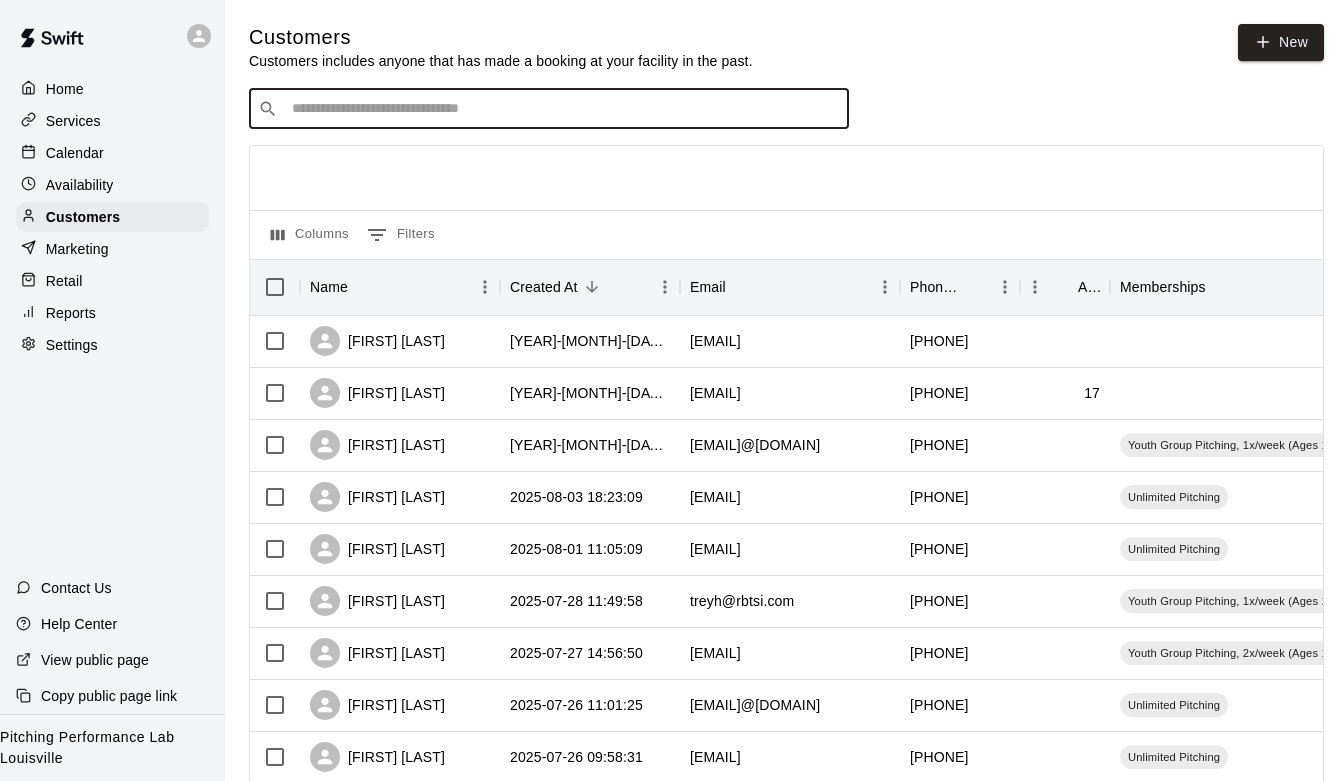 click at bounding box center [563, 109] 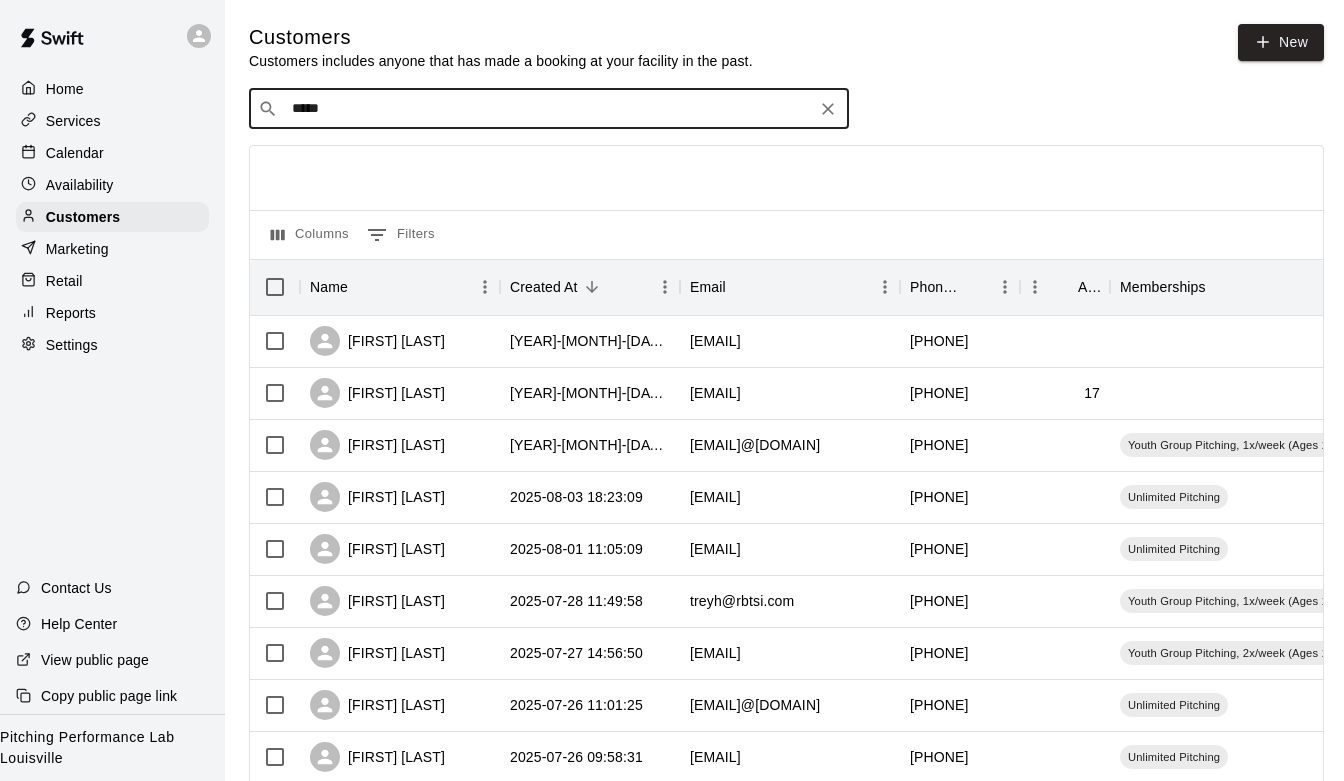 type on "*****" 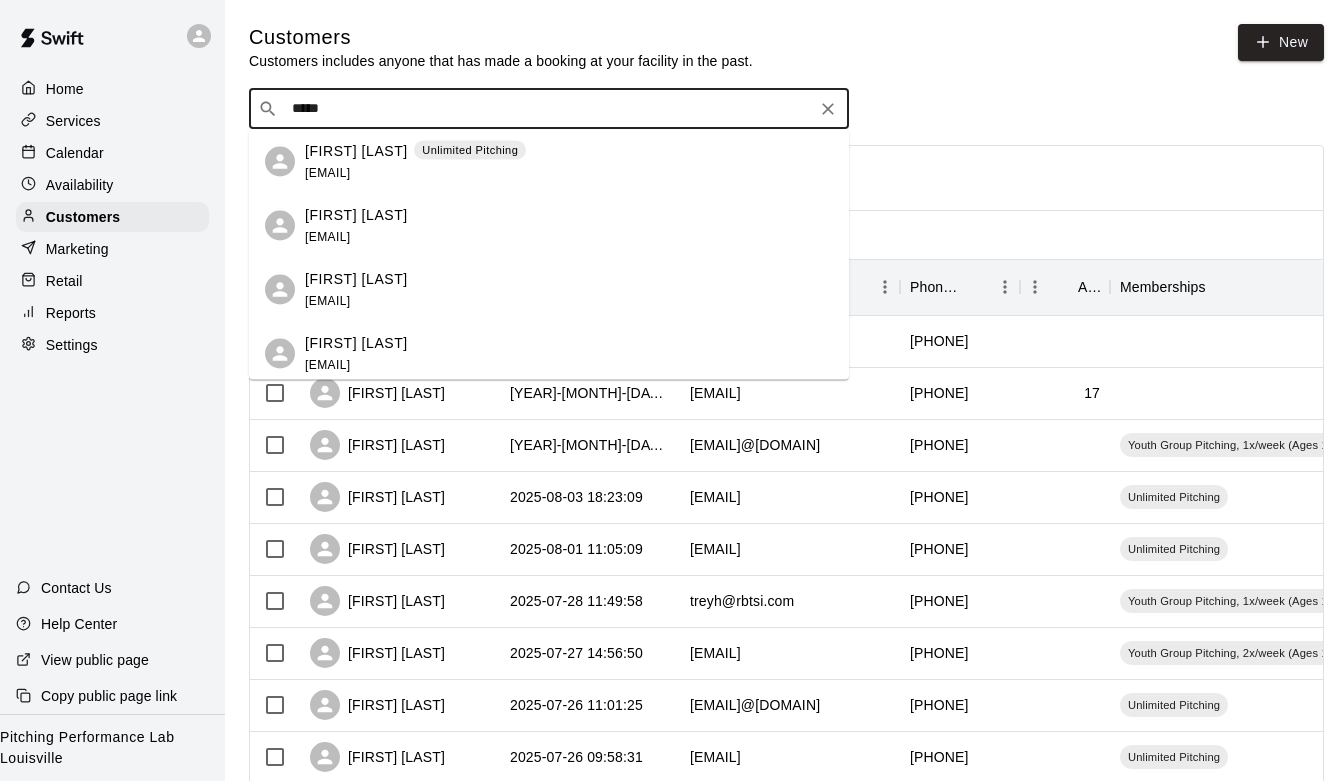 click on "[FIRST] [LAST]" at bounding box center (356, 150) 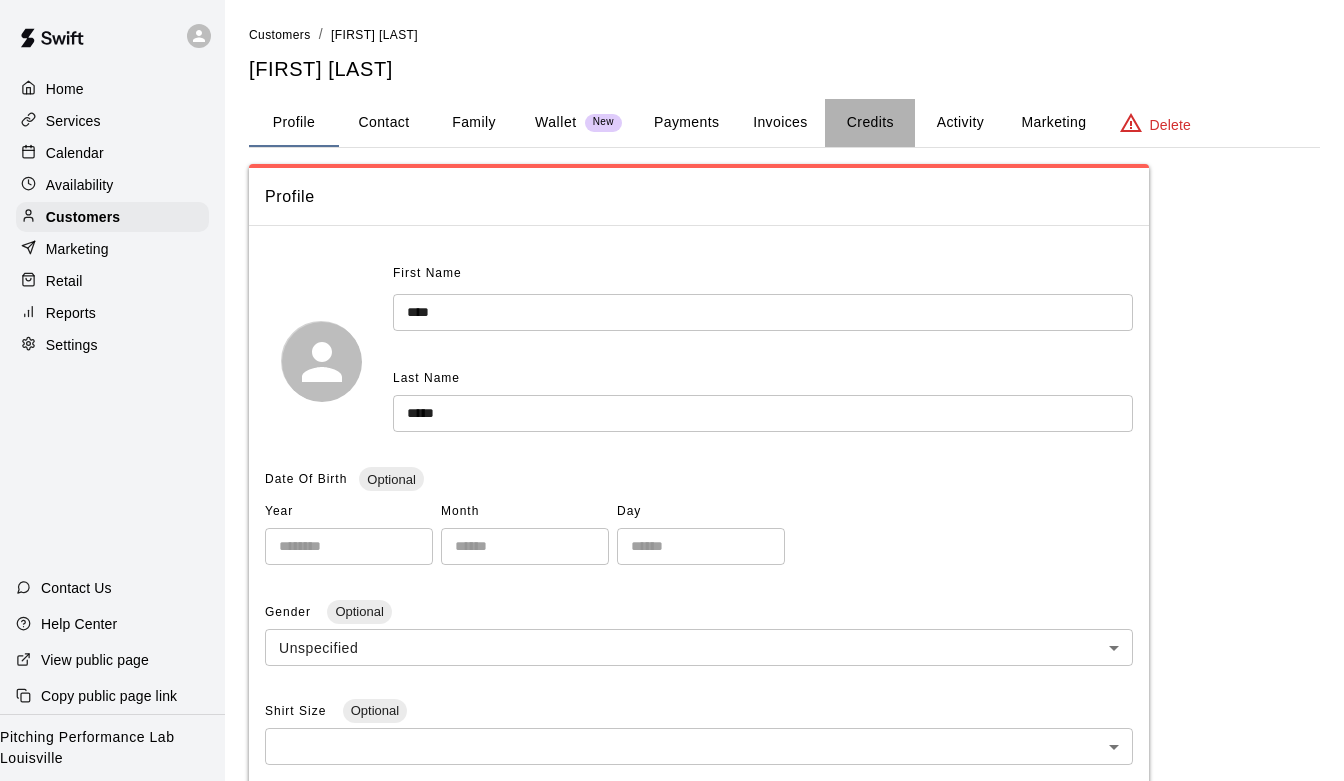 click on "Credits" at bounding box center (870, 123) 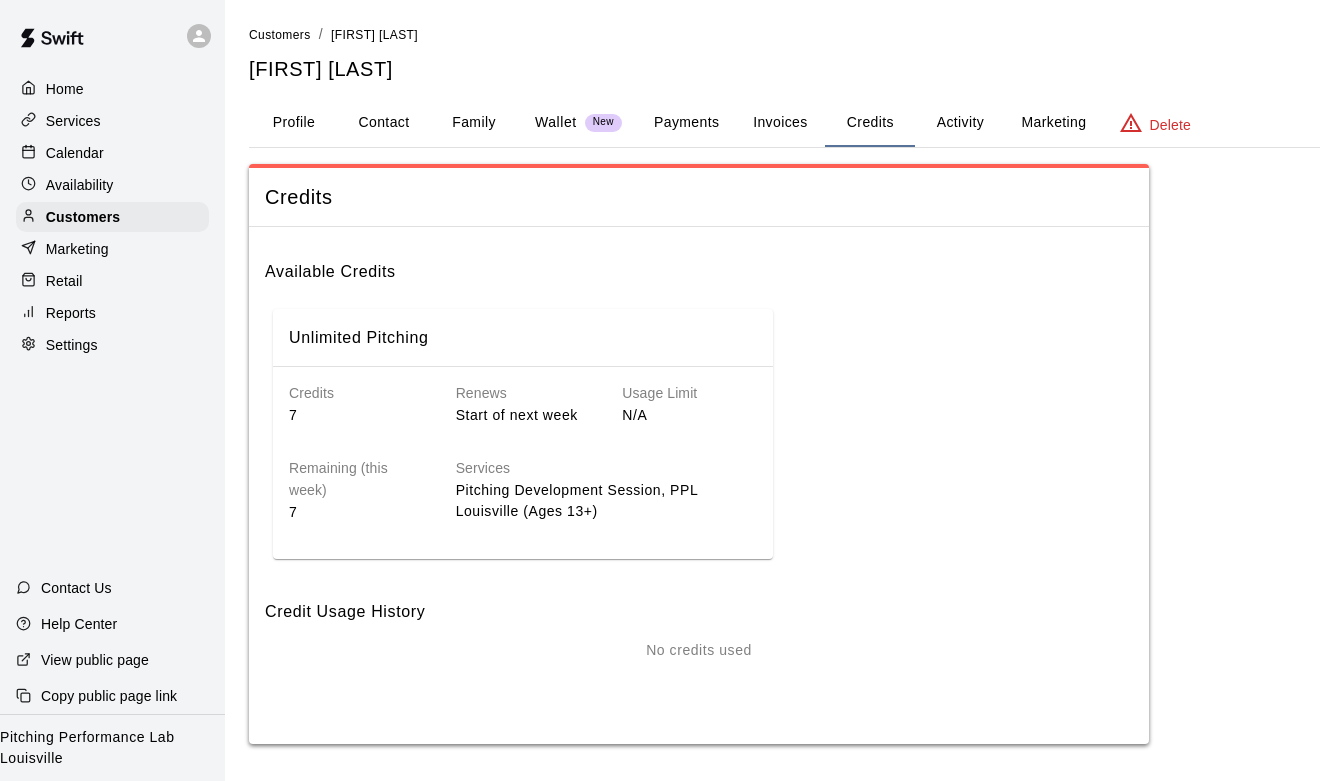 click on "Services" at bounding box center [112, 121] 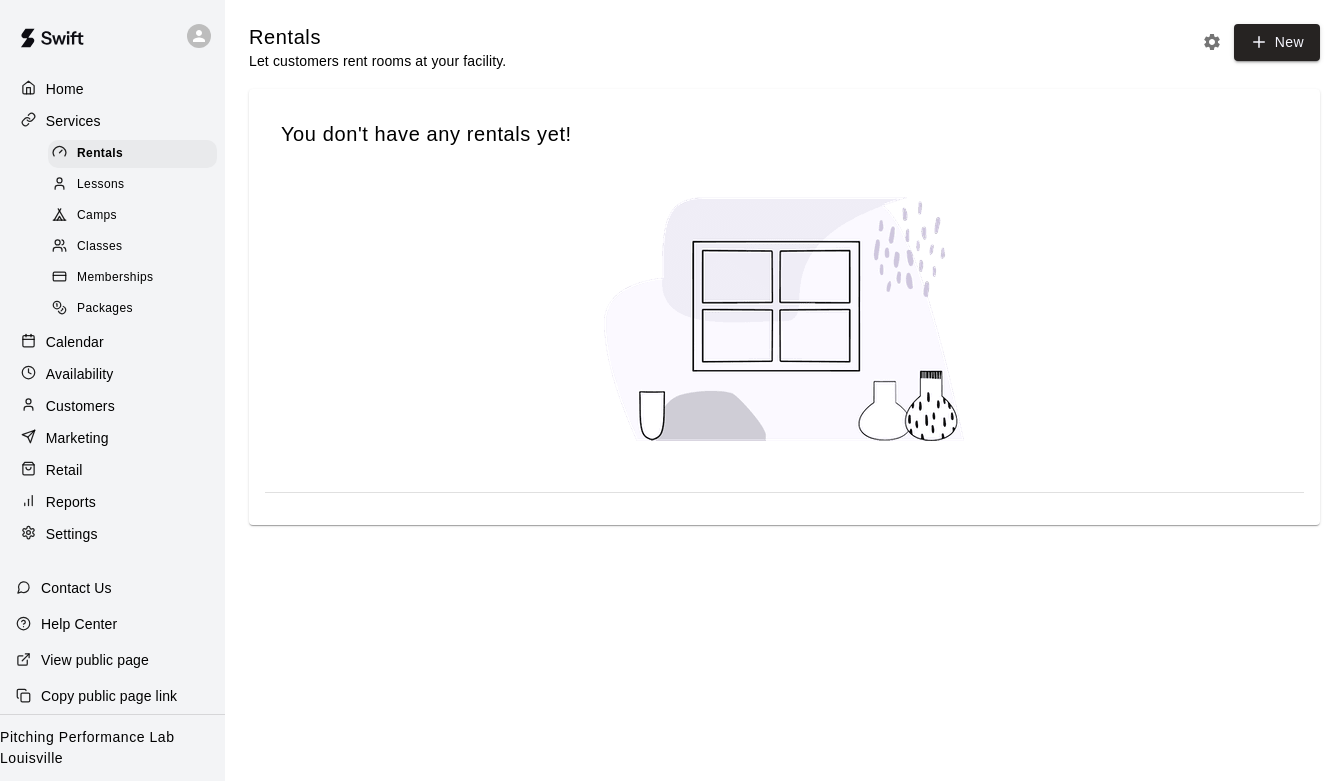 click on "Memberships" at bounding box center (115, 278) 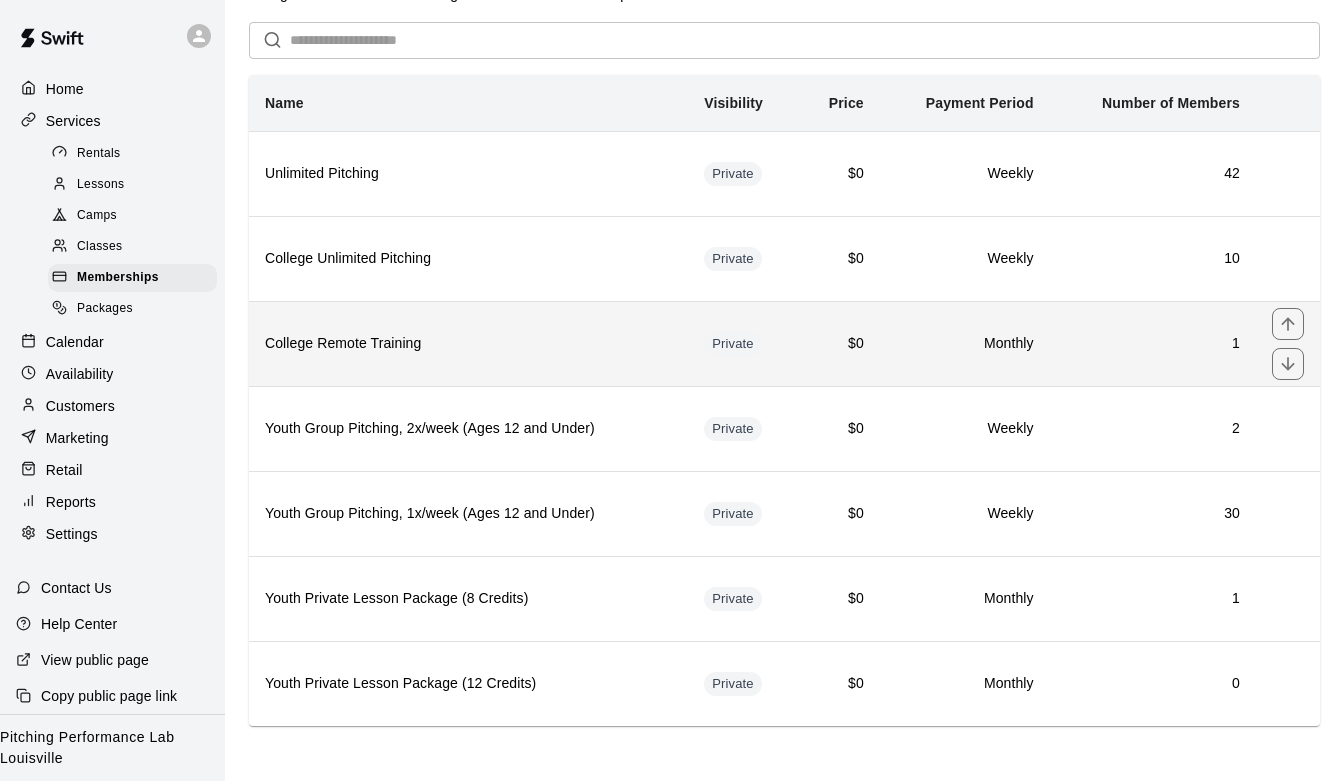 scroll, scrollTop: 69, scrollLeft: 0, axis: vertical 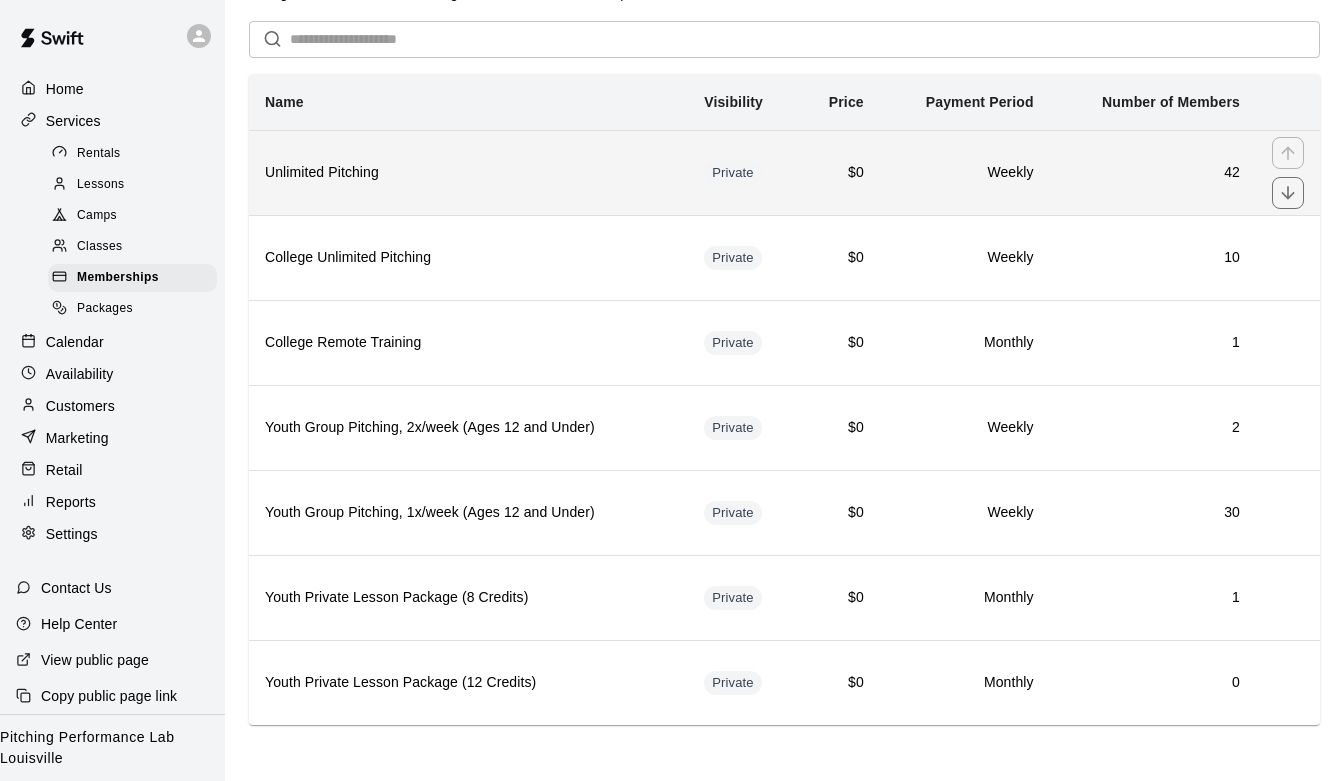 click on "Unlimited Pitching" at bounding box center (468, 173) 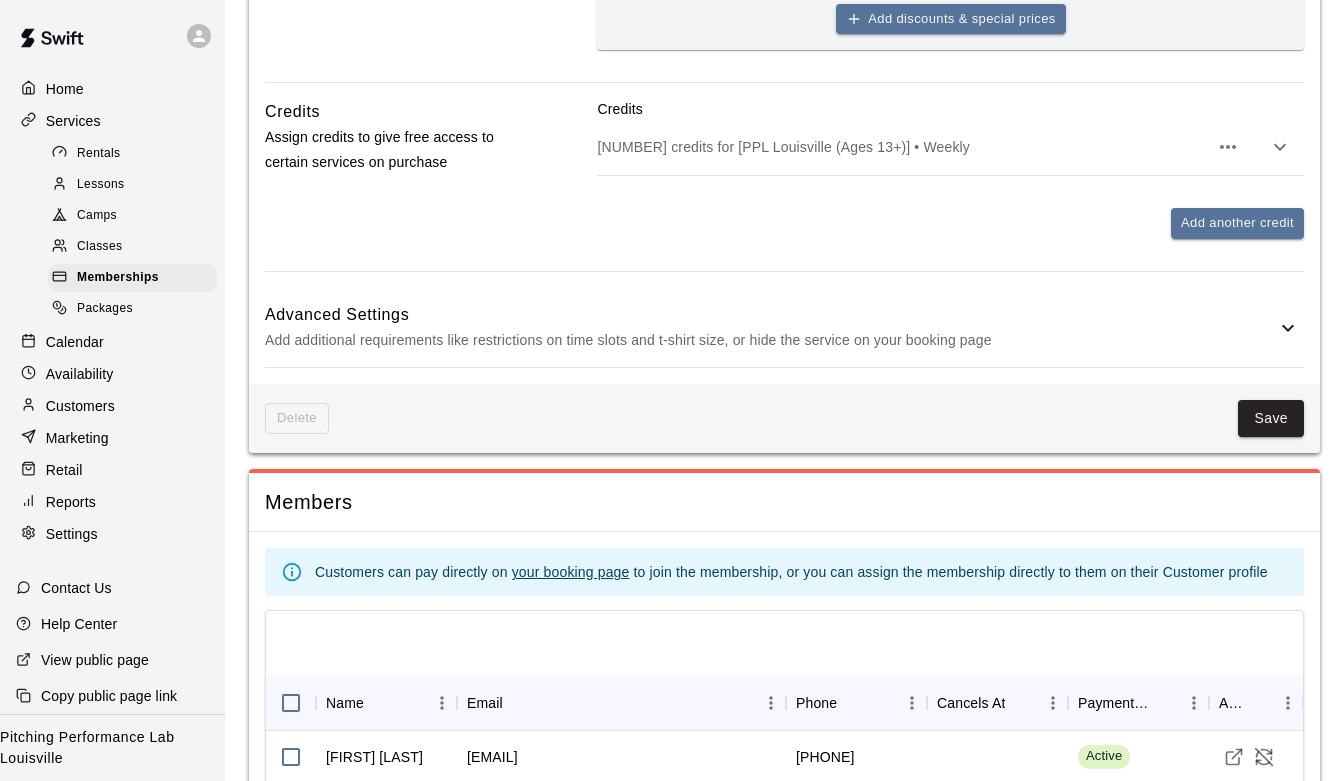 scroll, scrollTop: 913, scrollLeft: 0, axis: vertical 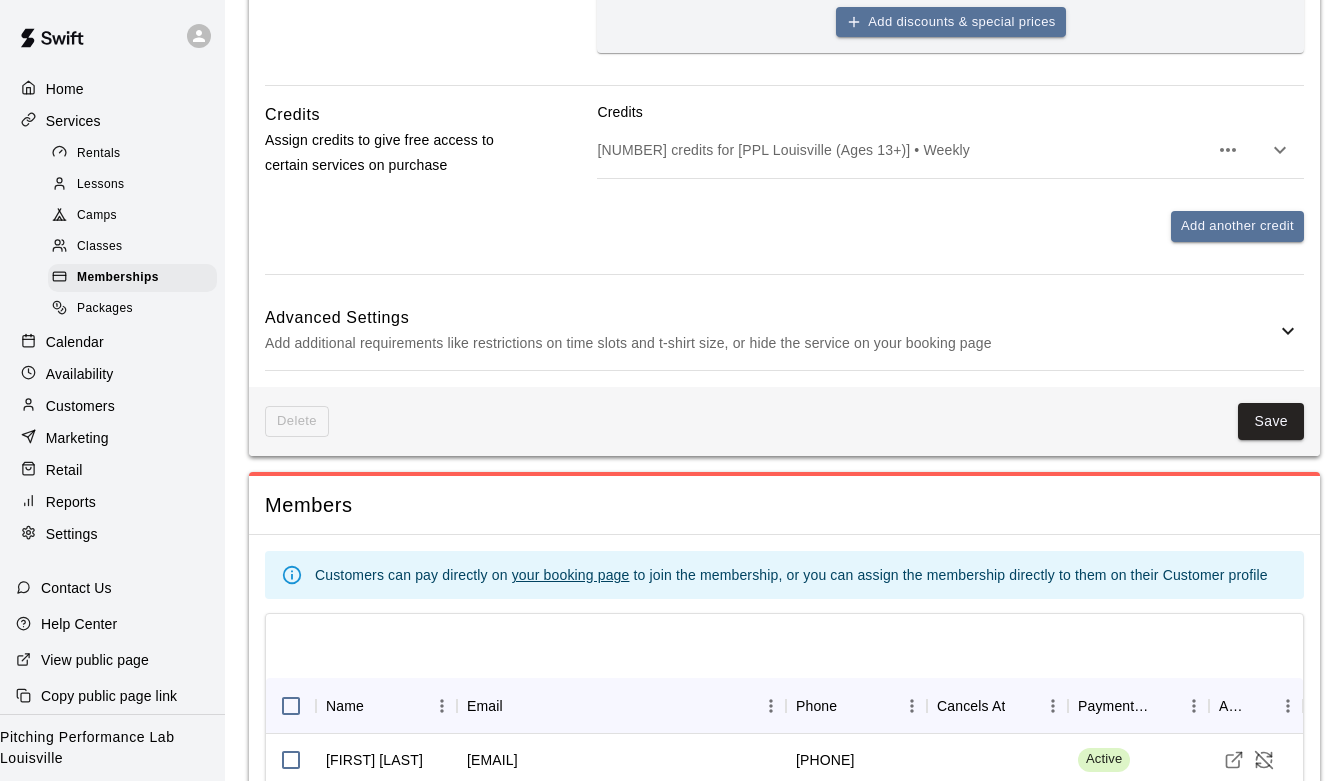 click 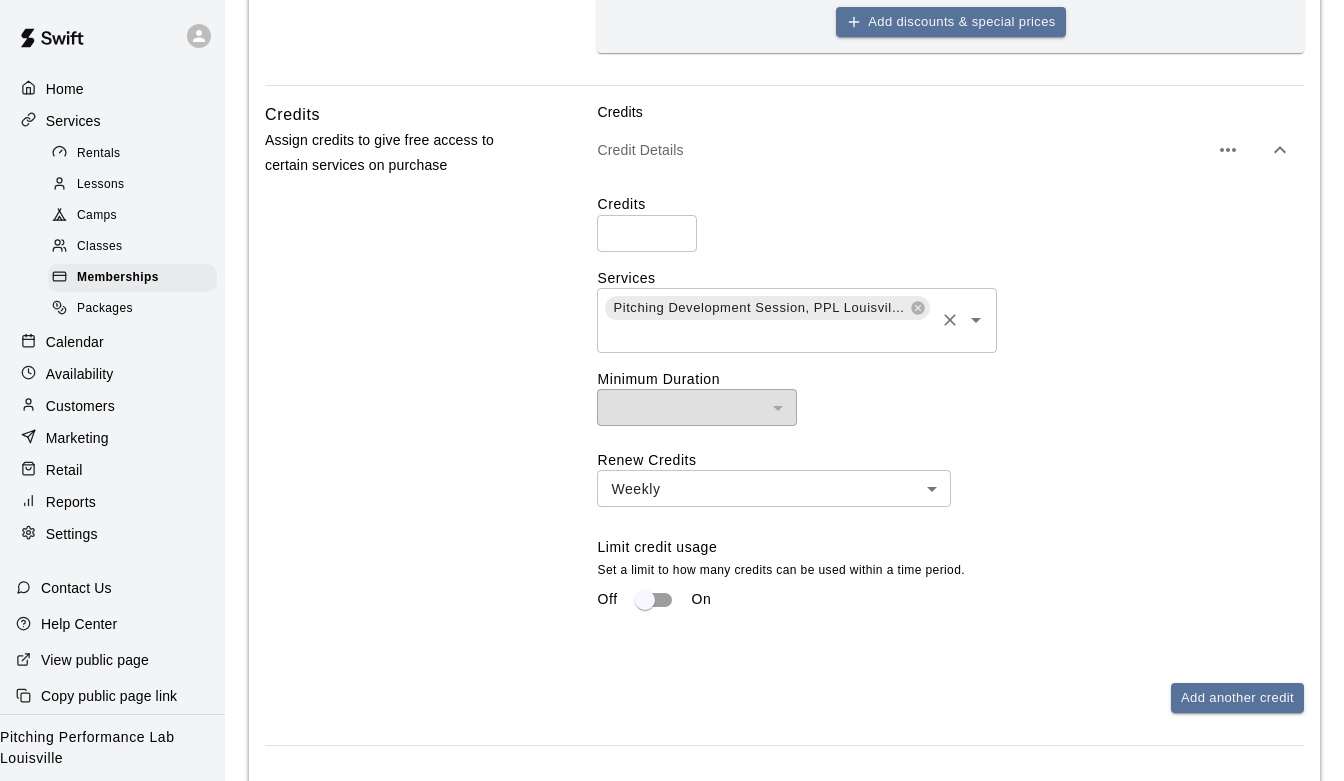 click 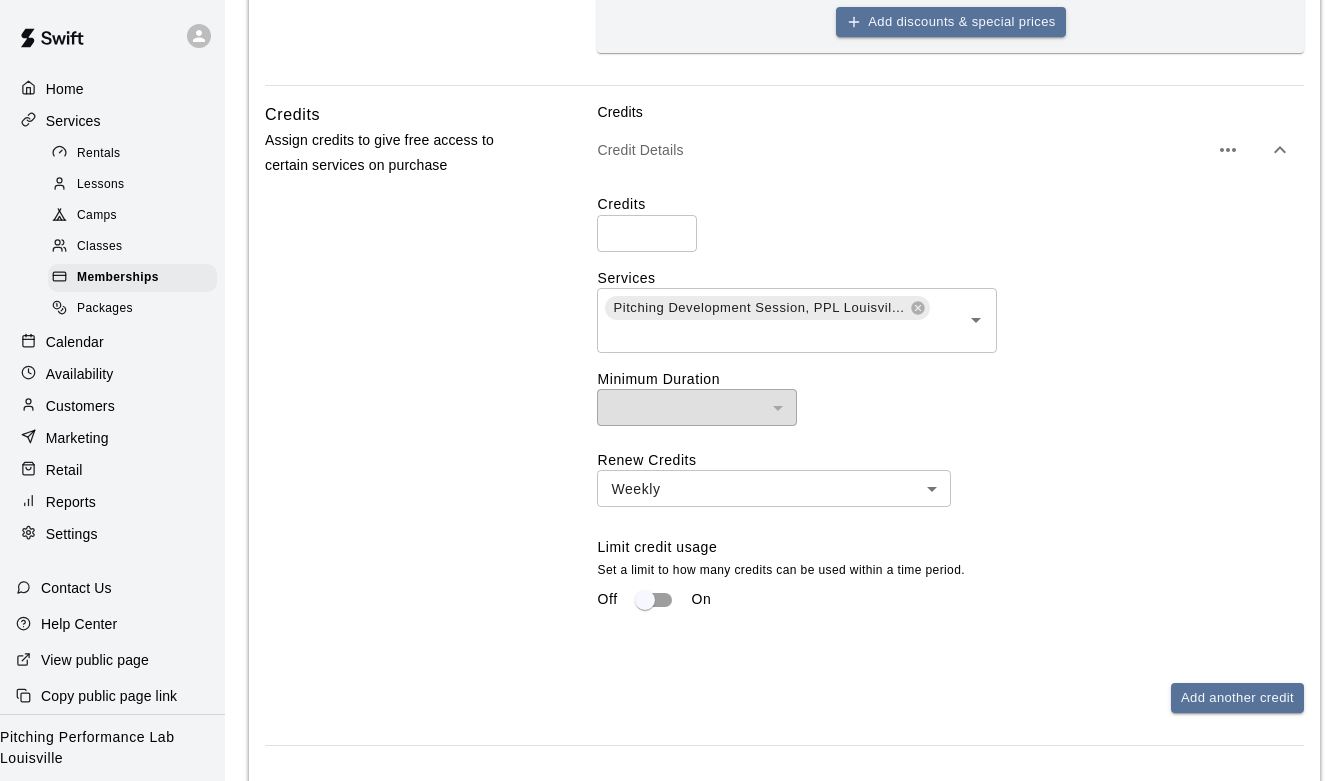 click on "Limit credit usage   Set a limit to how many credits can be used within a time period. Off On" at bounding box center [950, 577] 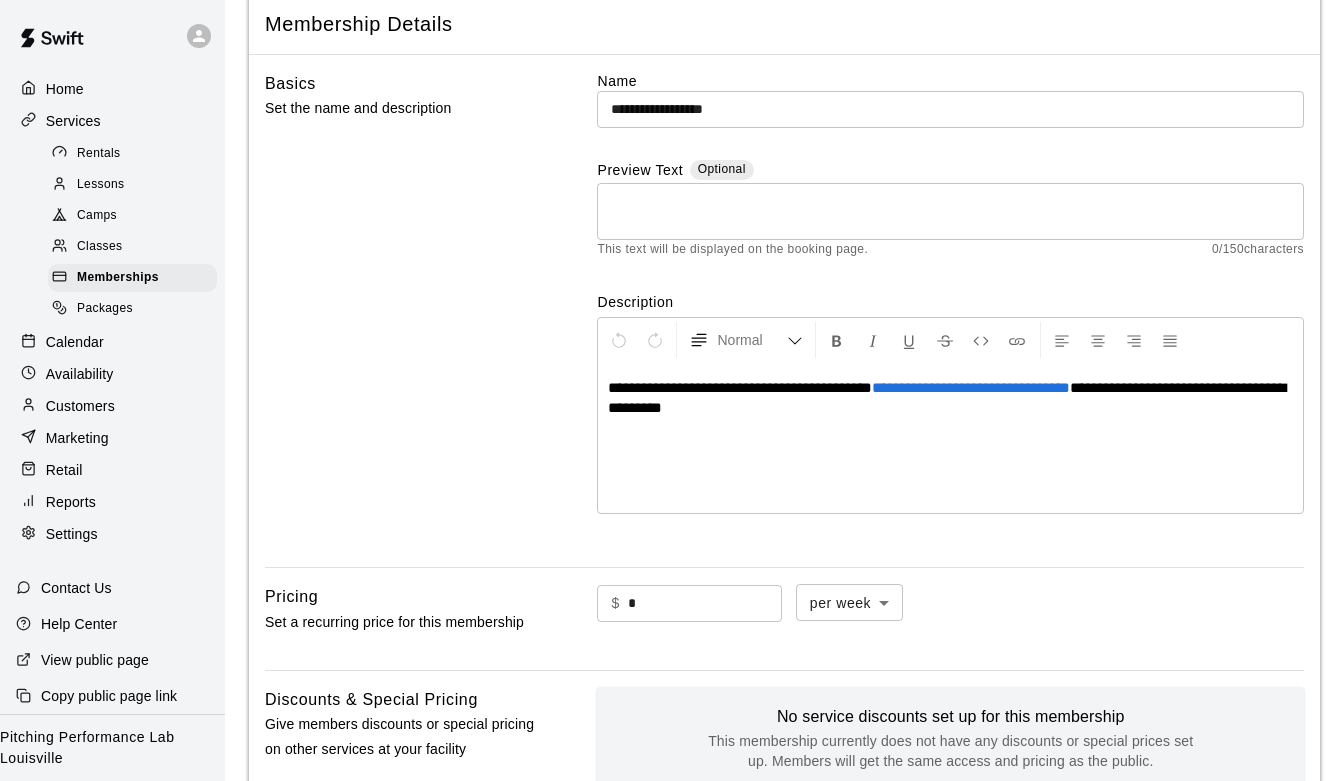 scroll, scrollTop: 0, scrollLeft: 0, axis: both 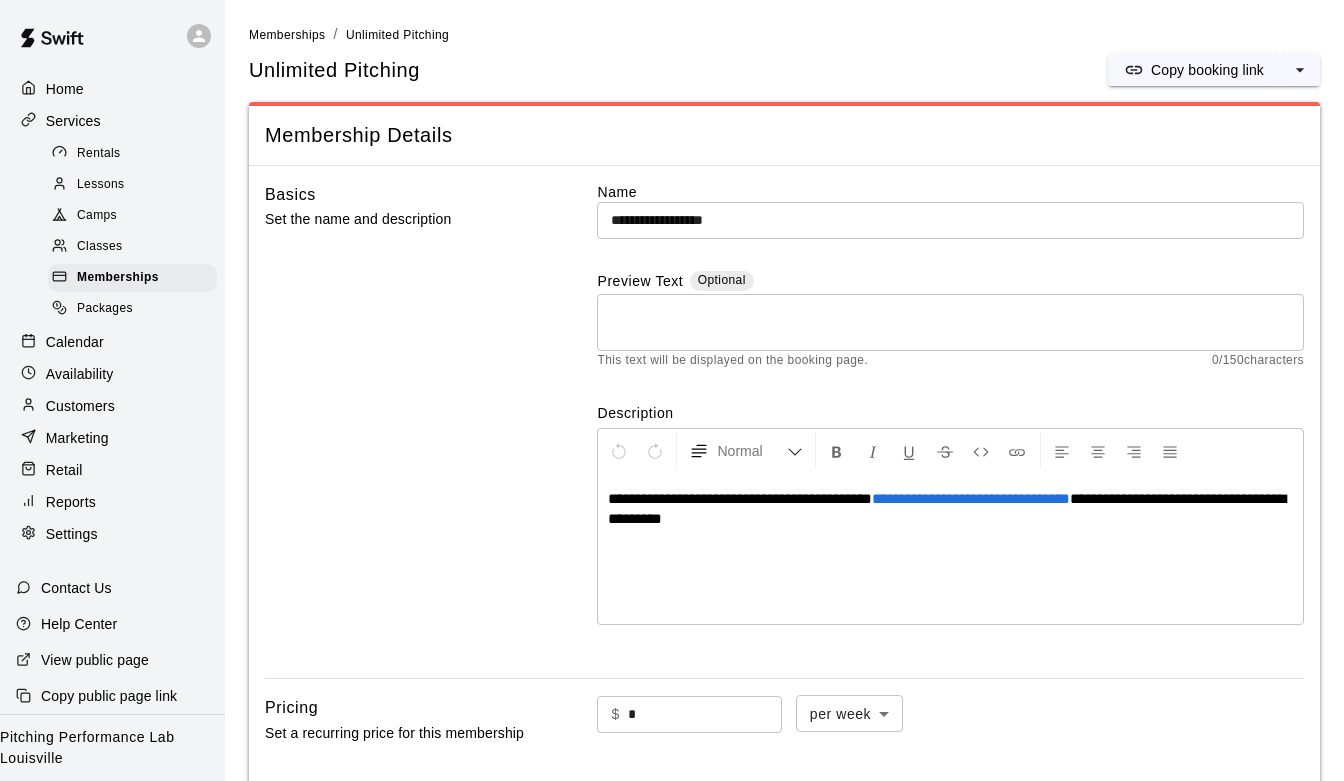 click on "Settings" at bounding box center (72, 534) 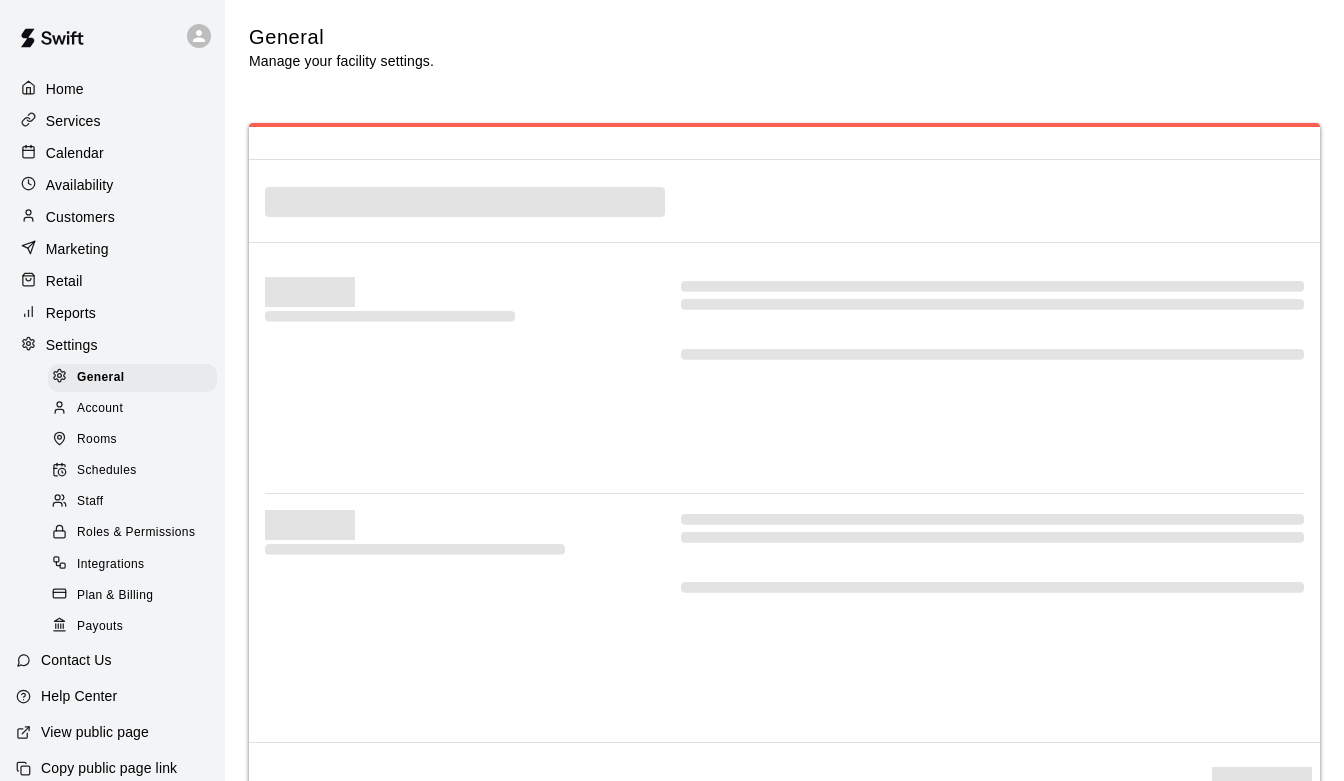 select on "**" 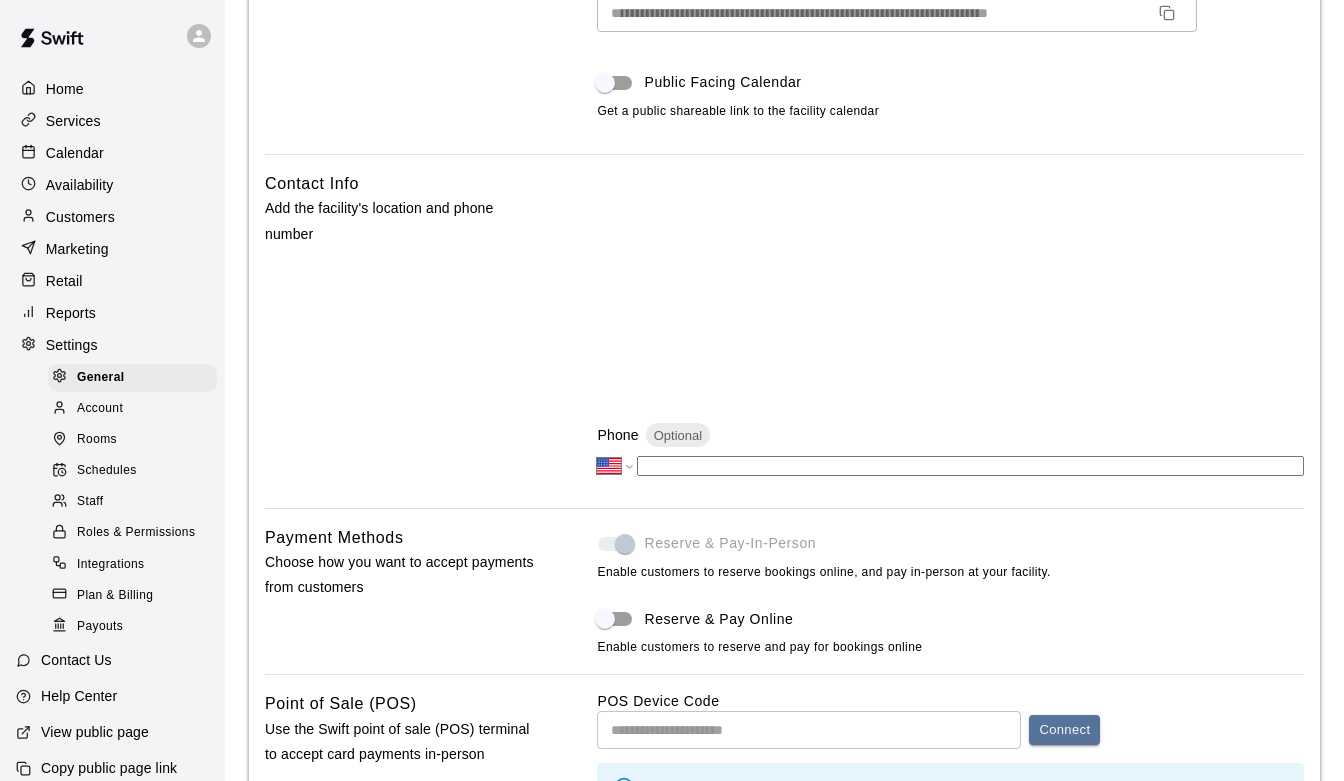 scroll, scrollTop: 0, scrollLeft: 0, axis: both 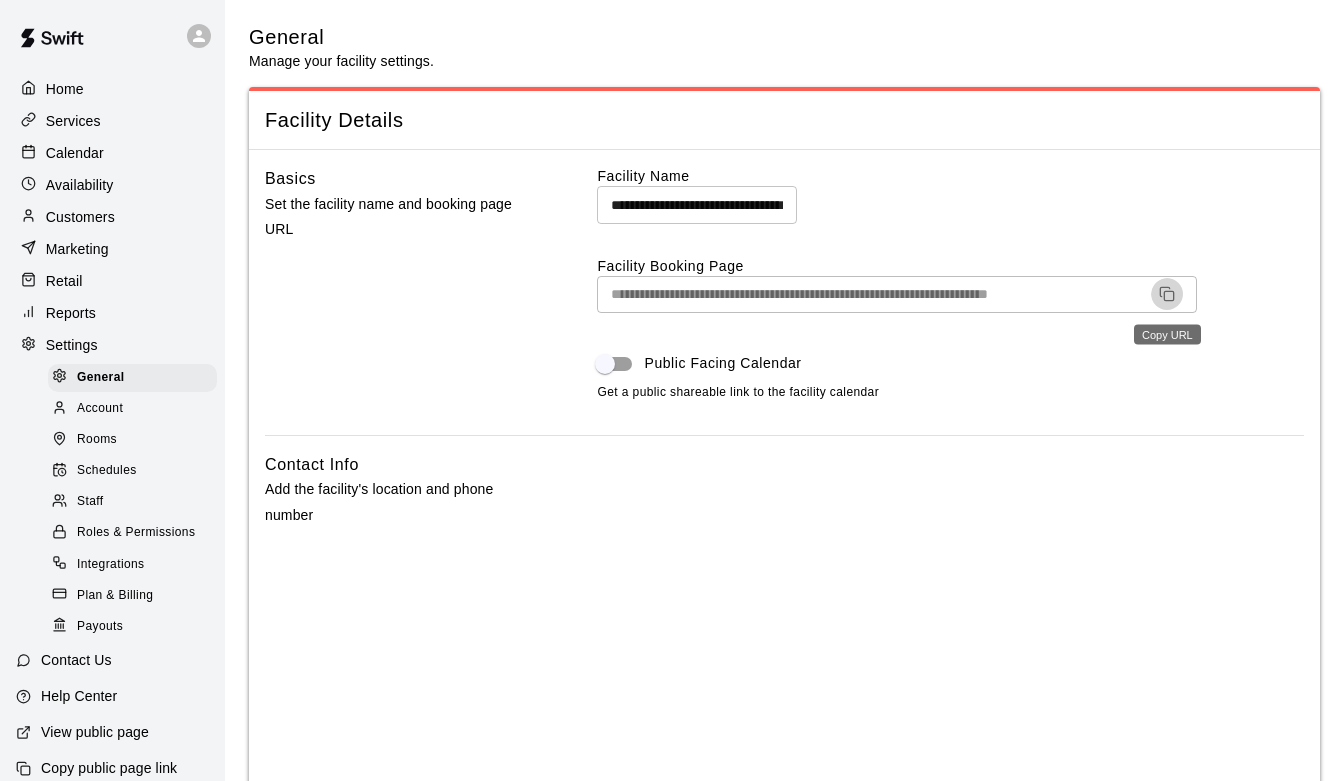 click 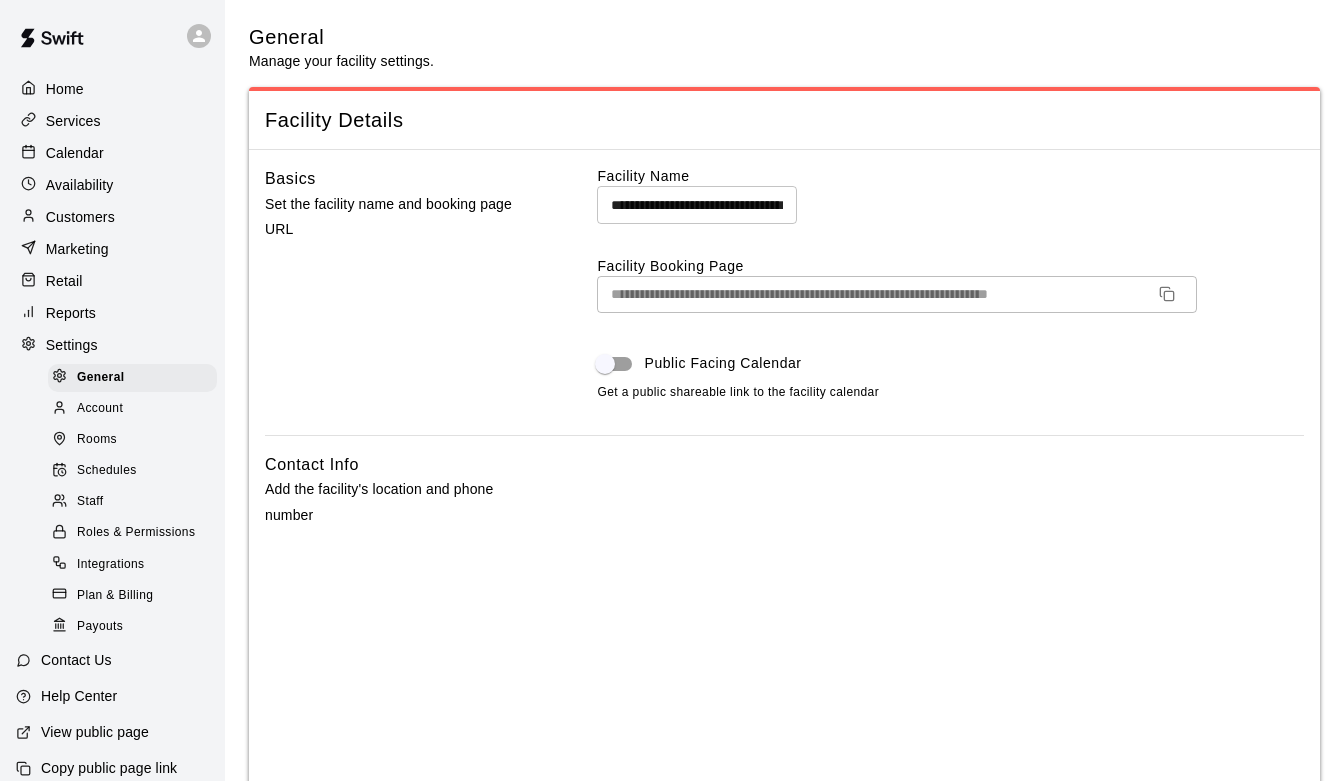 type 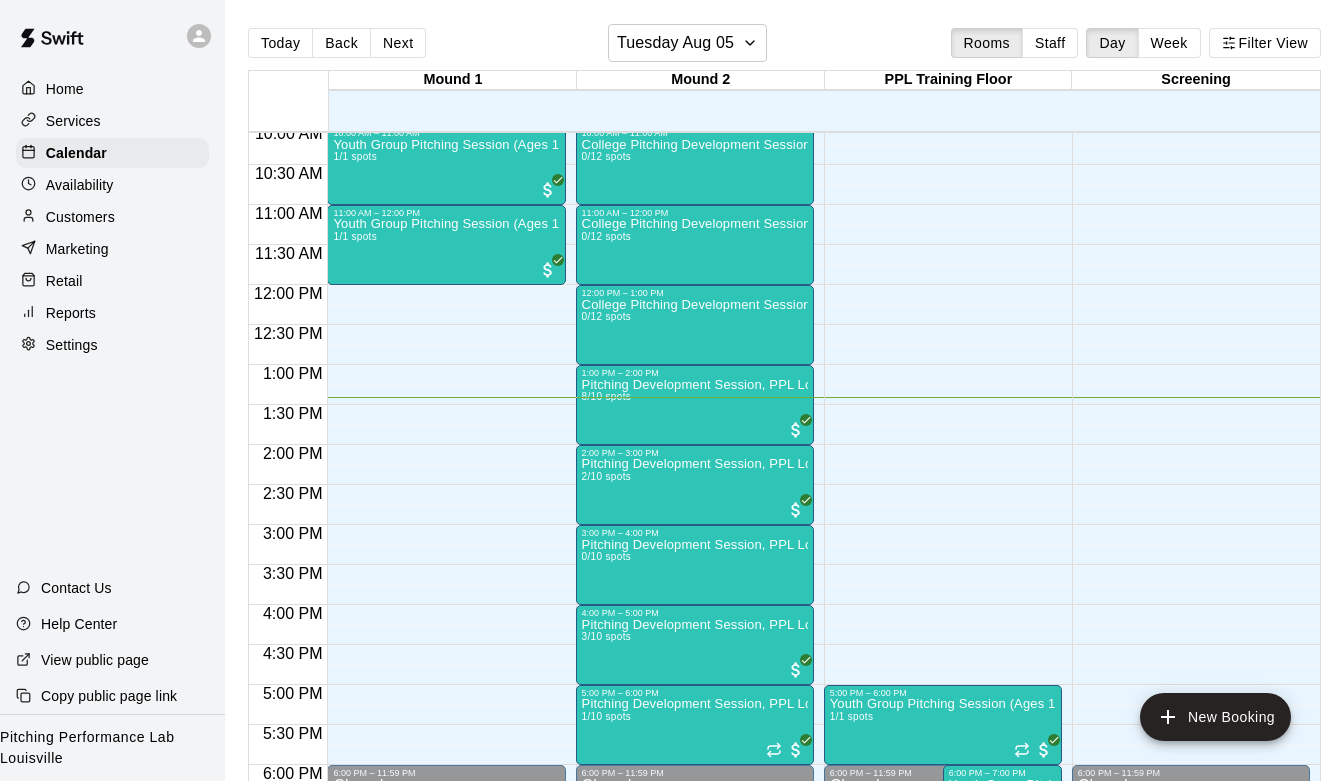 scroll, scrollTop: 806, scrollLeft: 0, axis: vertical 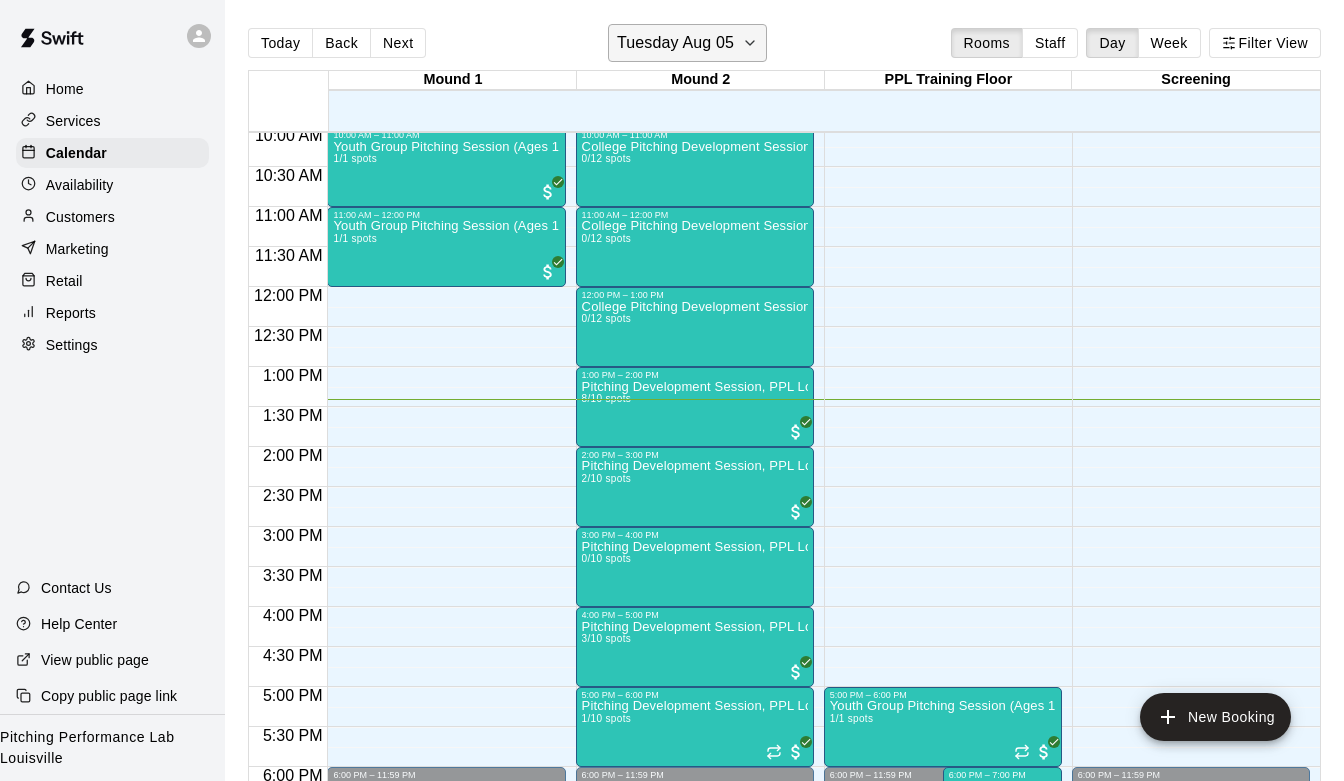 click on "Tuesday Aug 05" at bounding box center (675, 43) 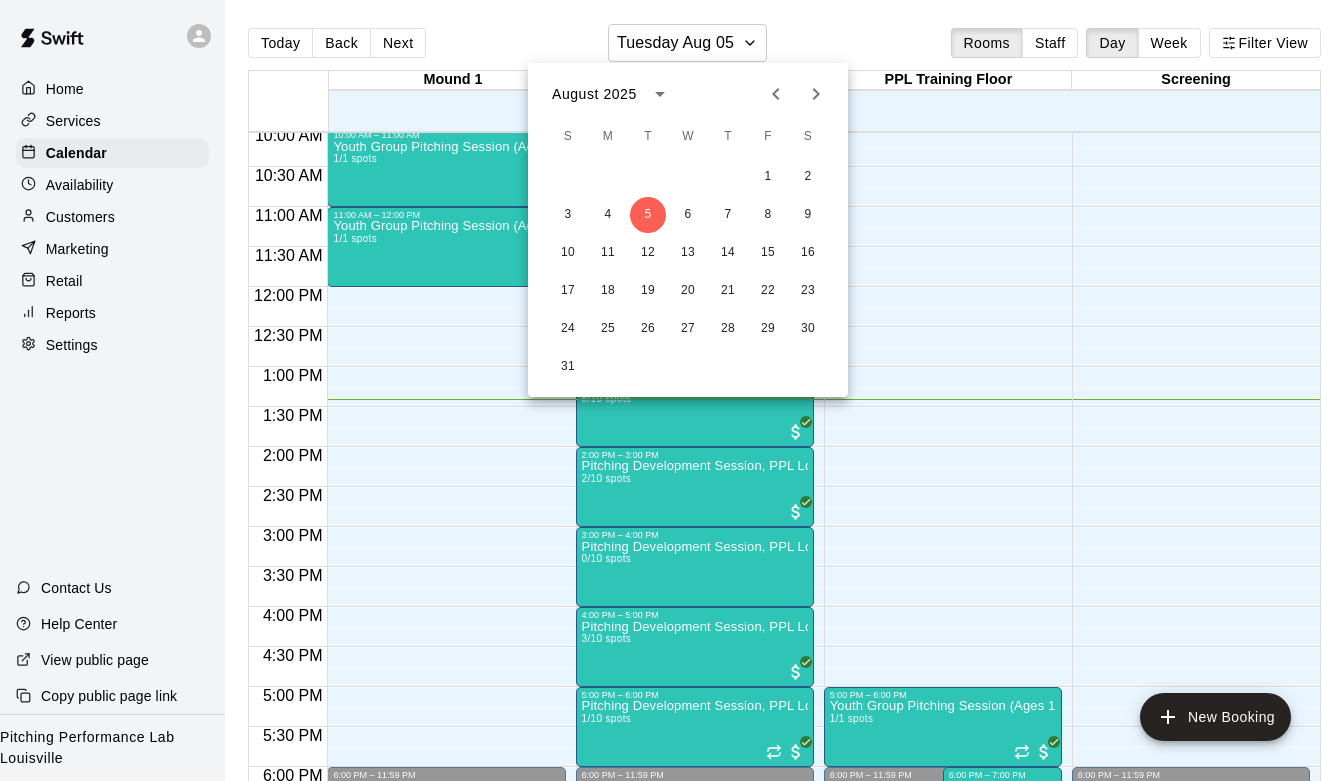 click at bounding box center [672, 390] 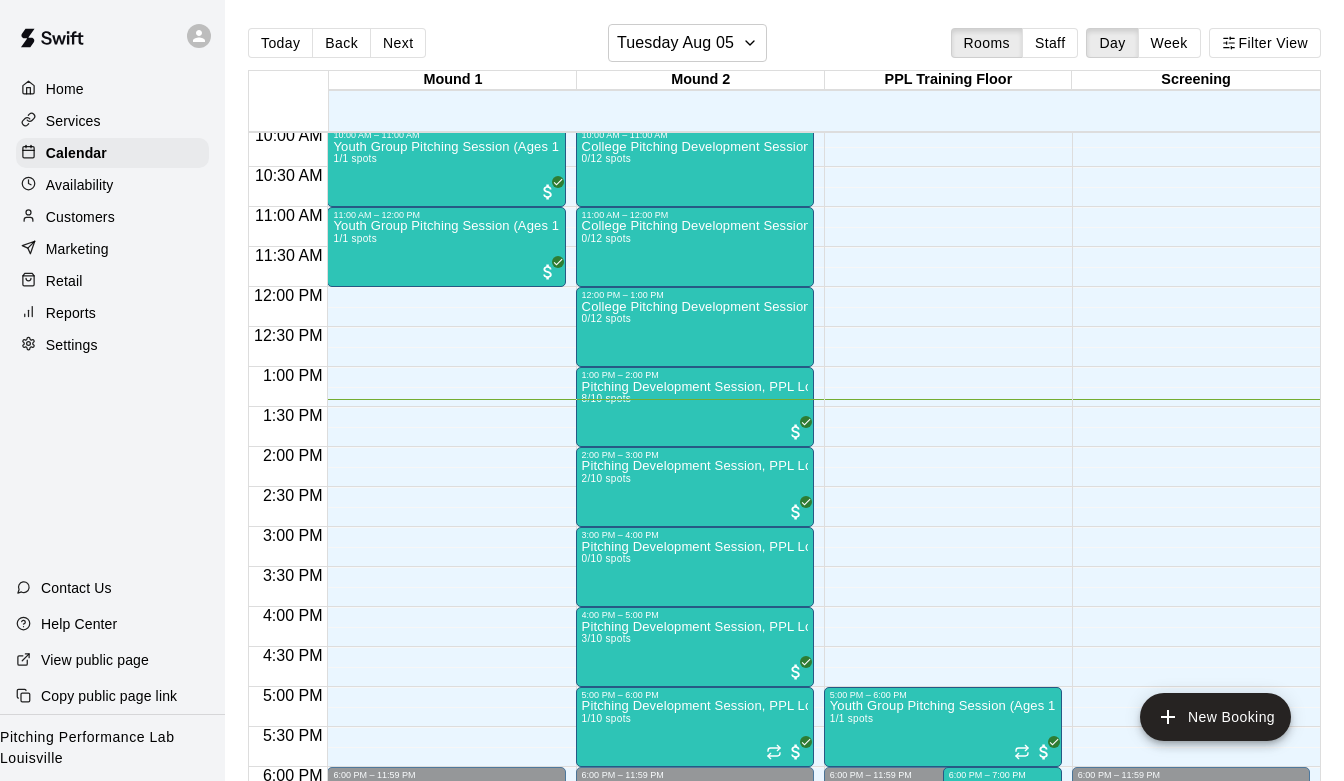 click on "August 2025 S M T W T F S 1 2 3 4 5 6 7 8 9 10 11 12 13 14 15 16 17 18 19 20 21 22 23 24 25 26 27 28 29 30 31" at bounding box center (672, 390) 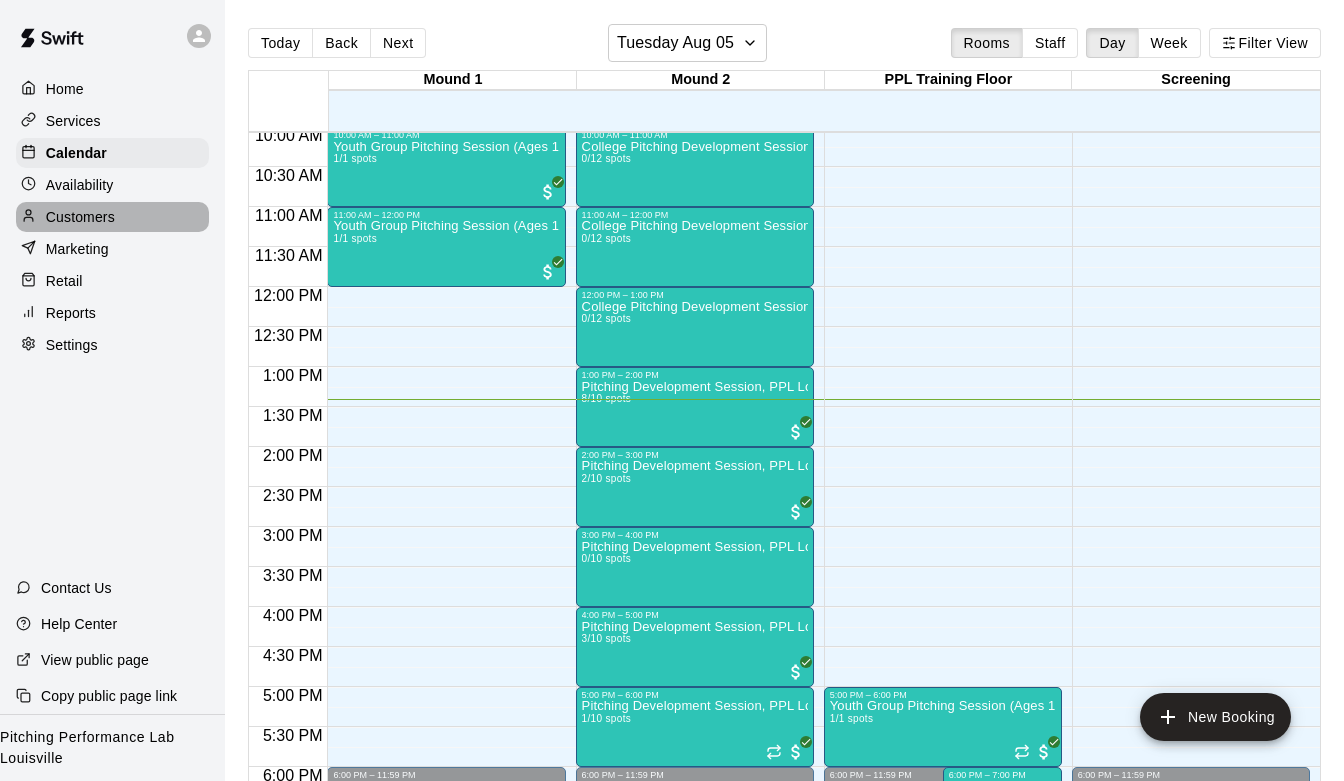 click on "Customers" at bounding box center [80, 217] 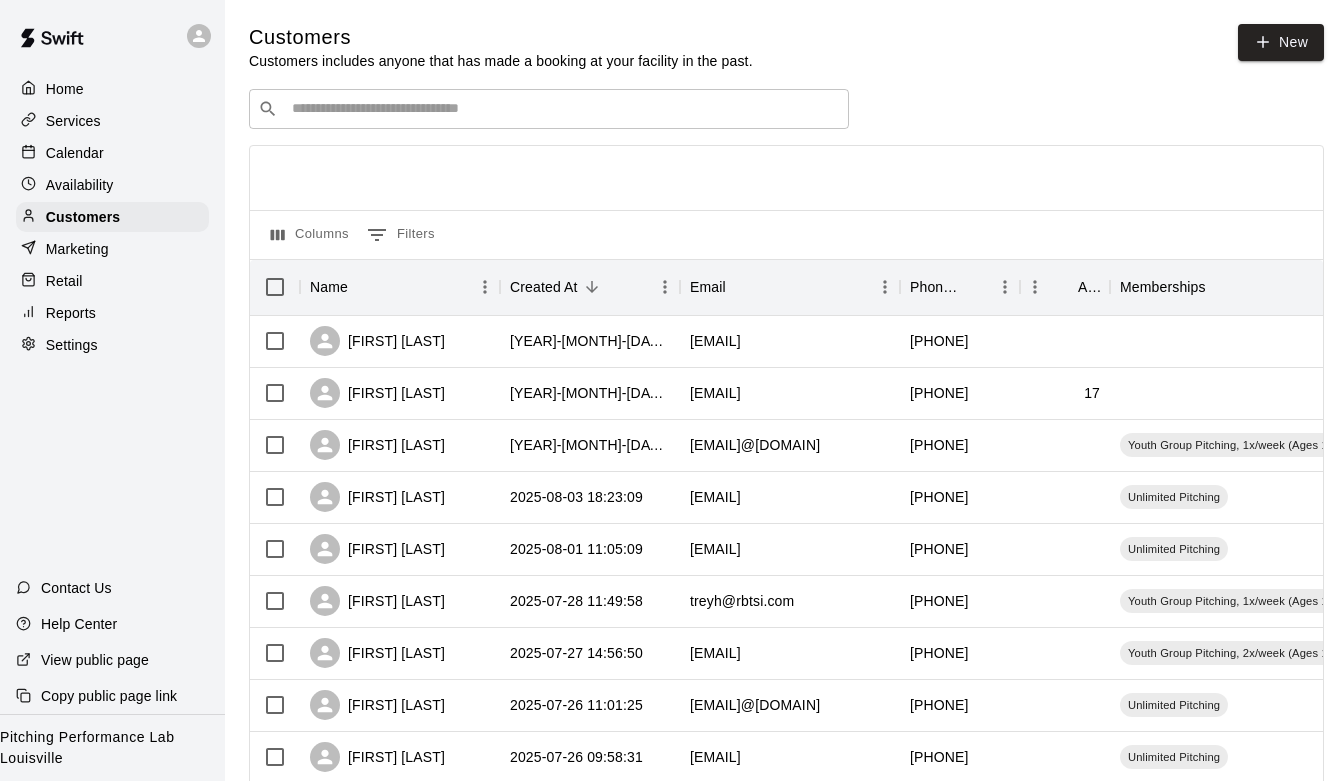 click at bounding box center (563, 109) 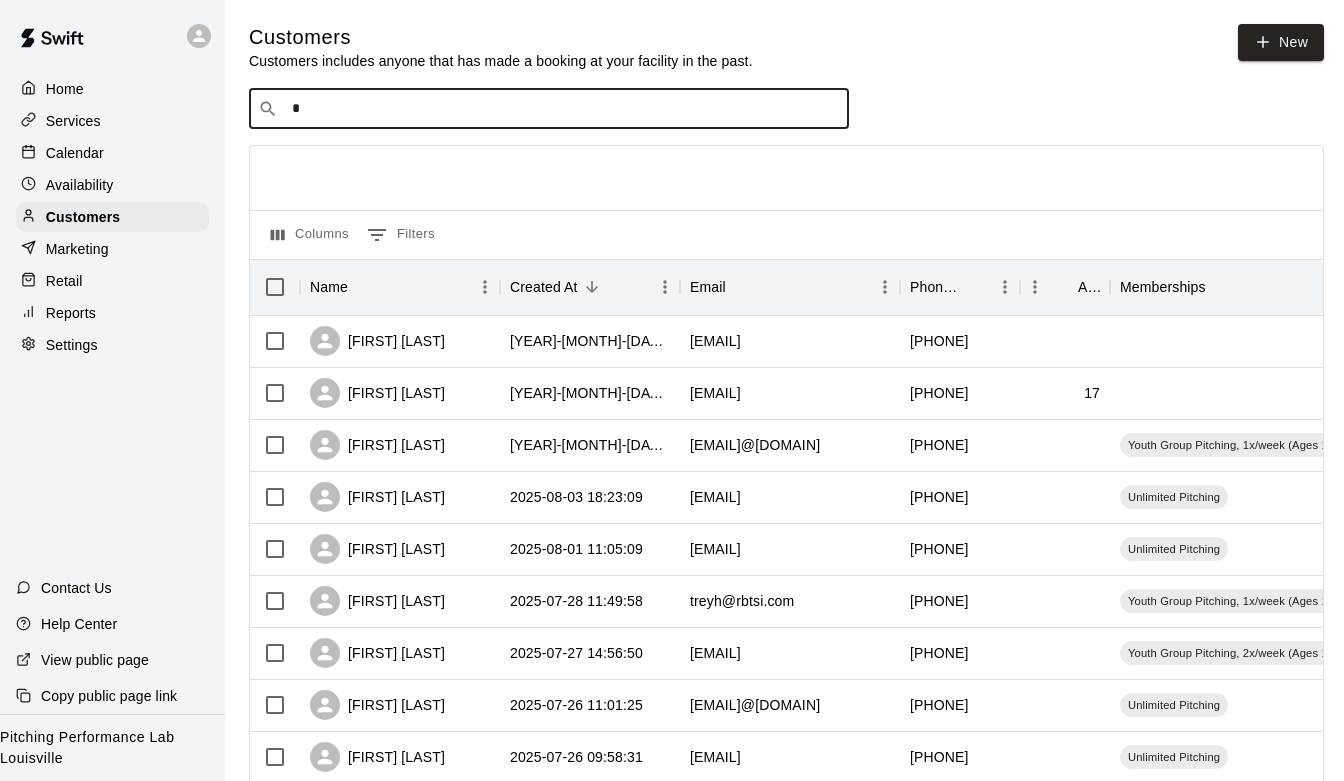 type on "**" 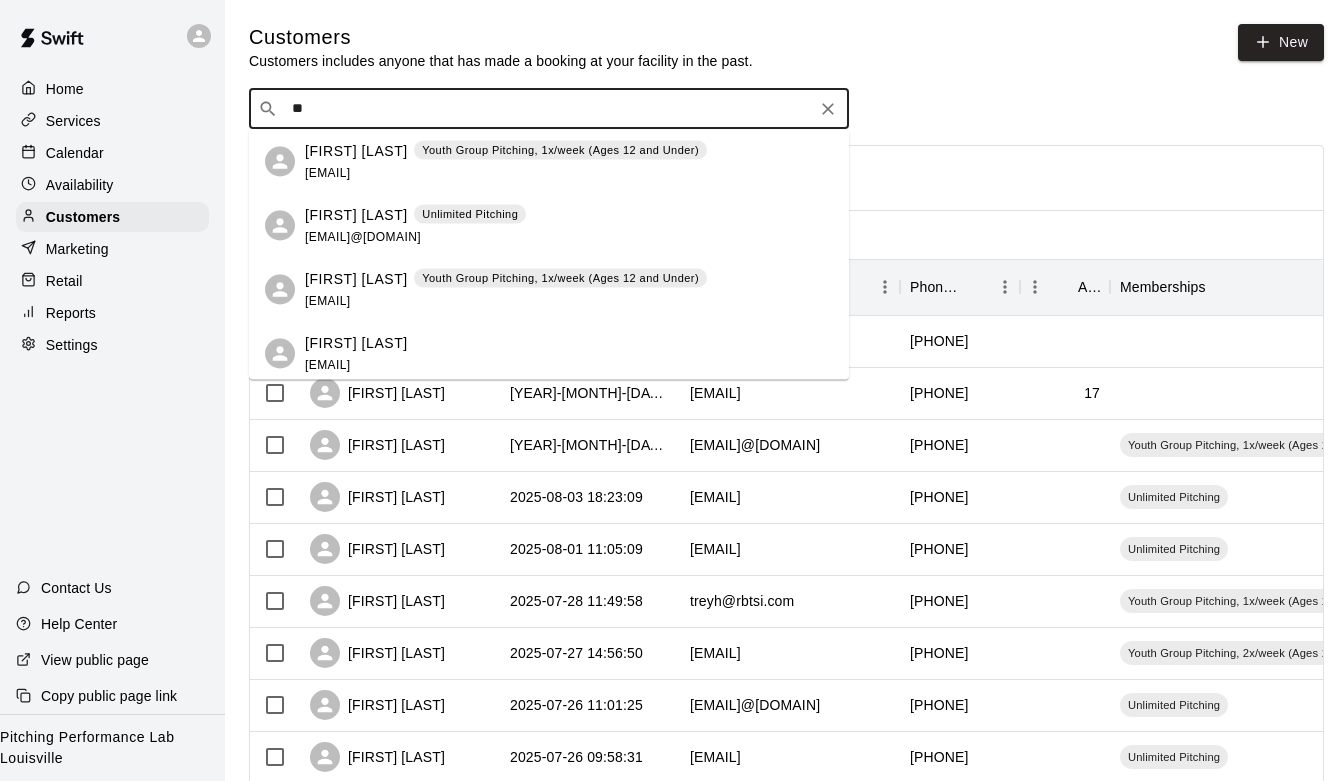 click on "[FIRST] [LAST] [EMAIL]" at bounding box center [415, 225] 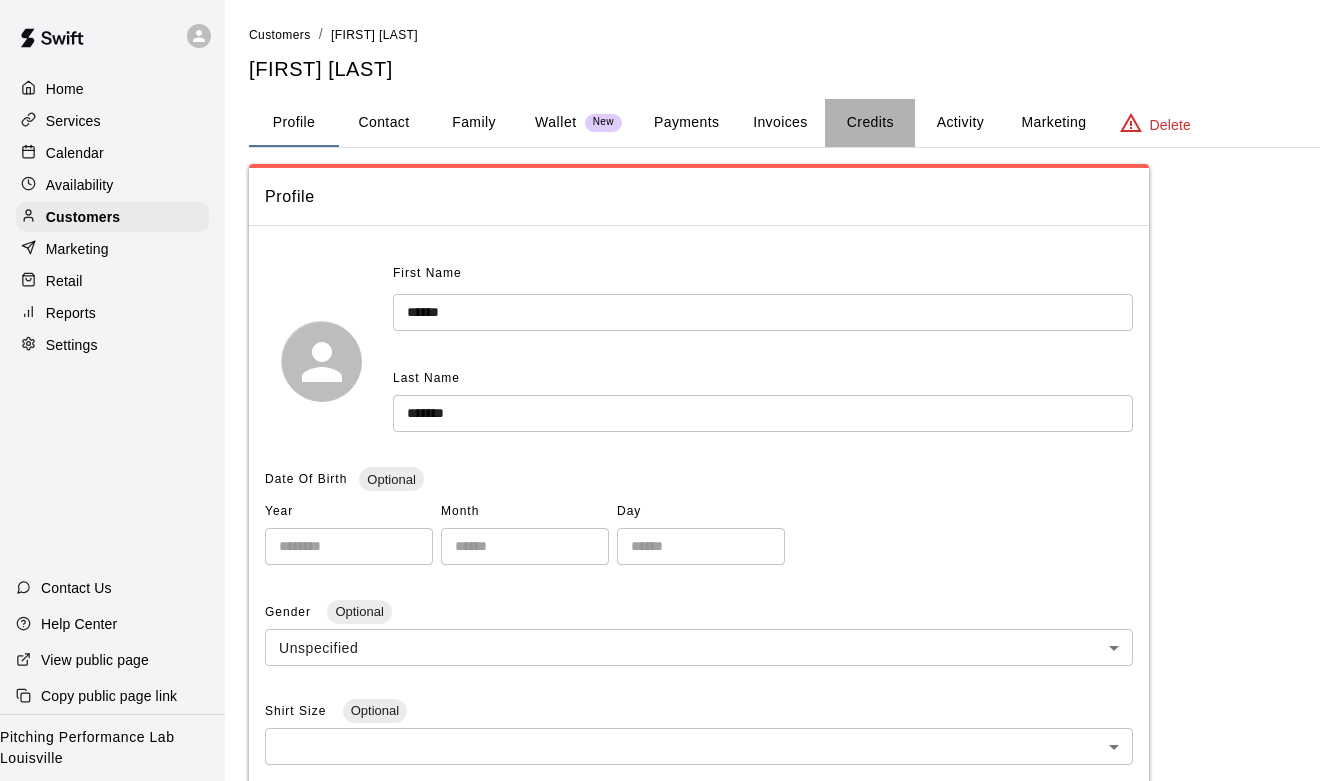 click on "Credits" at bounding box center [870, 123] 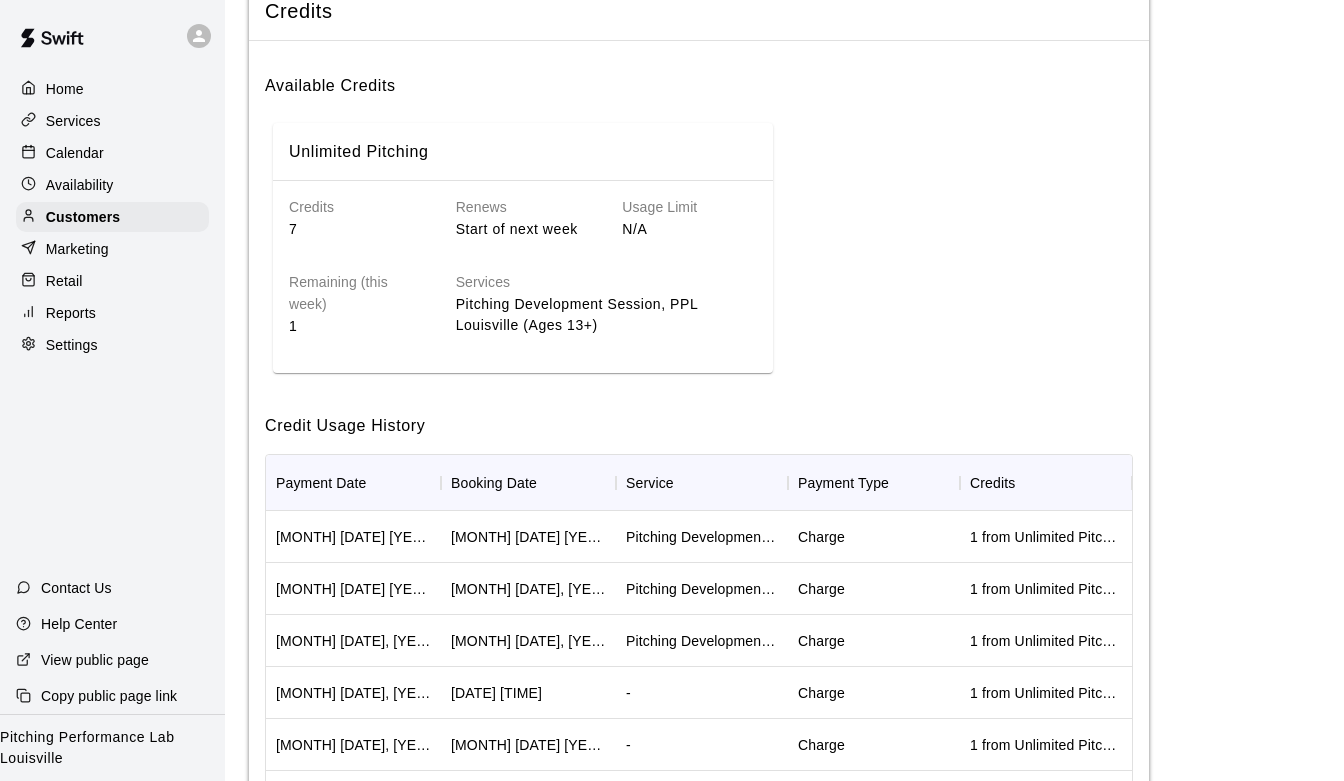 scroll, scrollTop: 190, scrollLeft: 0, axis: vertical 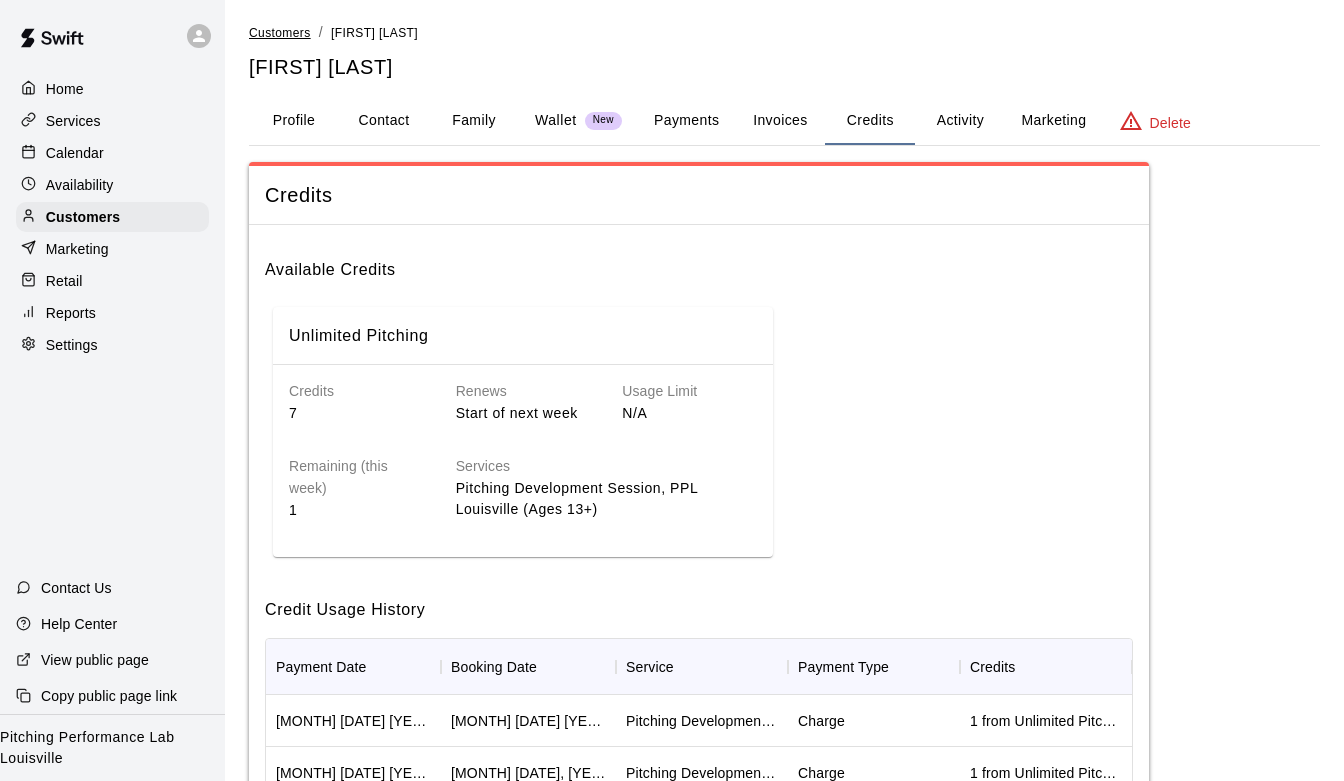 click on "Customers" at bounding box center [280, 33] 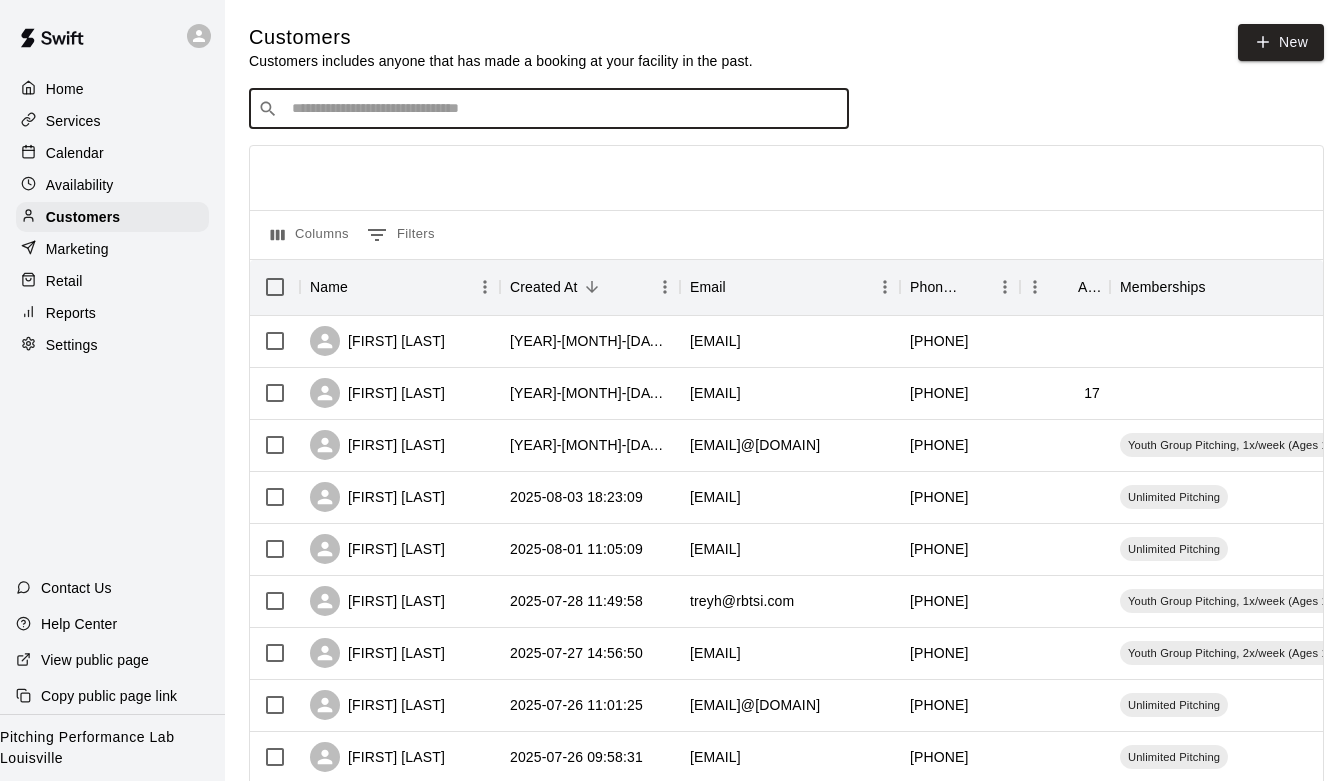 click at bounding box center (563, 109) 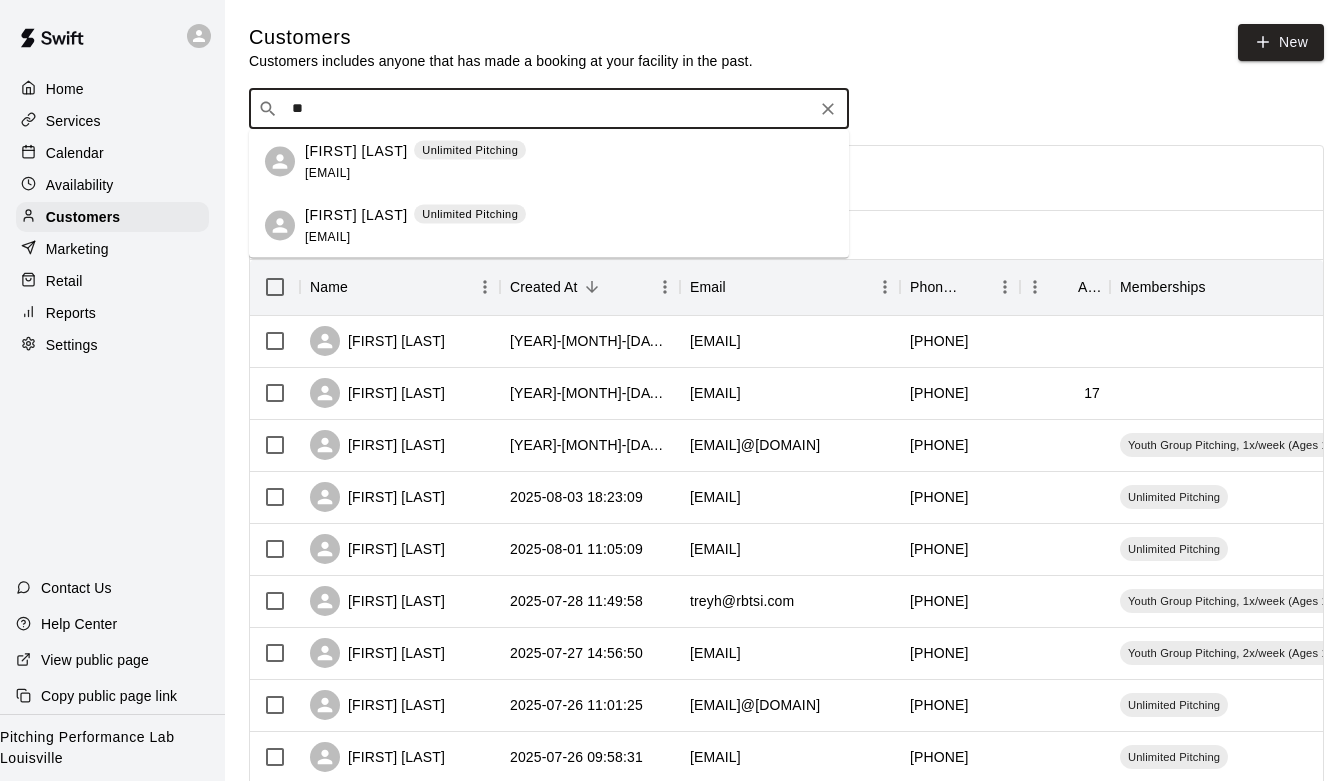 type on "*" 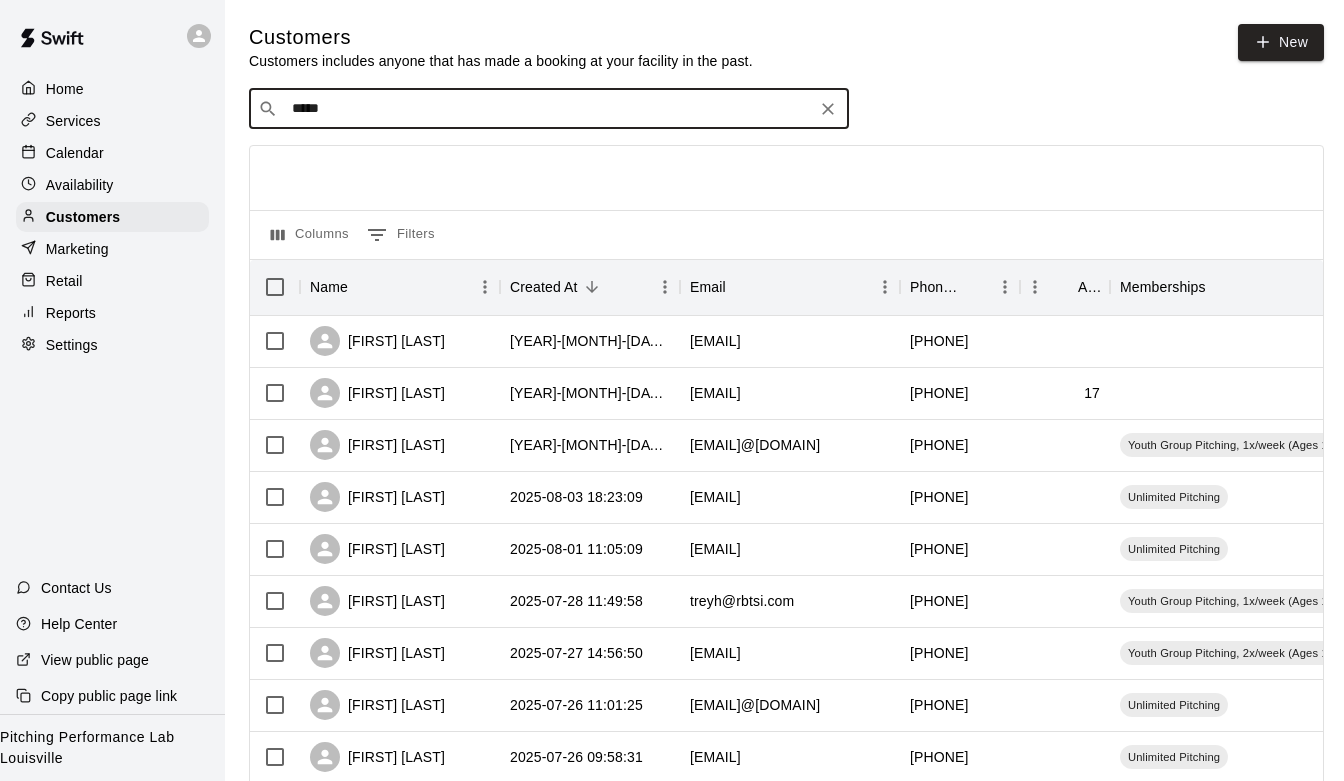 type on "******" 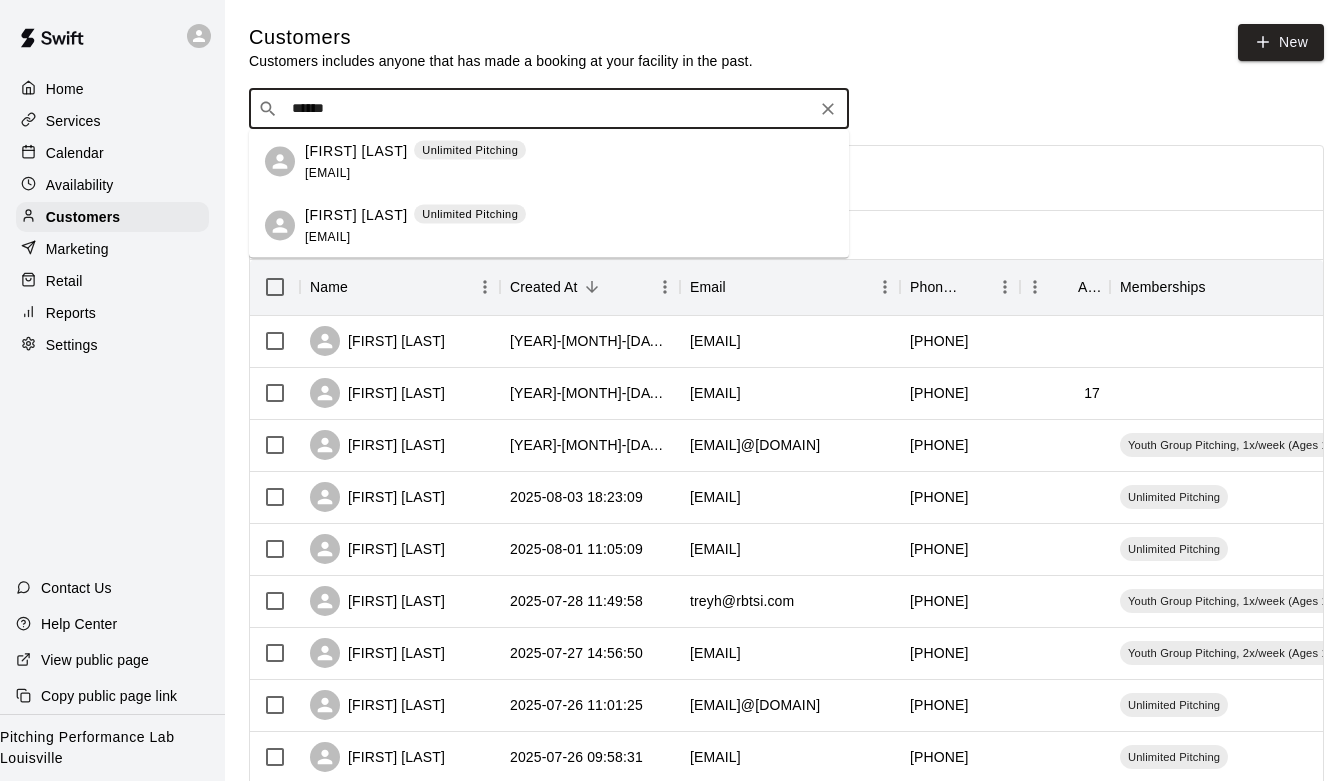 click on "[EMAIL]" at bounding box center [327, 236] 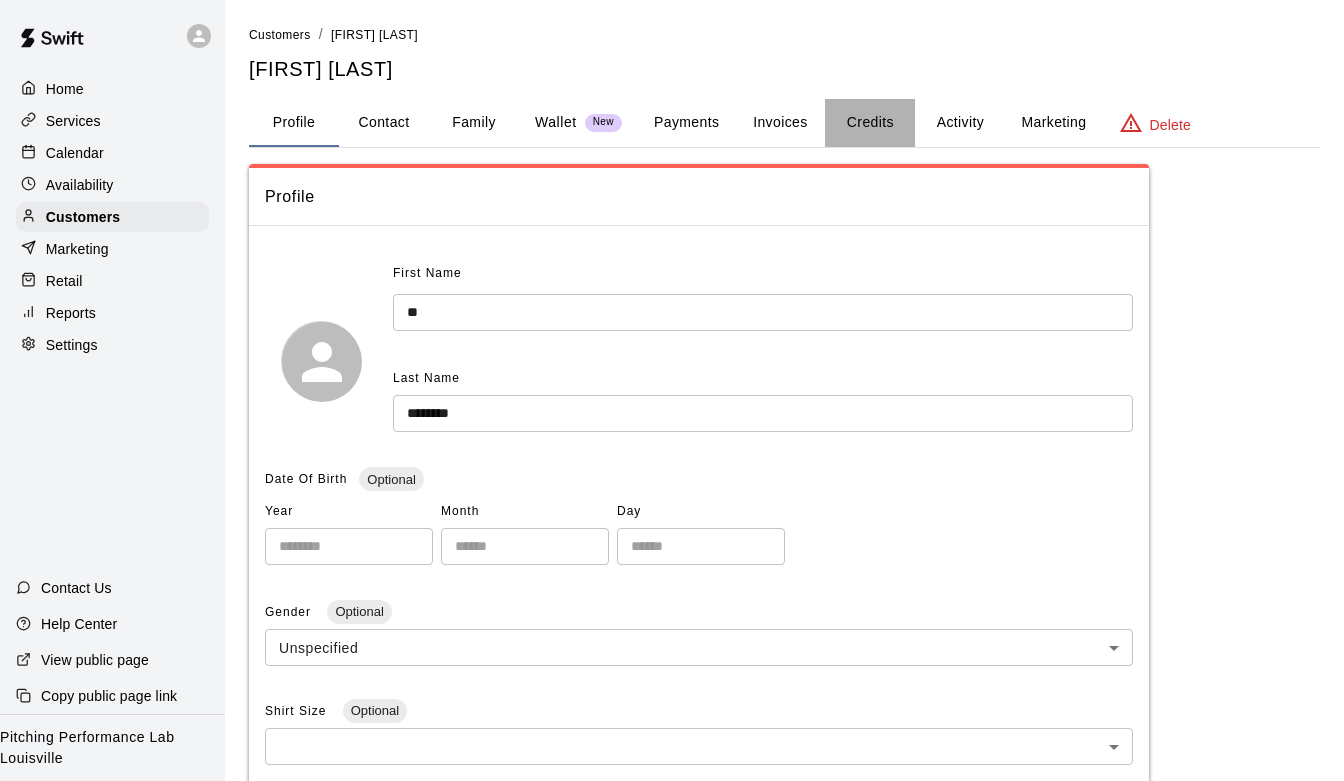 click on "Credits" at bounding box center [870, 123] 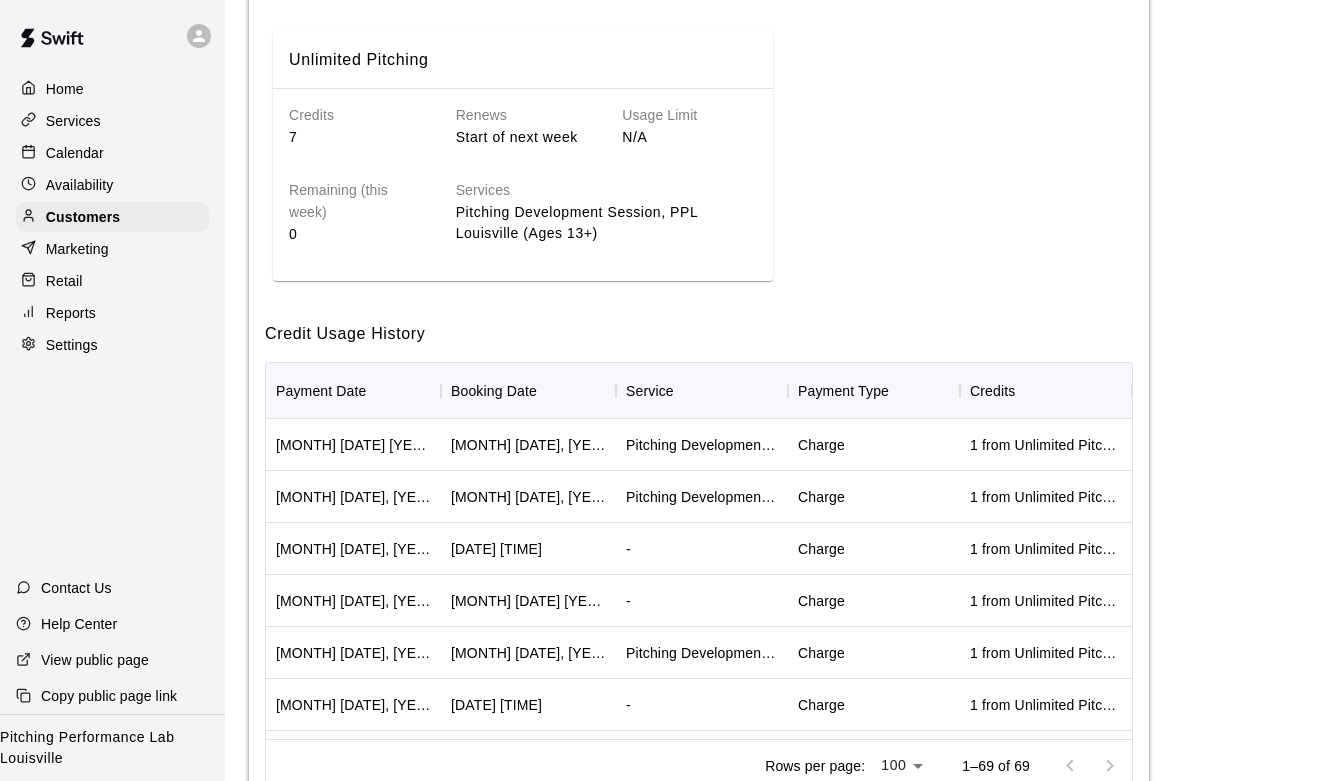 scroll, scrollTop: 265, scrollLeft: 0, axis: vertical 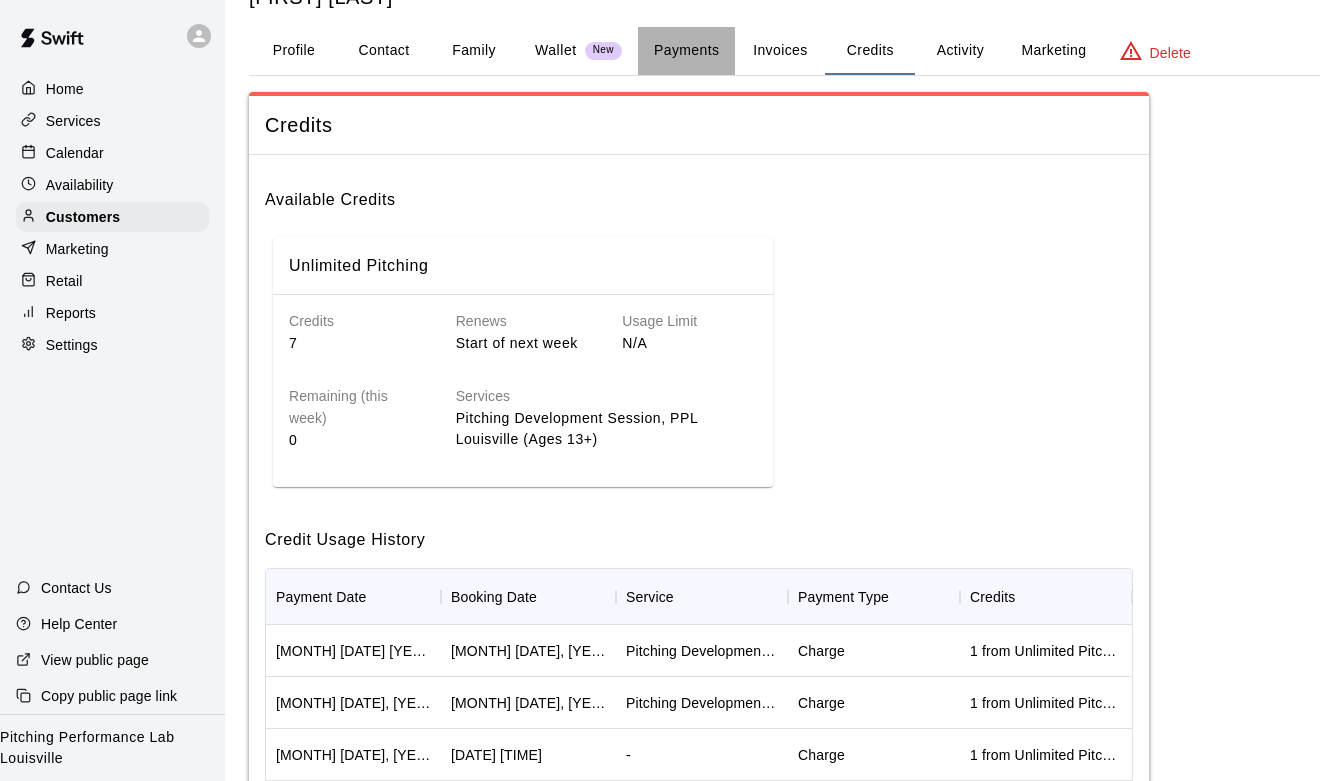 click on "Payments" at bounding box center [686, 51] 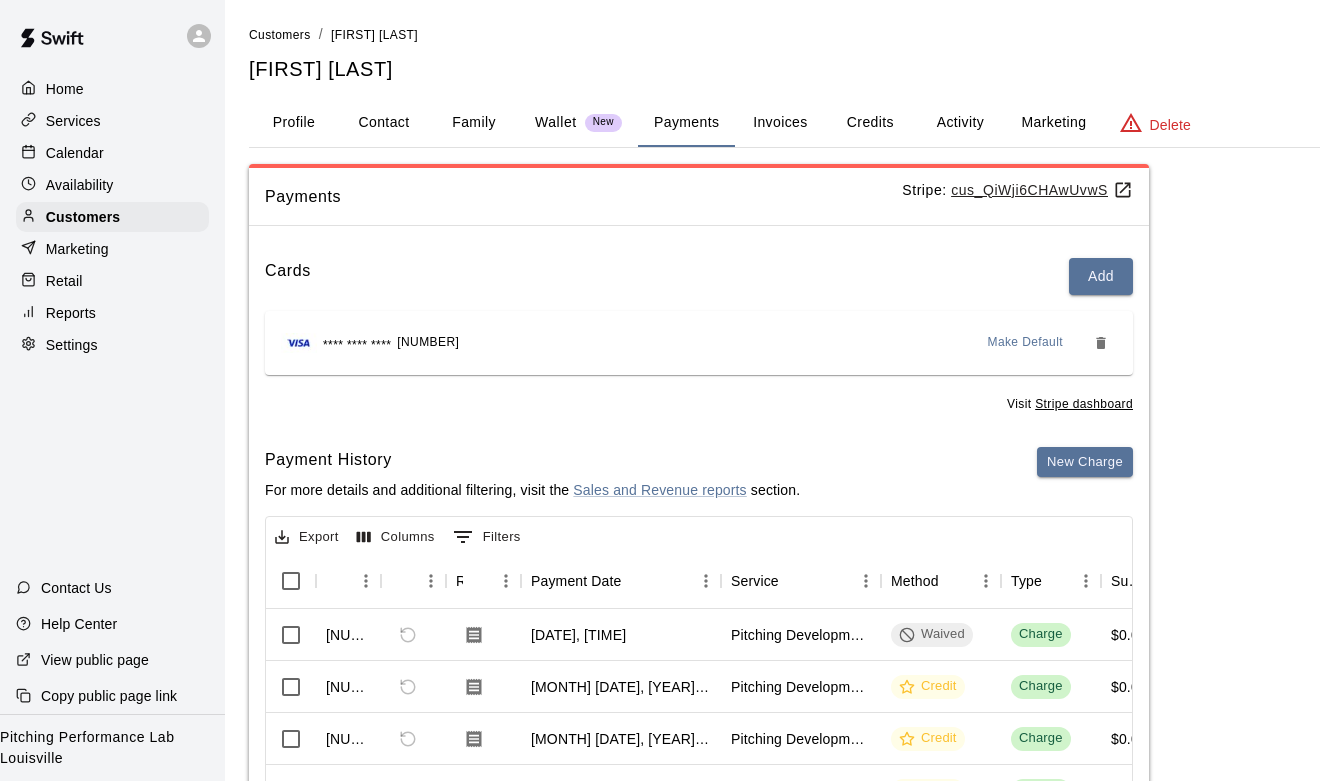 scroll, scrollTop: 0, scrollLeft: 0, axis: both 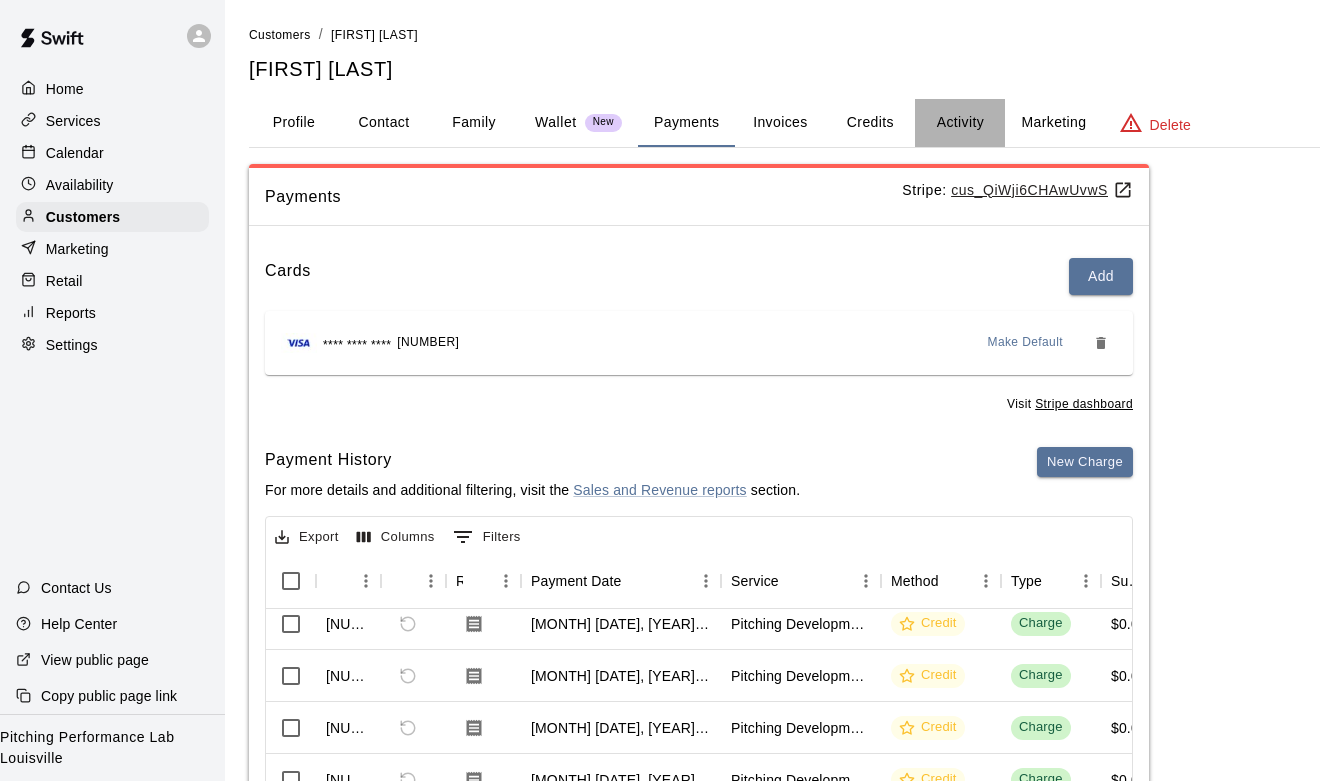 click on "Activity" at bounding box center (960, 123) 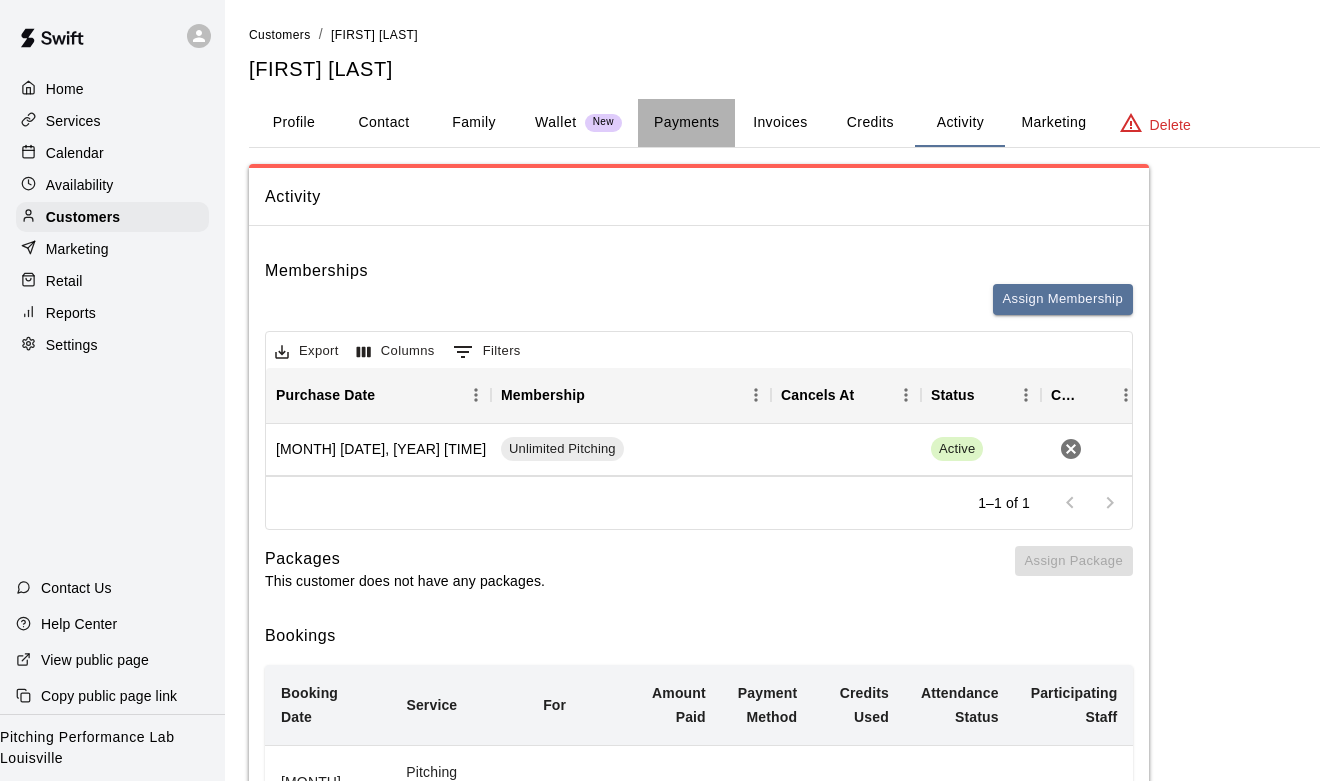 click on "Payments" at bounding box center (686, 123) 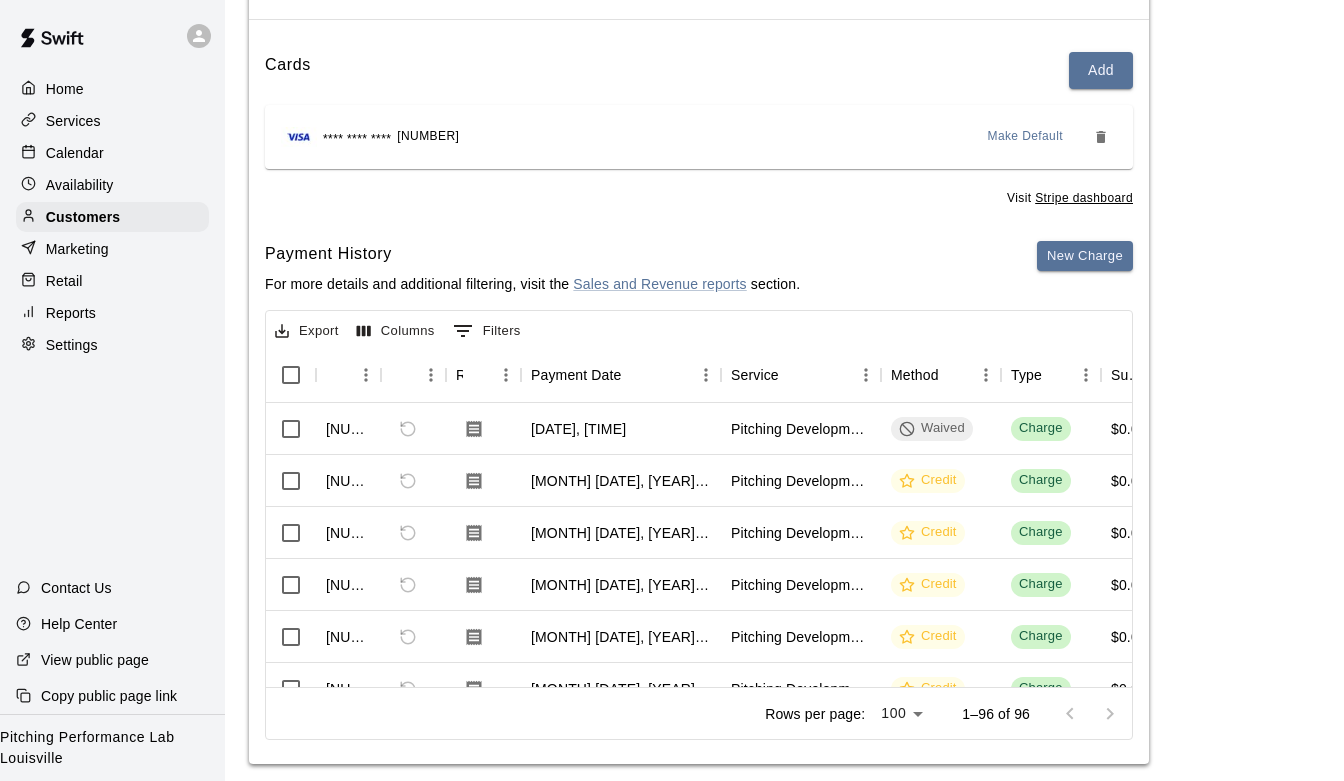 scroll, scrollTop: 203, scrollLeft: 0, axis: vertical 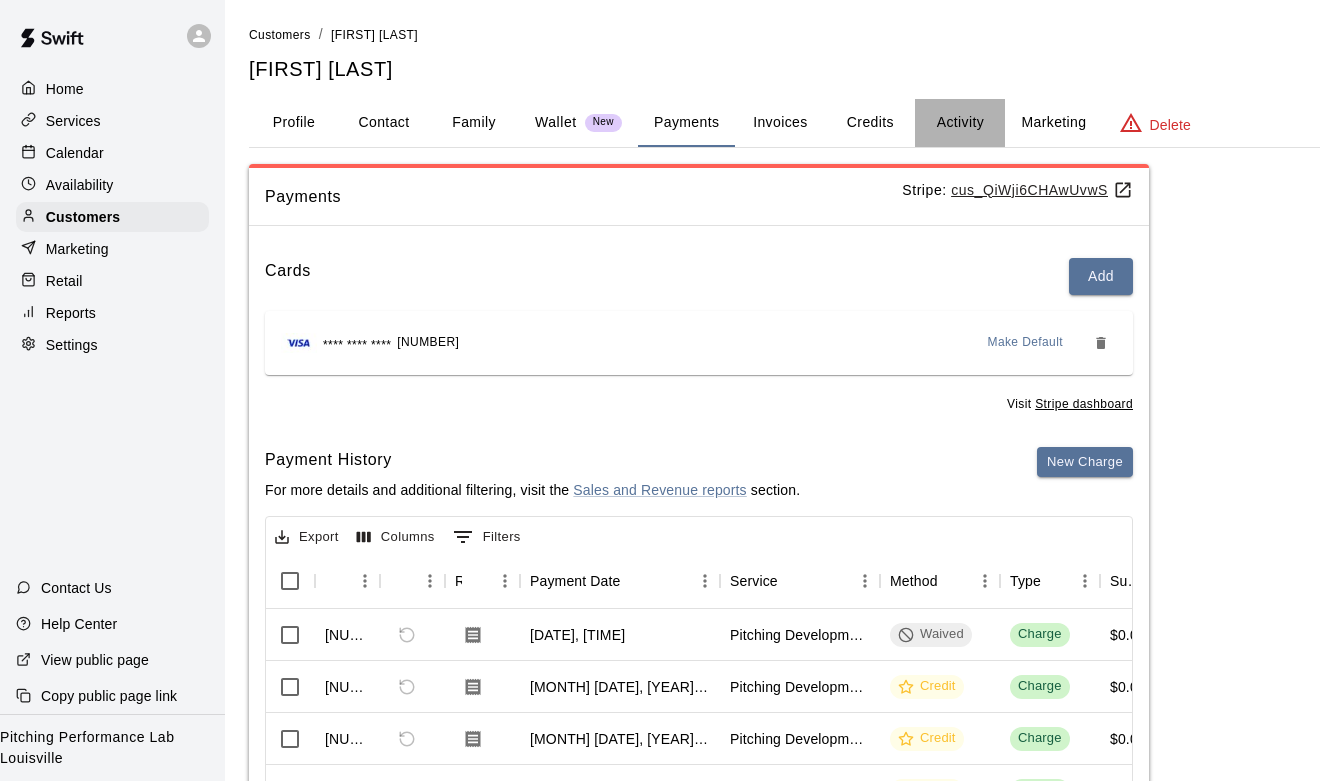 click on "Activity" at bounding box center [960, 123] 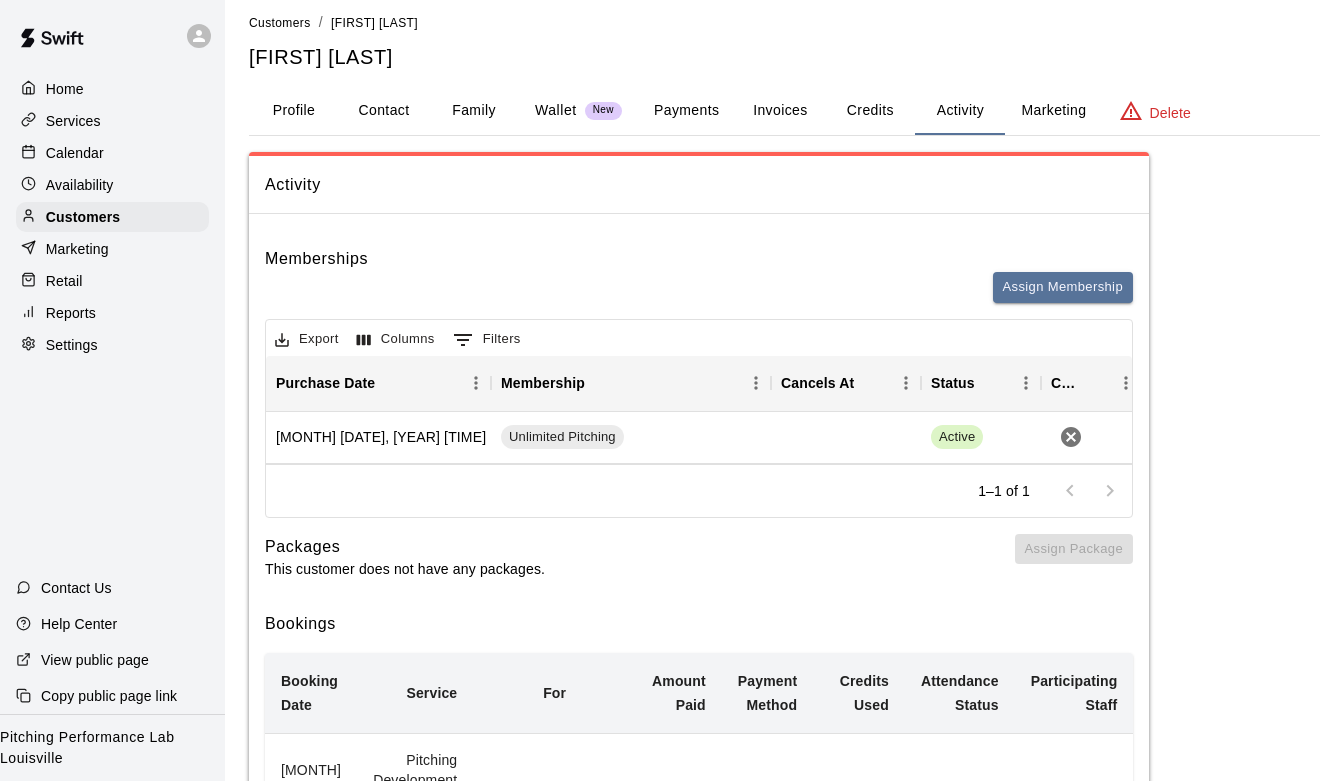 scroll, scrollTop: 0, scrollLeft: 0, axis: both 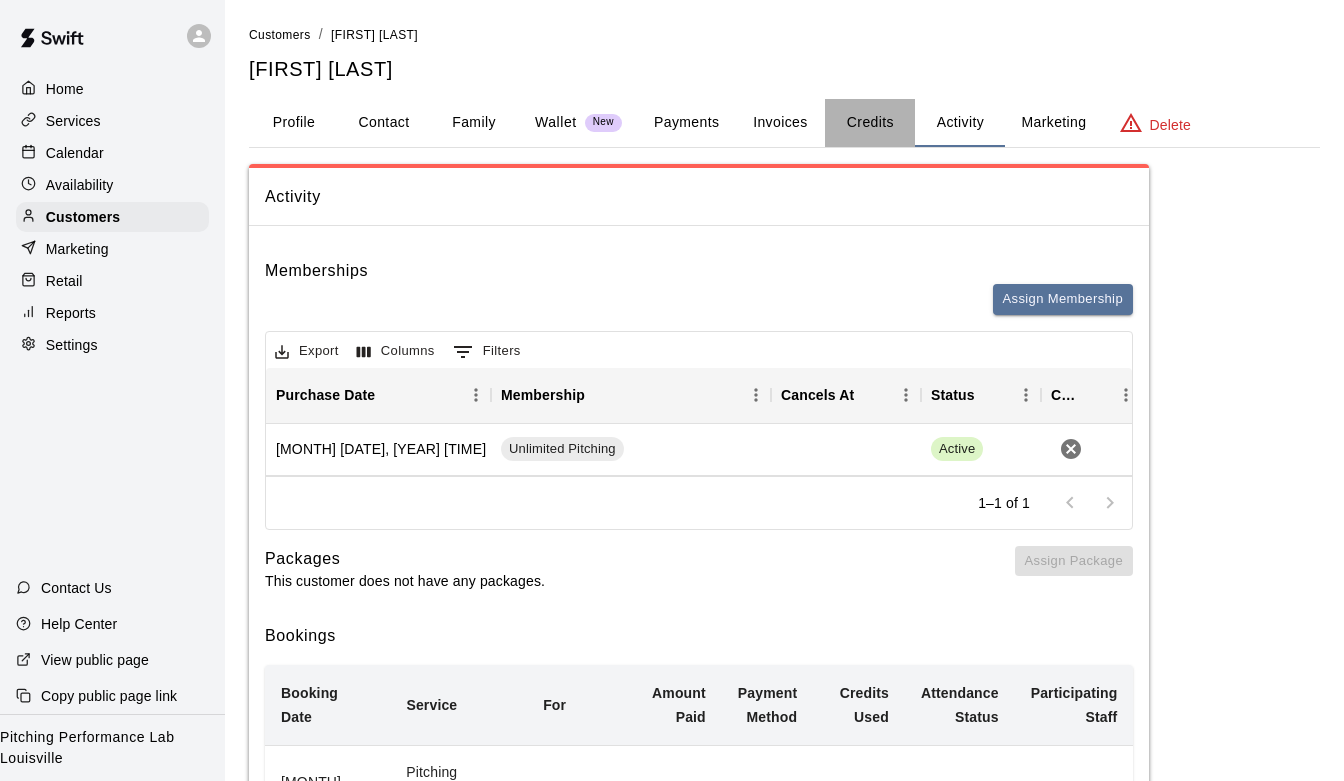 click on "Credits" at bounding box center [870, 123] 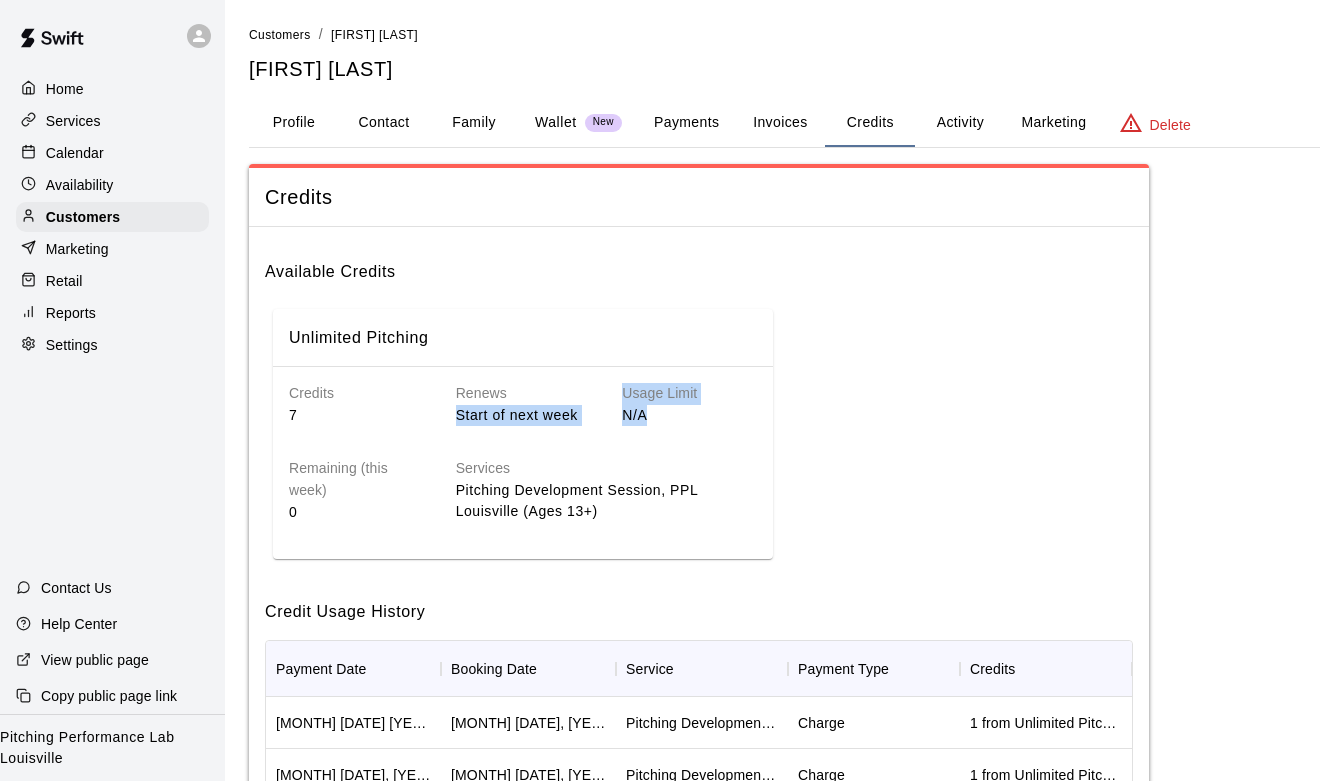 drag, startPoint x: 455, startPoint y: 418, endPoint x: 693, endPoint y: 415, distance: 238.0189 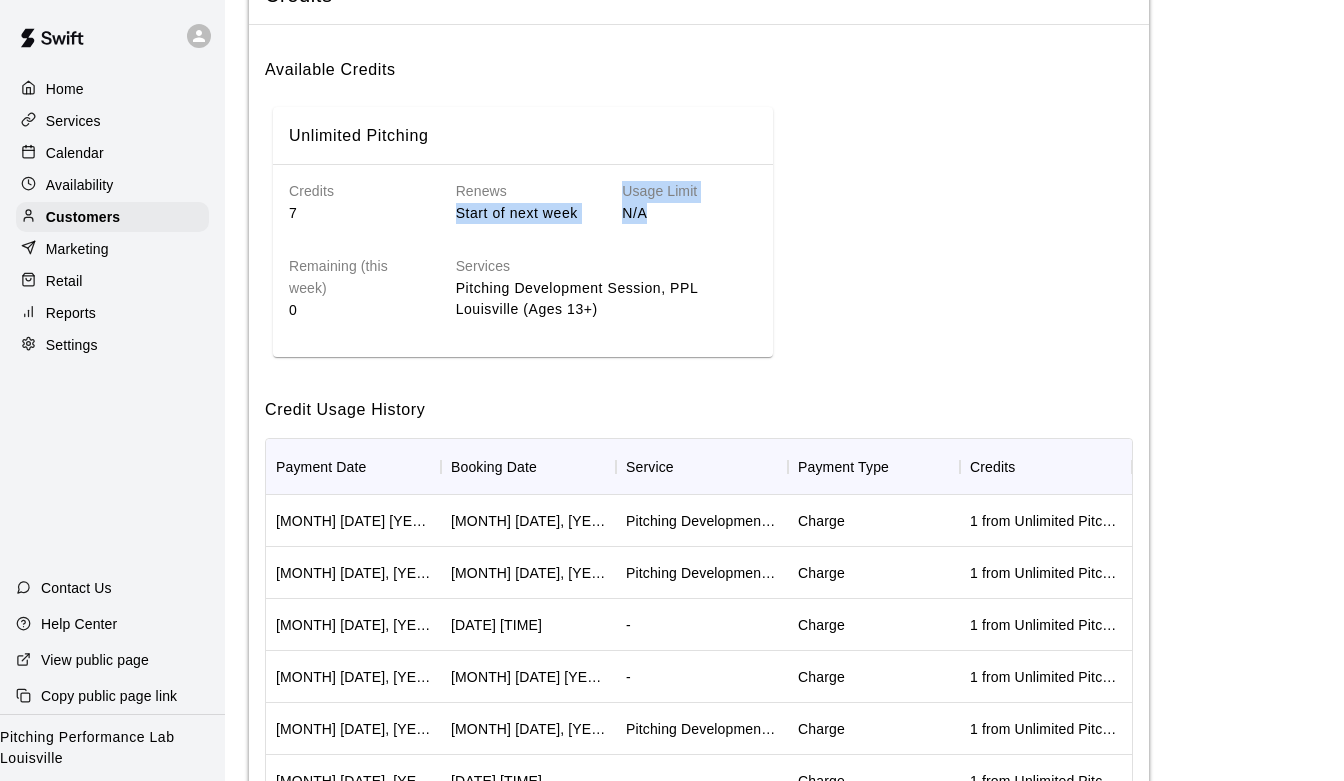 scroll, scrollTop: 201, scrollLeft: 0, axis: vertical 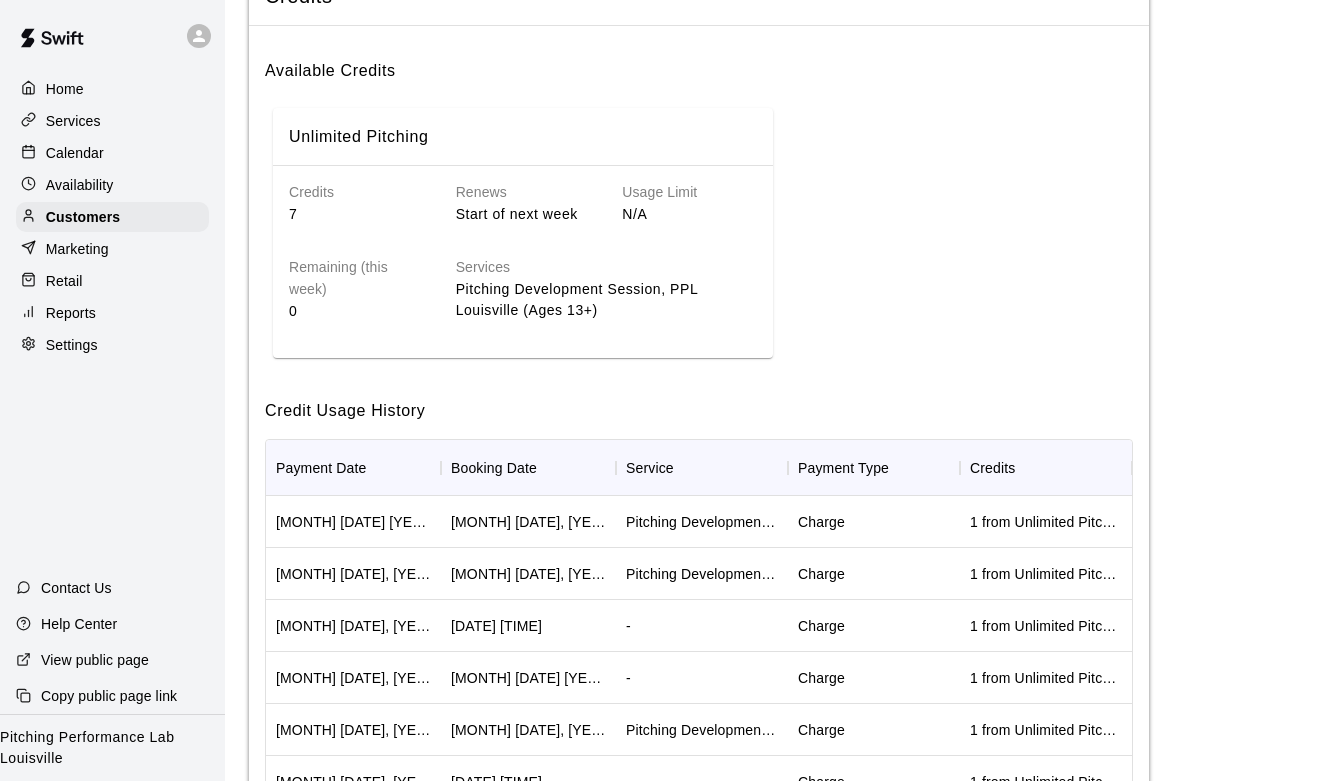 click on "Unlimited Pitching Credits [NUMBER] Renews Start of next week Usage Limit N/A Remaining   (this week) [NUMBER] Services [PPL Louisville (Ages 13+)]" at bounding box center (699, 233) 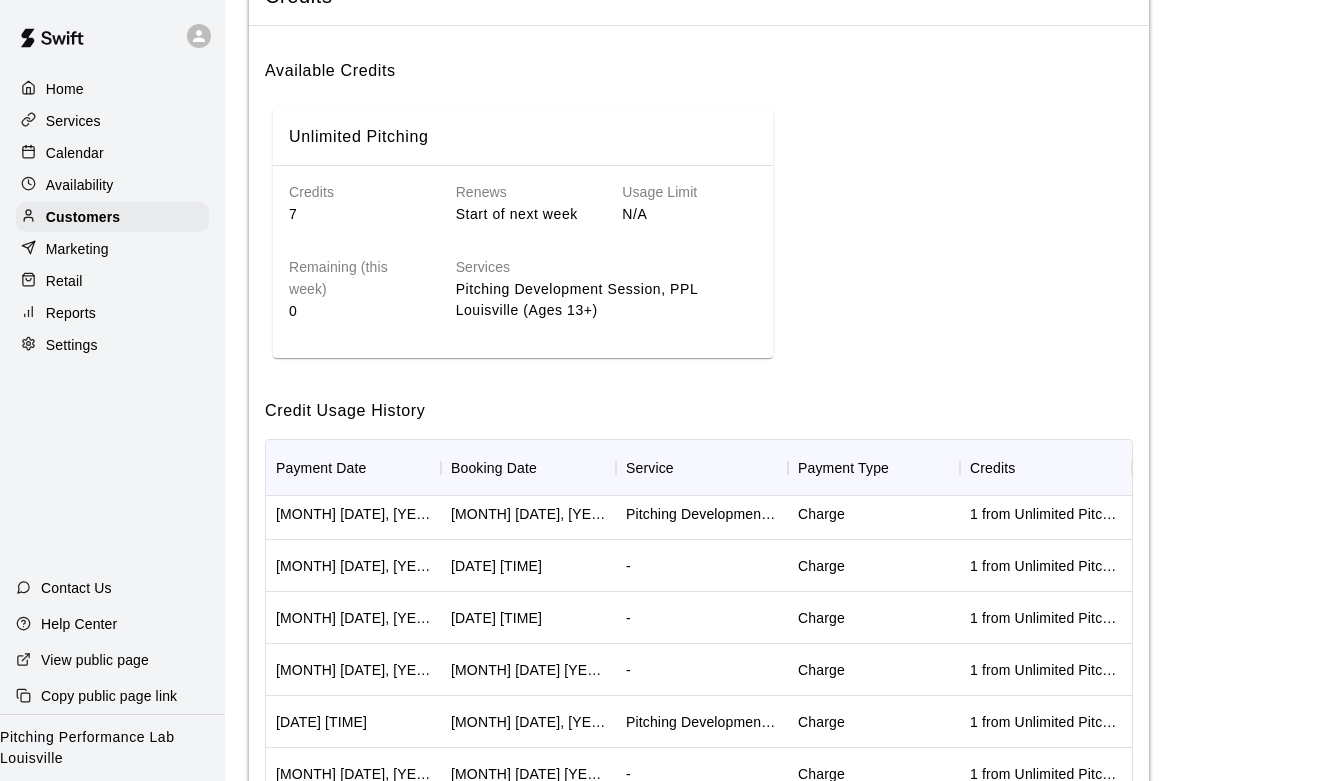 scroll, scrollTop: 211, scrollLeft: 0, axis: vertical 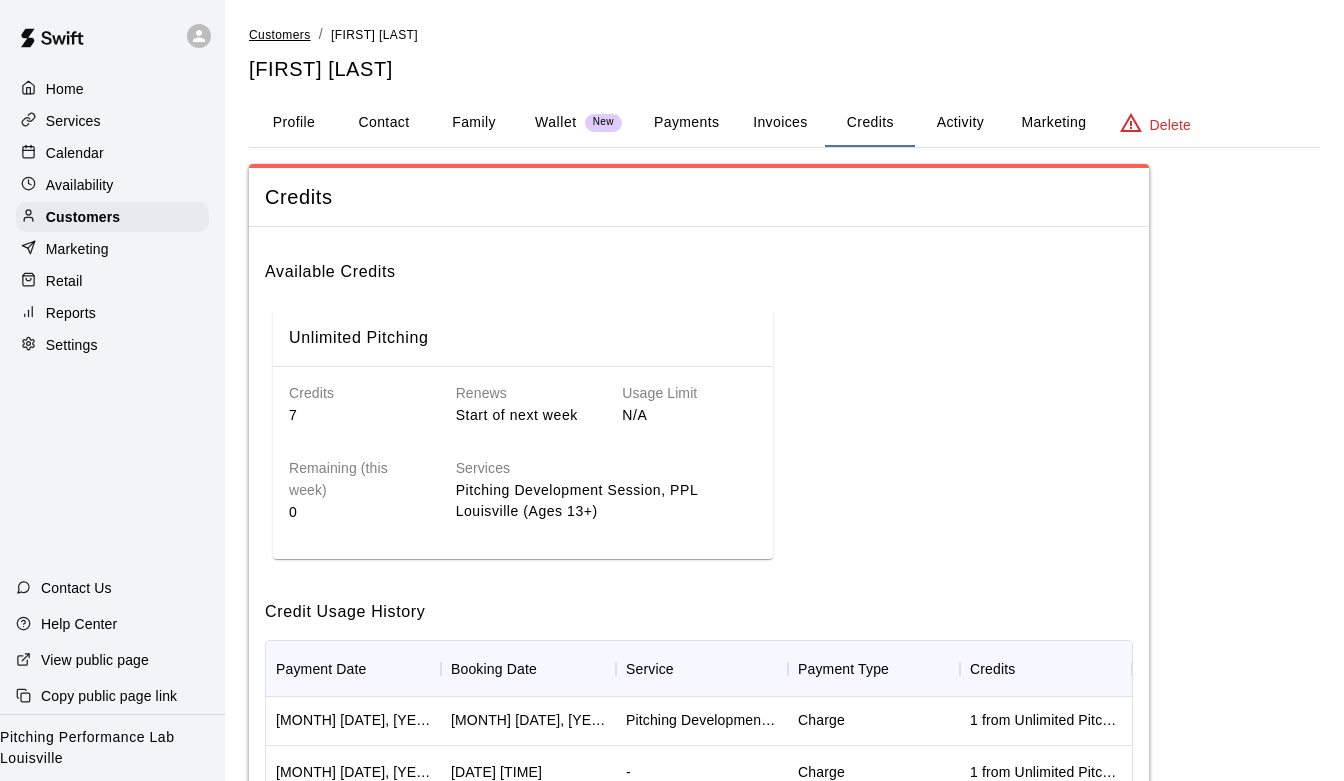 click on "Customers" at bounding box center [280, 35] 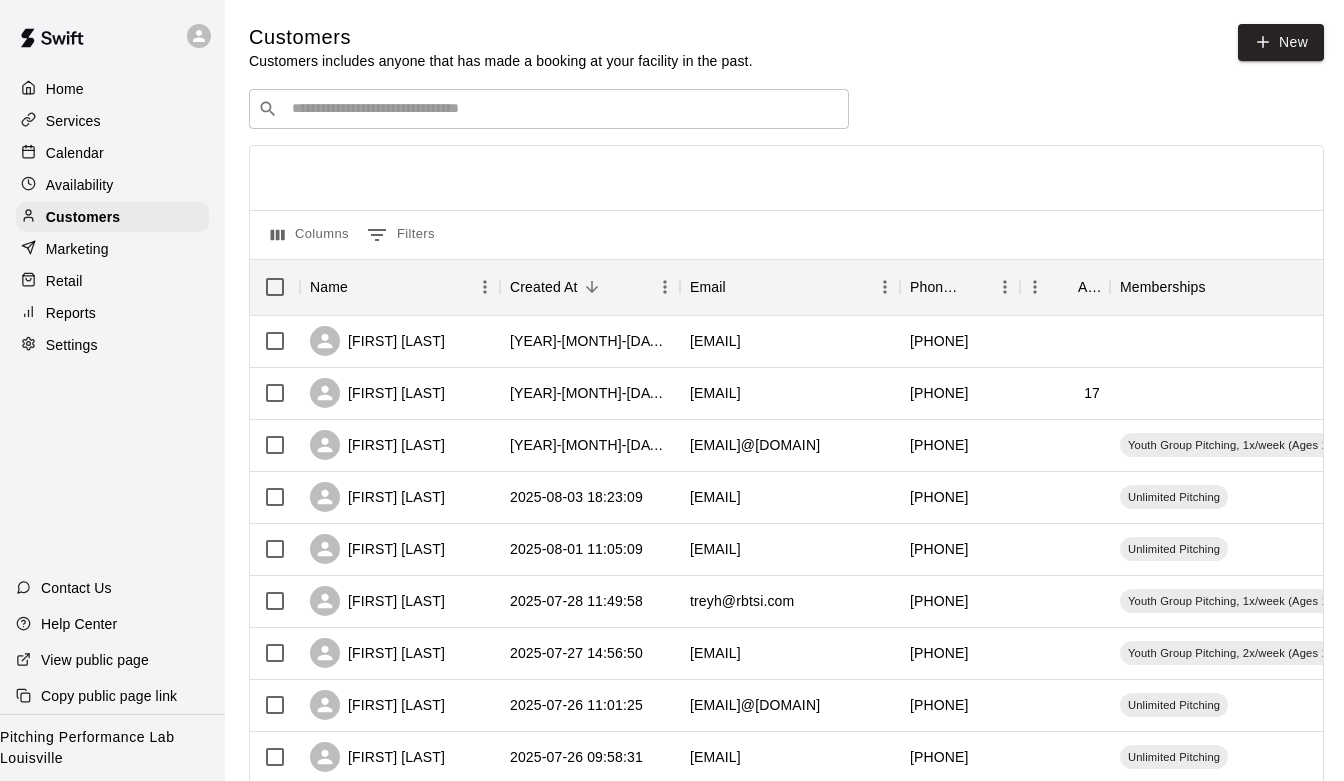 click at bounding box center [563, 109] 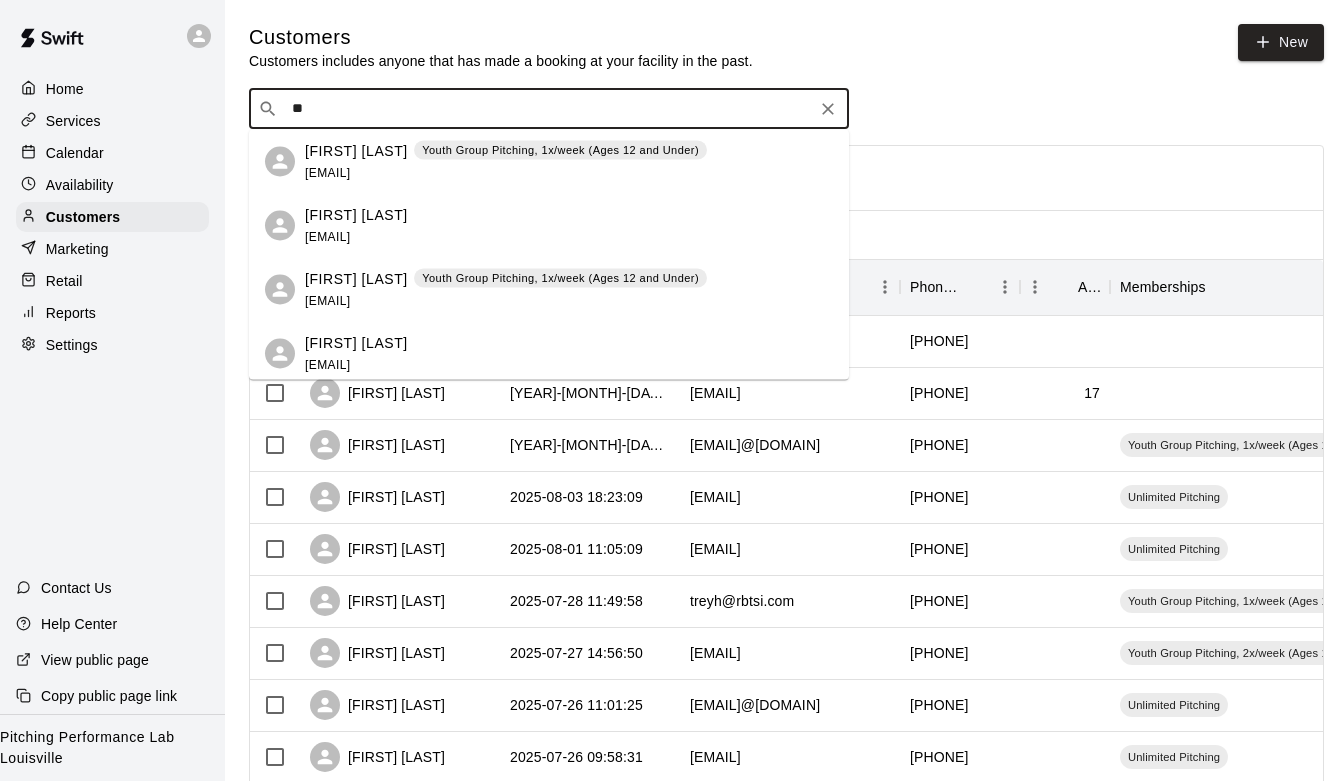 type on "*" 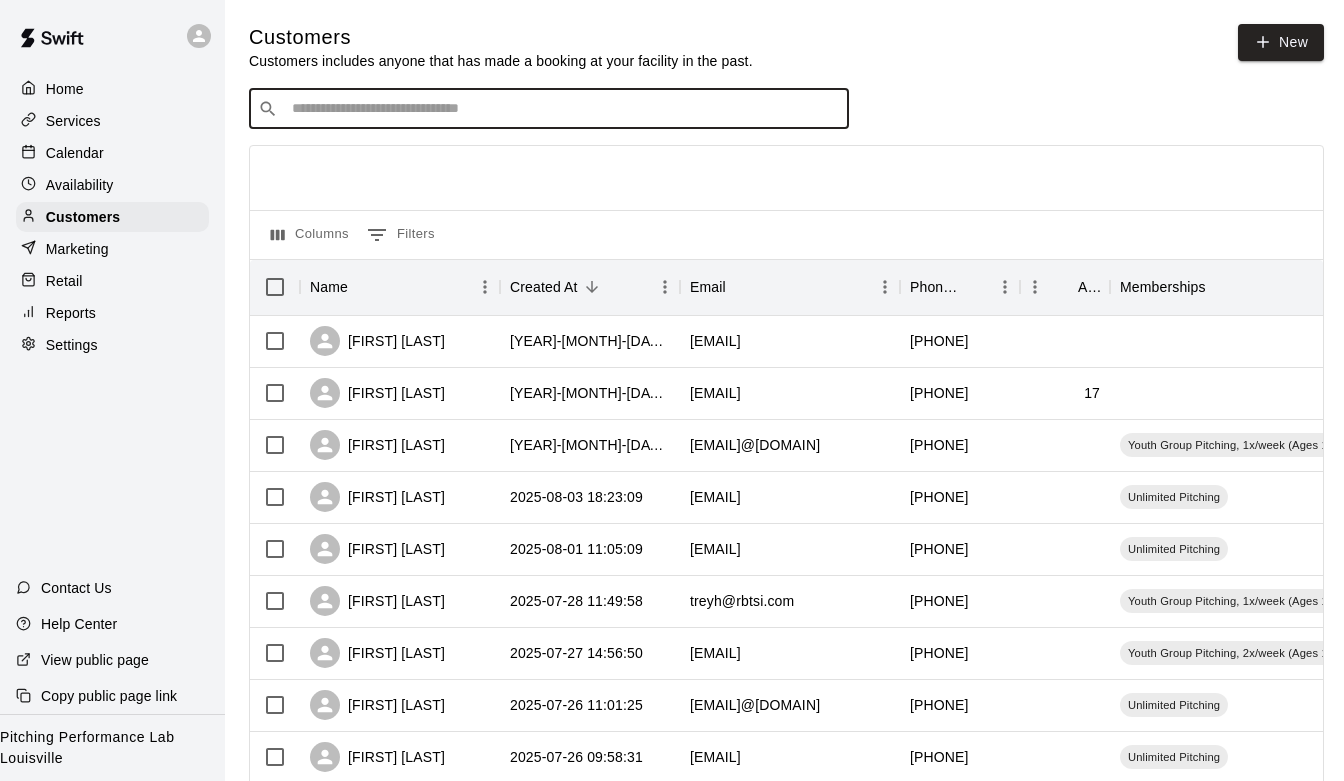 type on "*" 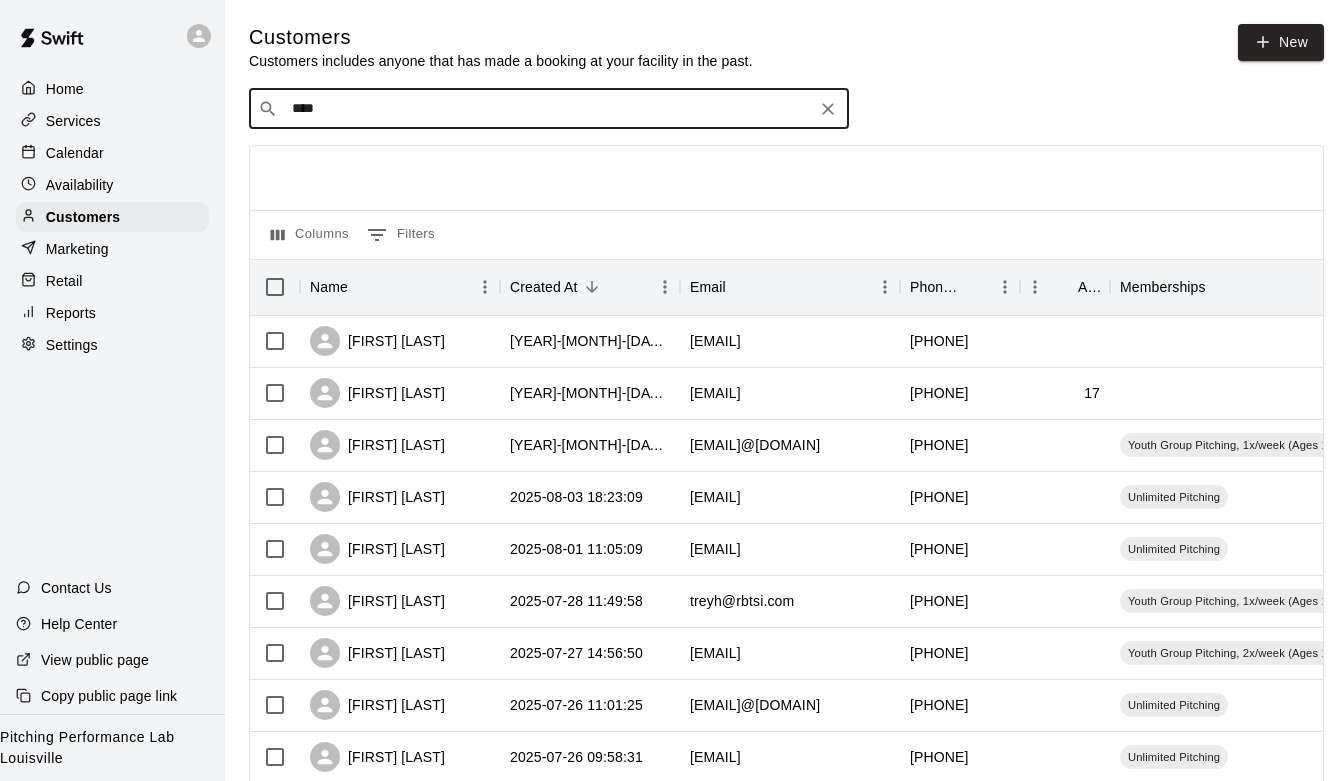 type on "*****" 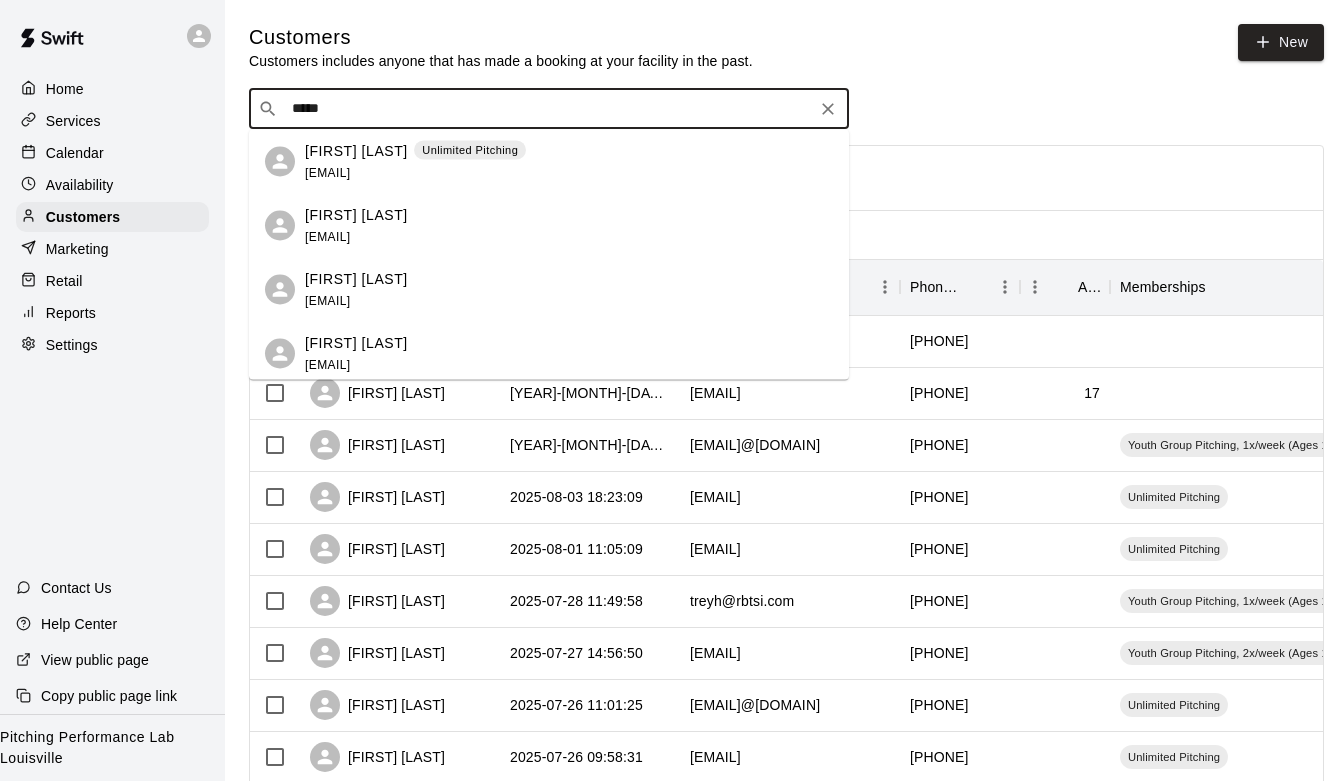 click on "[FIRST] [LAST]" at bounding box center [356, 150] 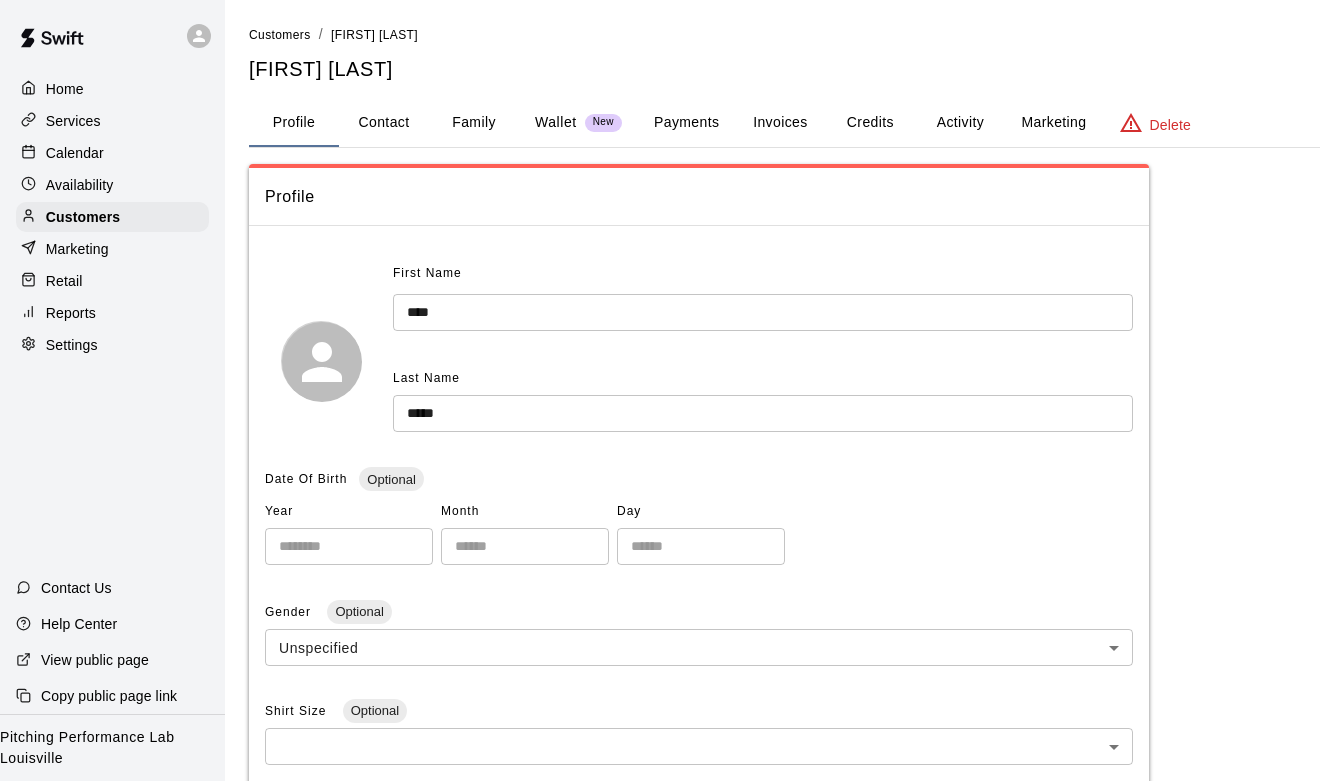 click on "Family" at bounding box center [474, 123] 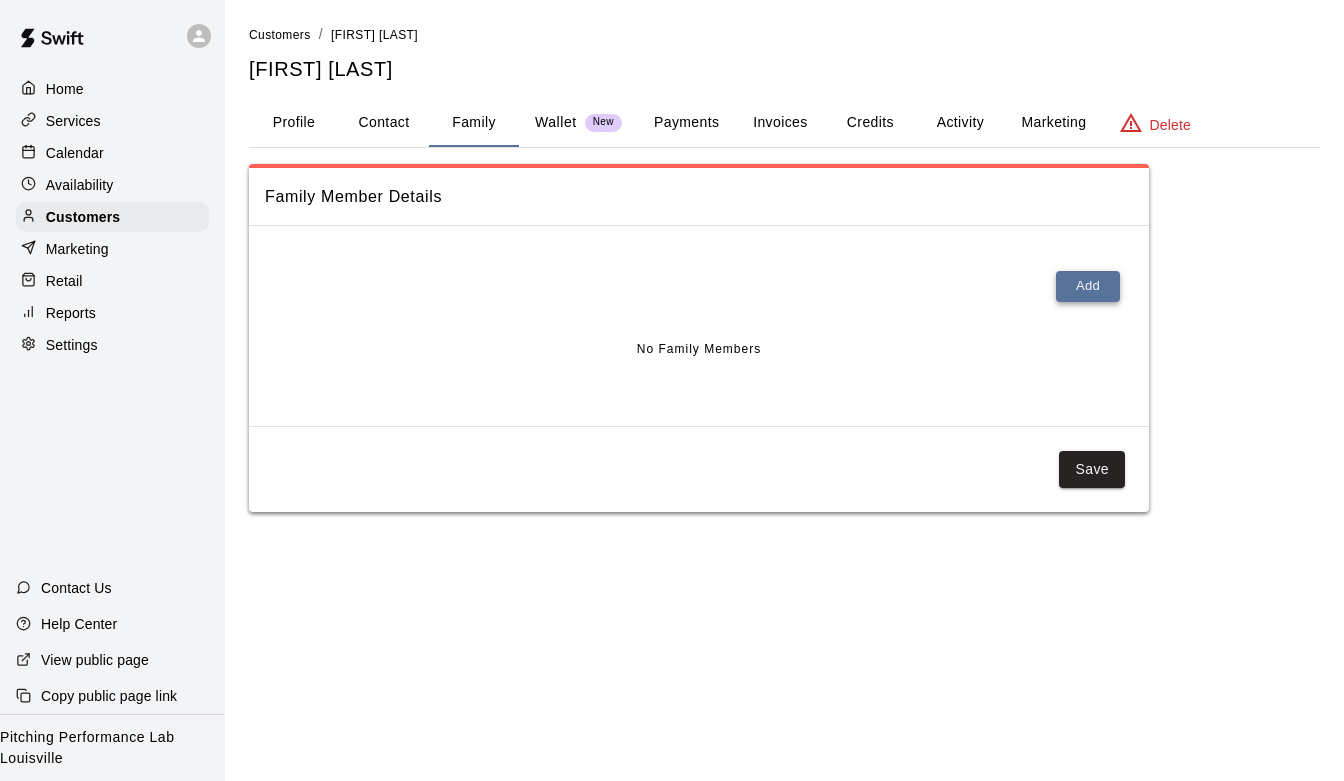 click on "Add" at bounding box center [1088, 286] 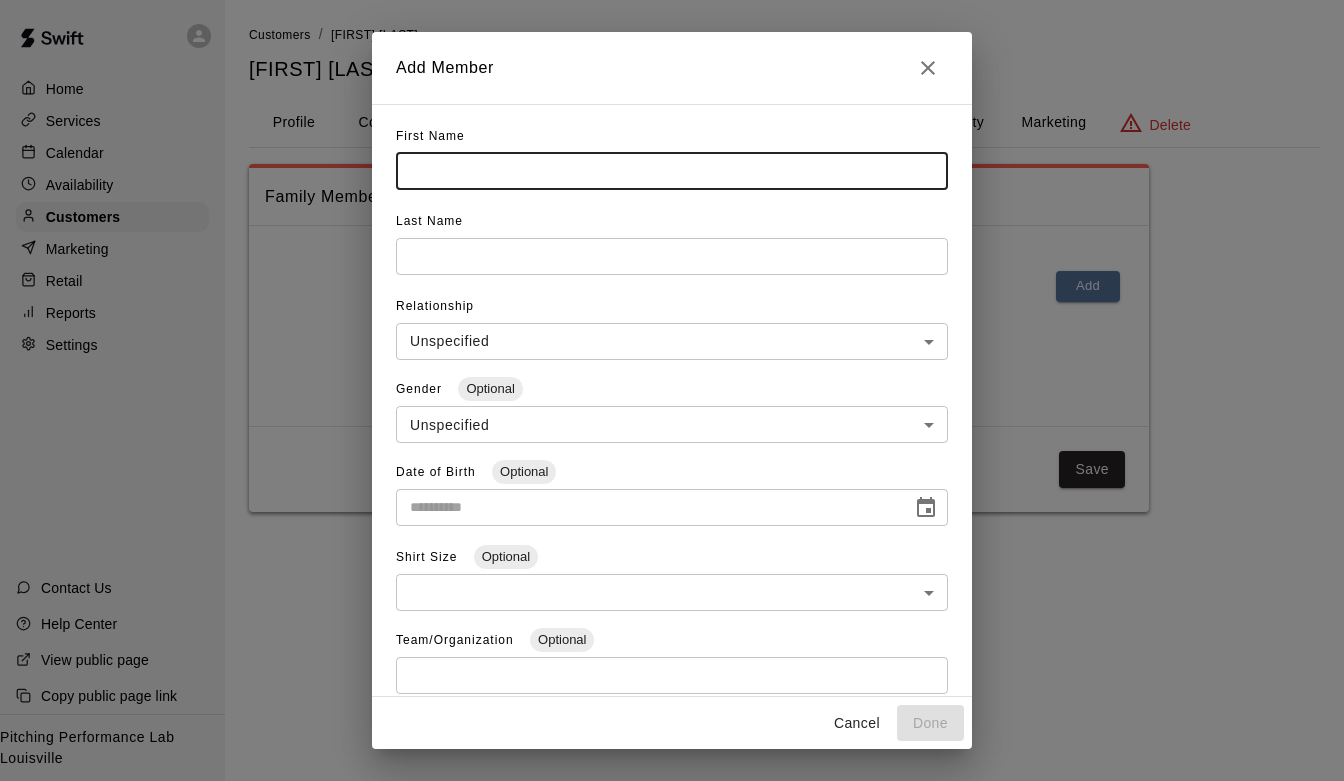 click at bounding box center [672, 171] 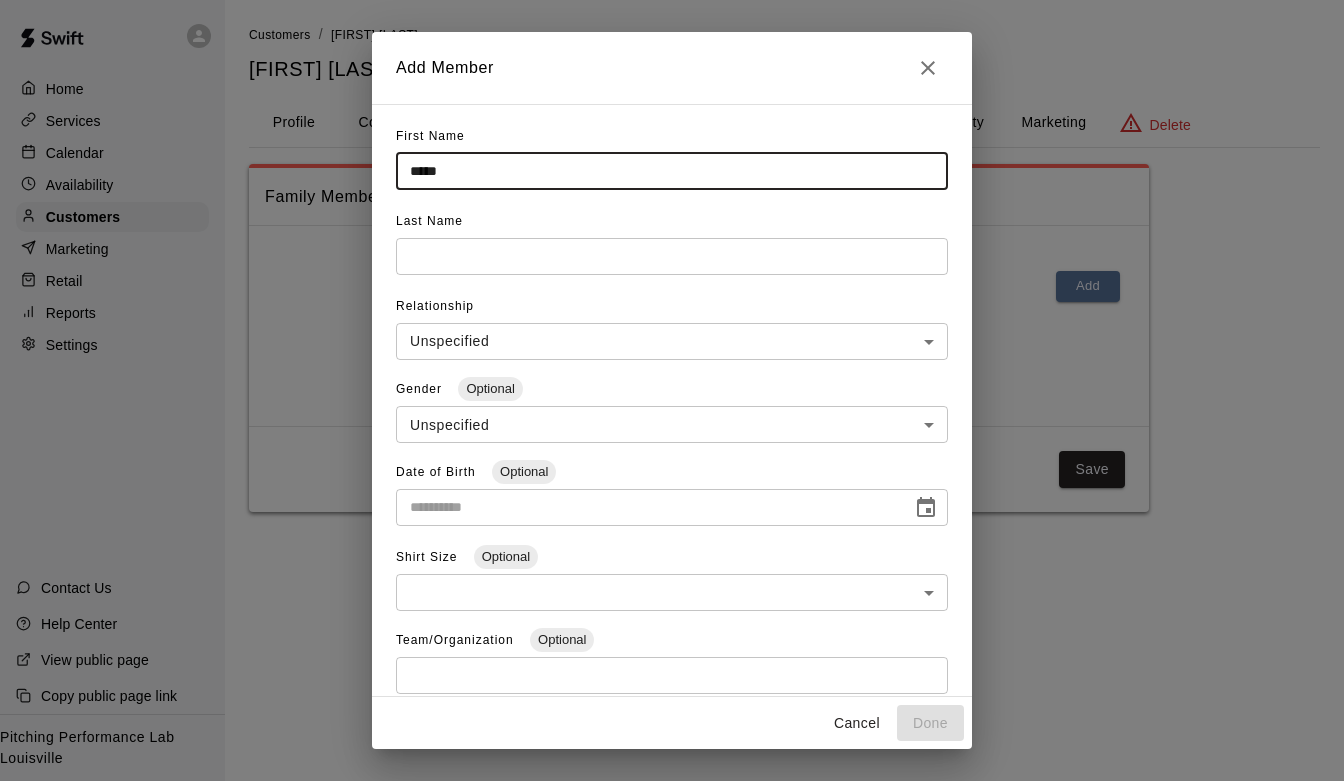 type on "*****" 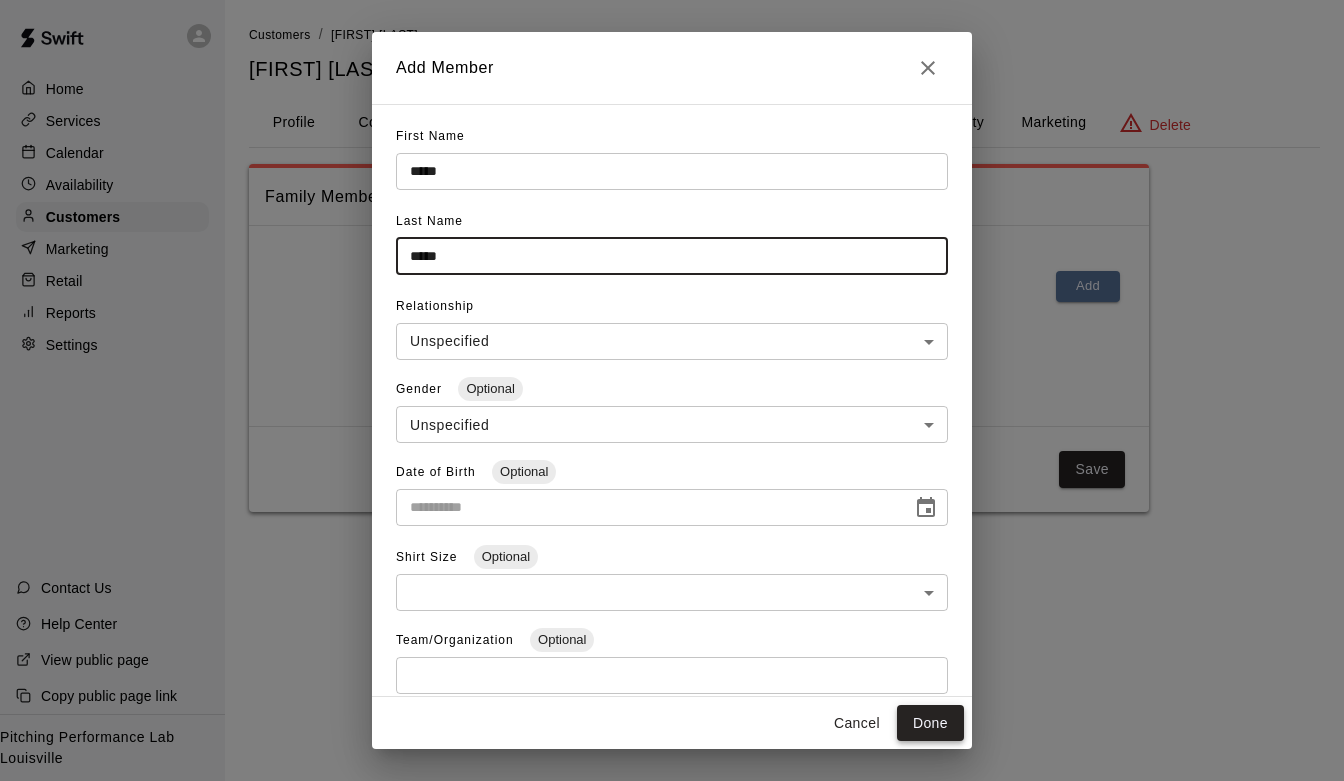 type on "*****" 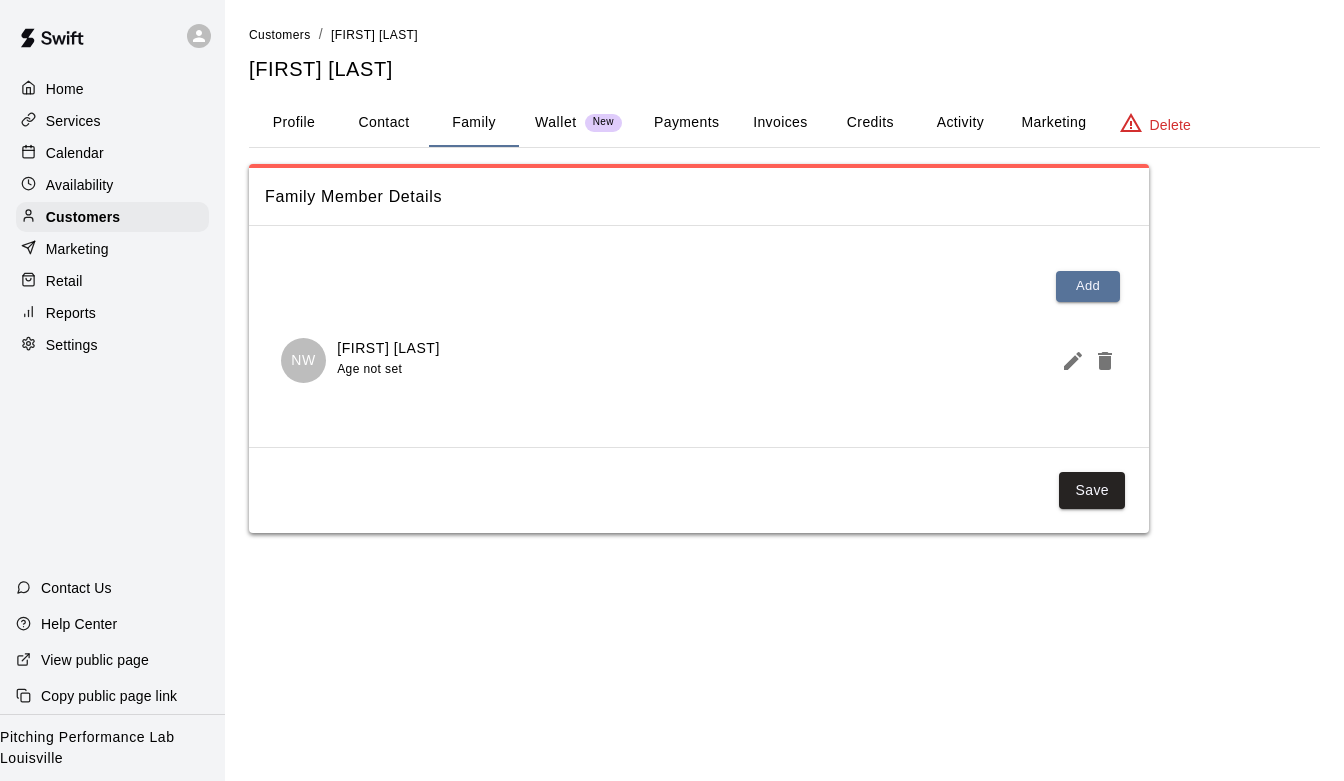 click on "Credits" at bounding box center (870, 123) 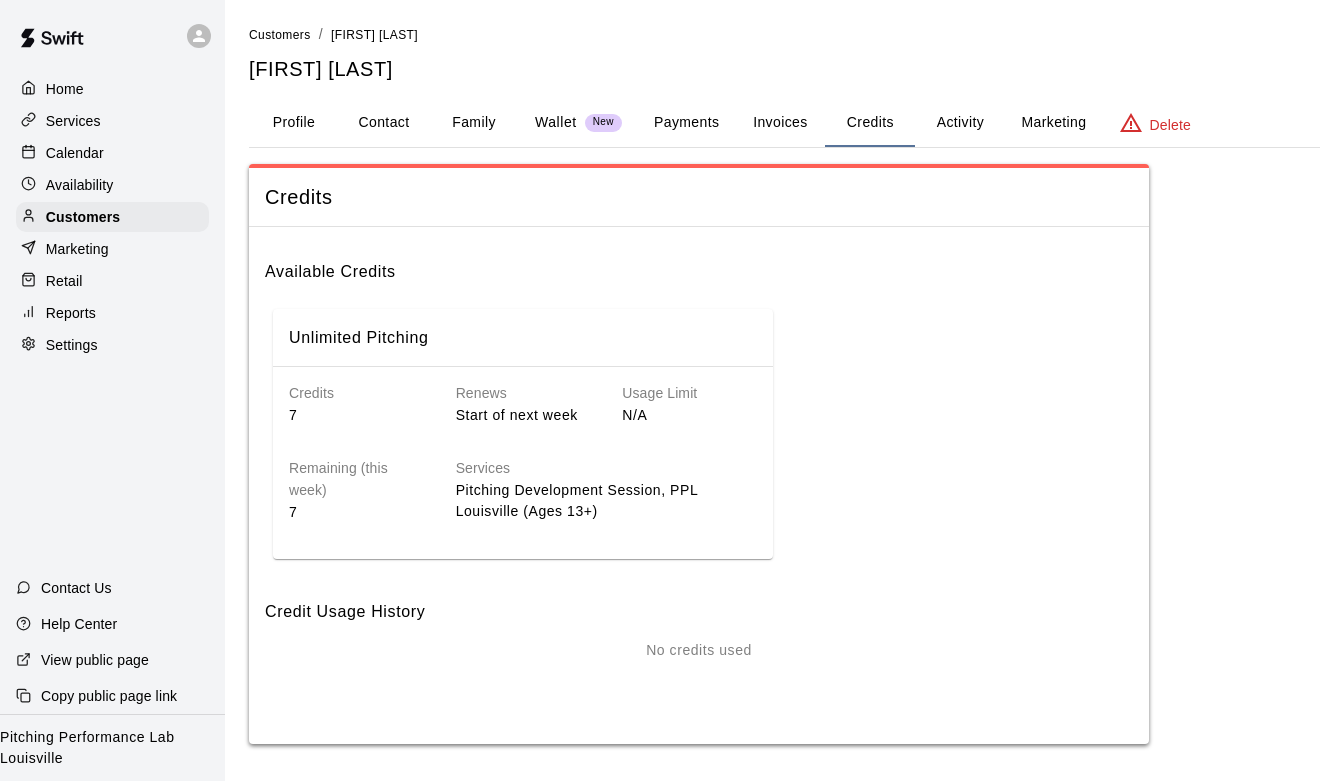 scroll, scrollTop: 3, scrollLeft: 0, axis: vertical 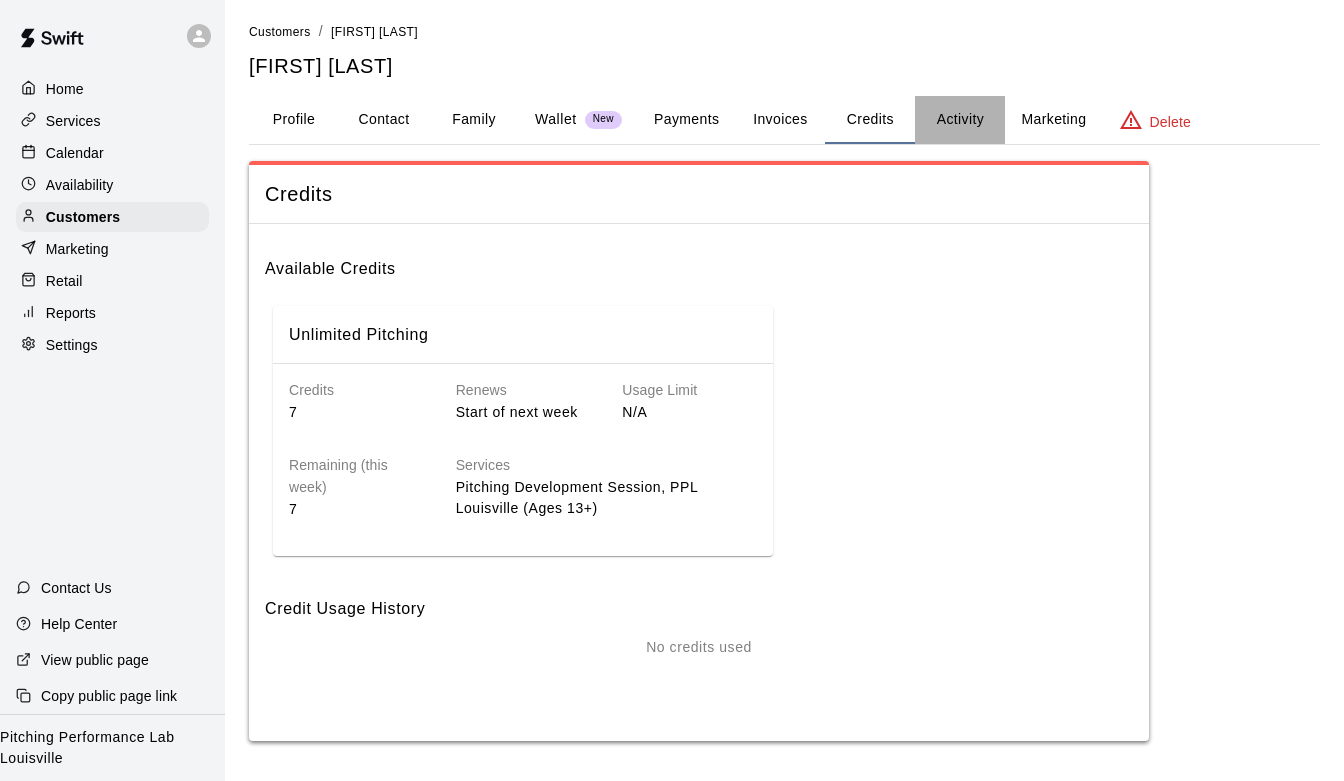 click on "Activity" at bounding box center [960, 120] 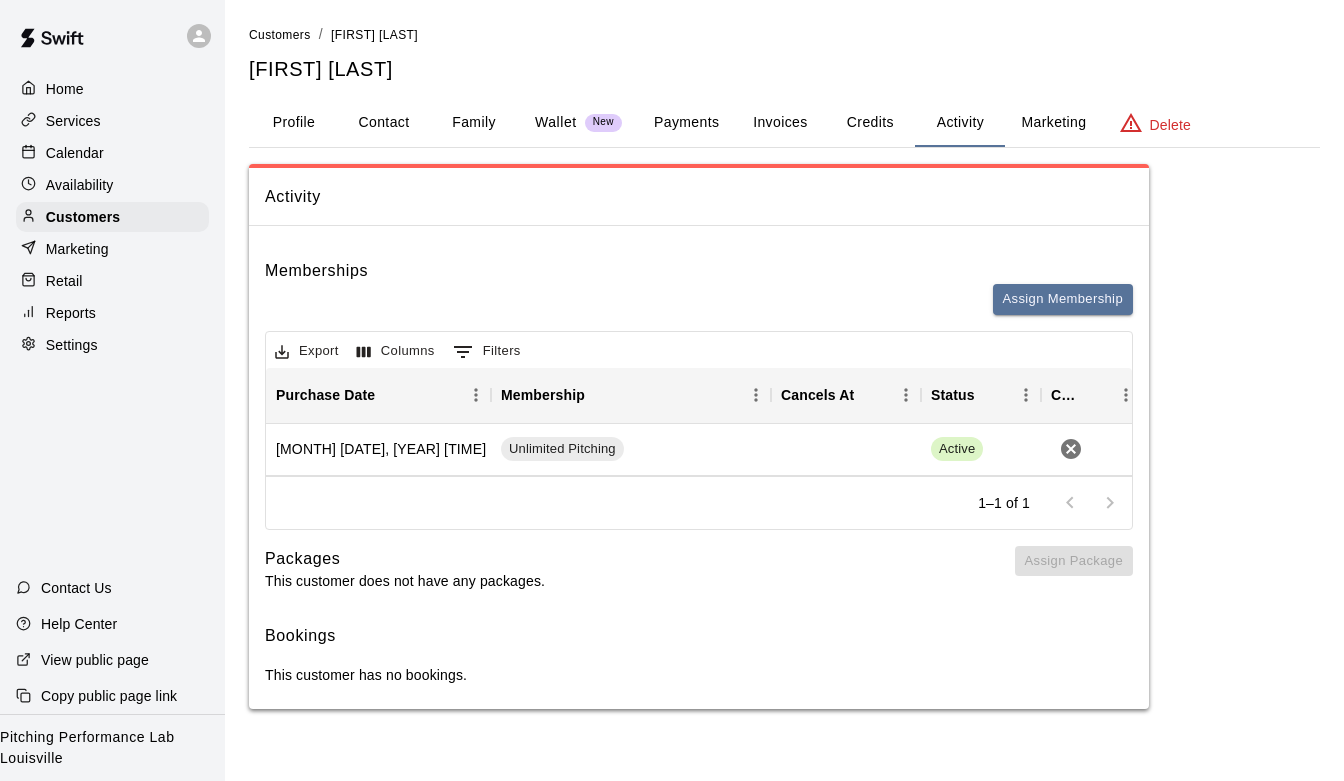 click on "Credits" at bounding box center (870, 123) 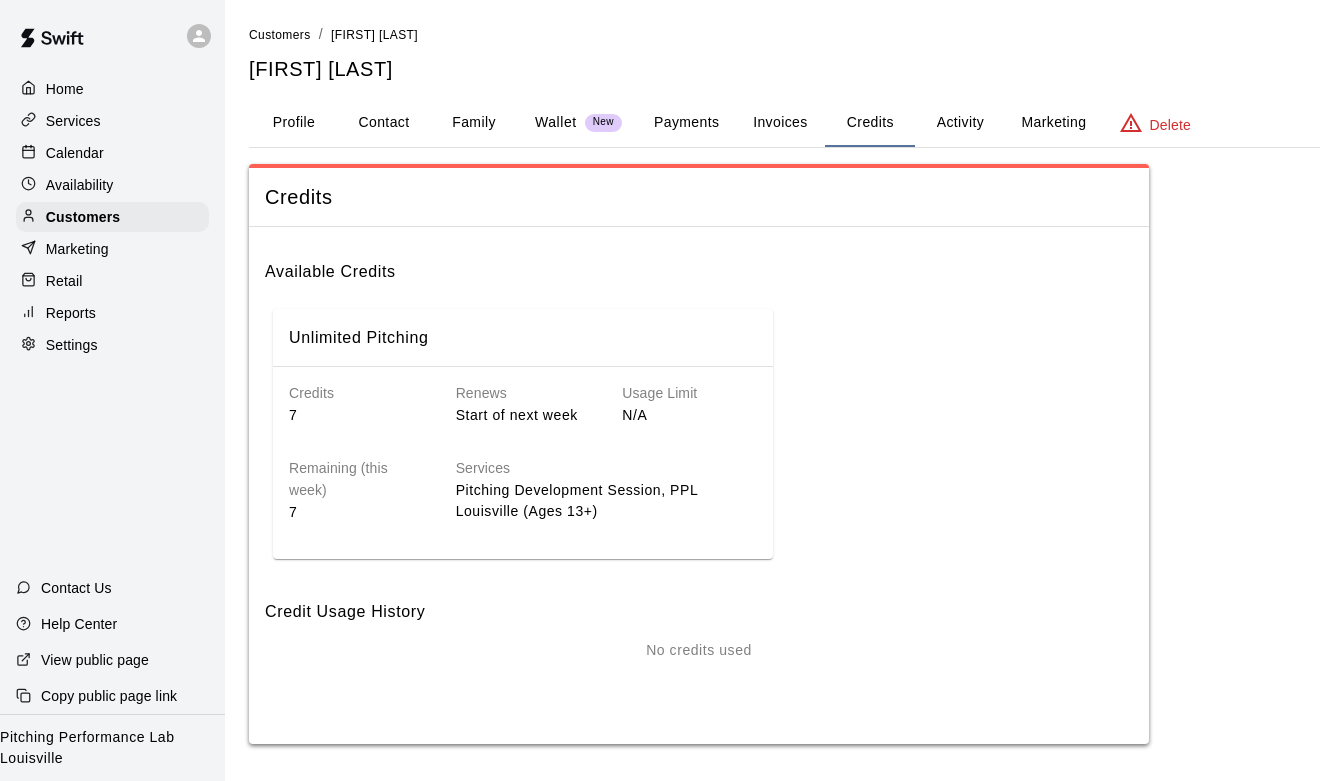 click on "Customers" at bounding box center [280, 35] 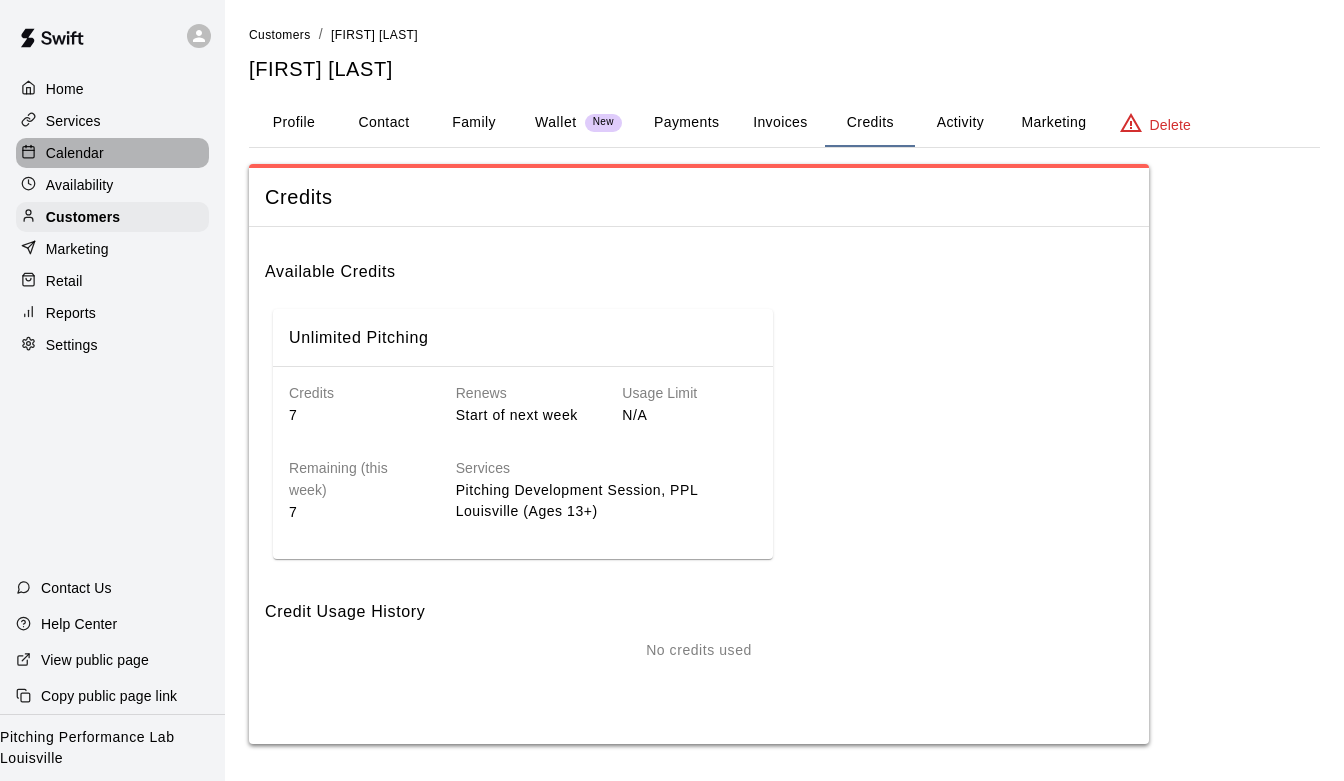 click on "Calendar" at bounding box center (112, 153) 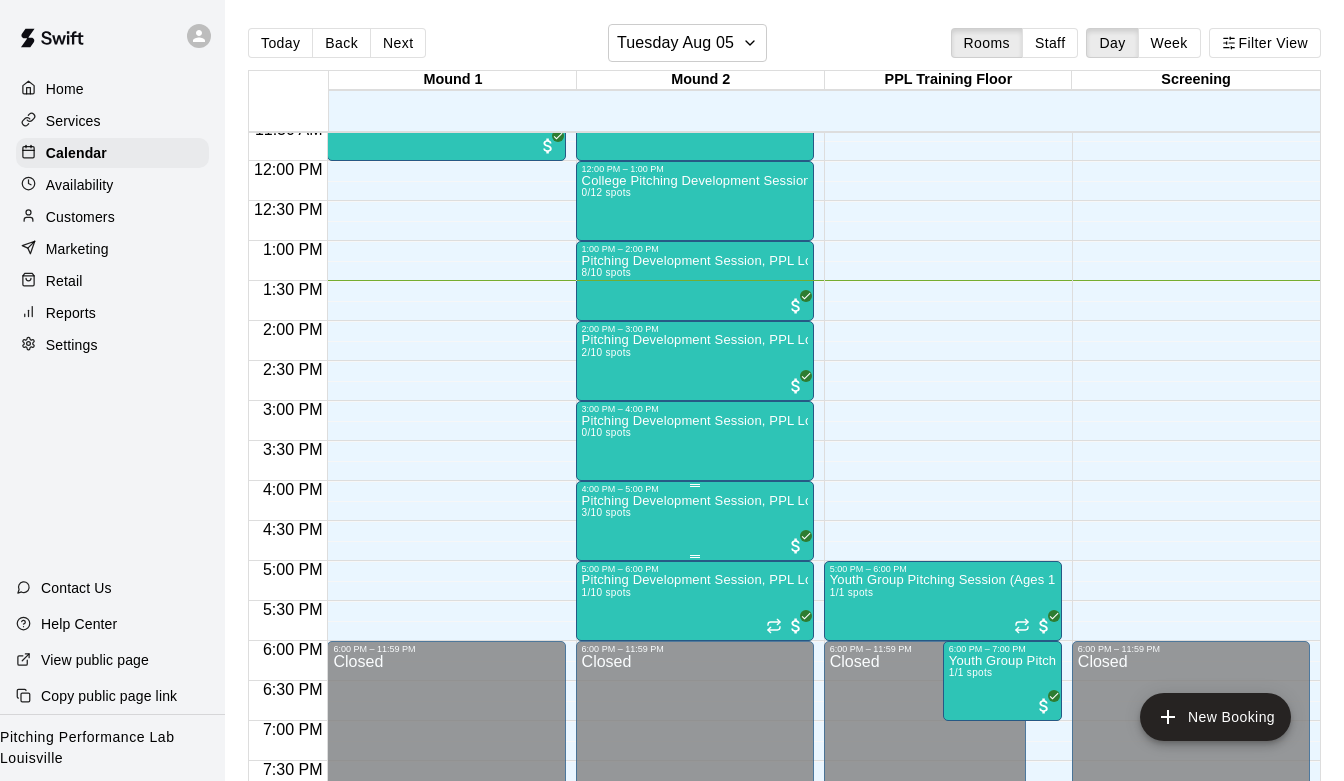 scroll, scrollTop: 921, scrollLeft: 0, axis: vertical 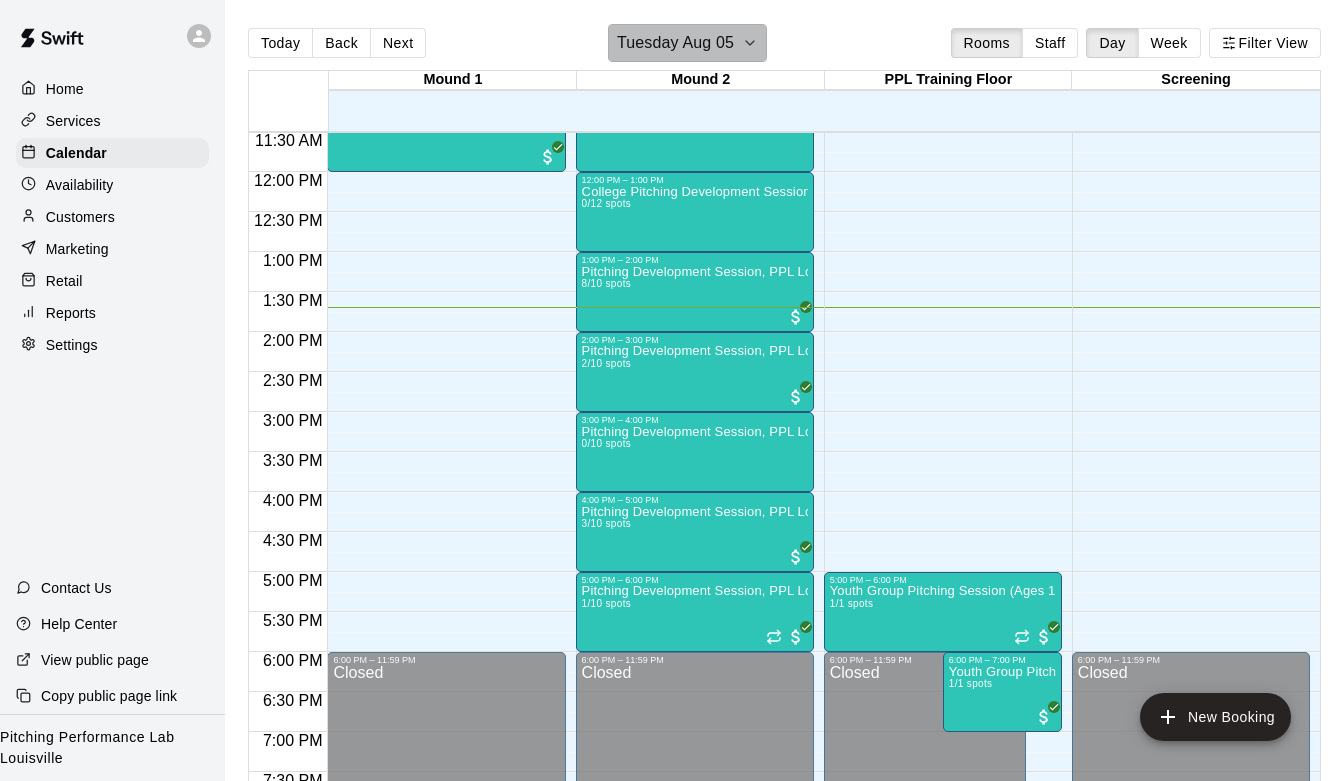 click 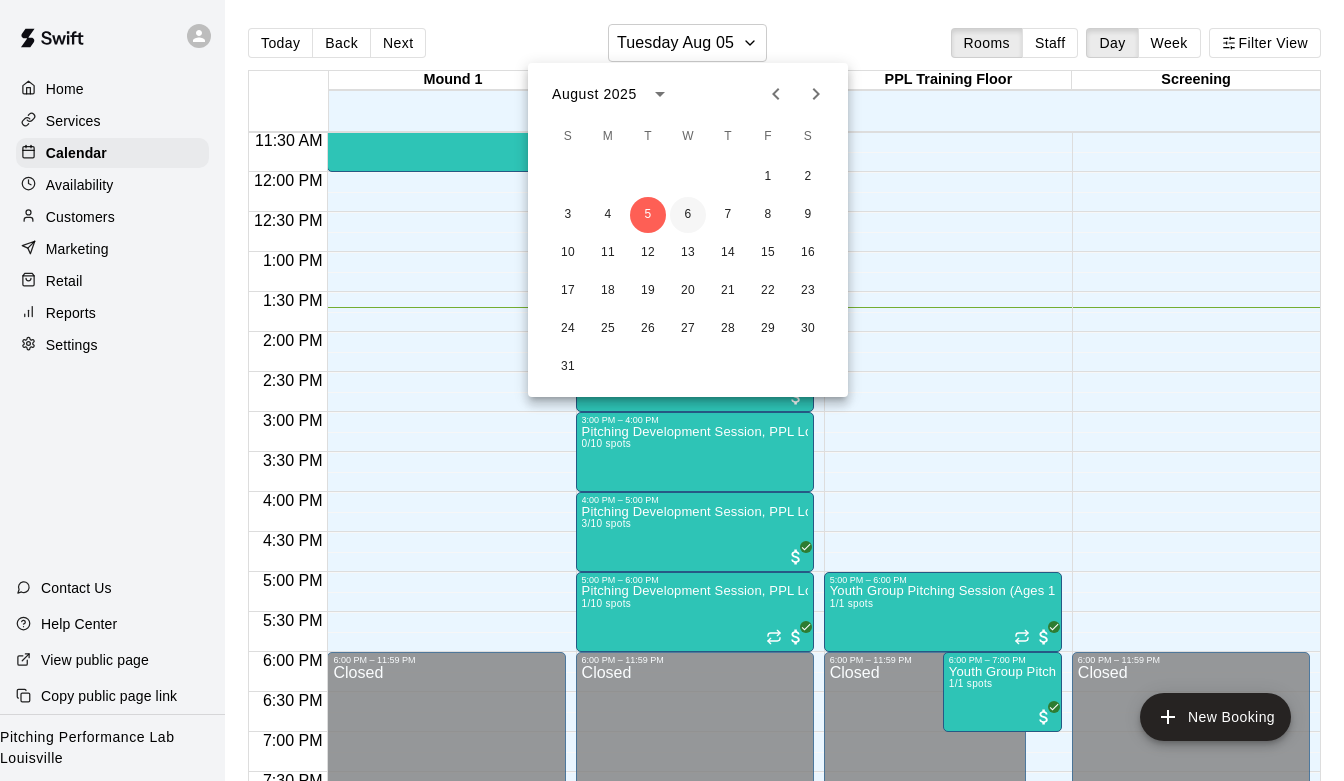 click on "6" at bounding box center [688, 215] 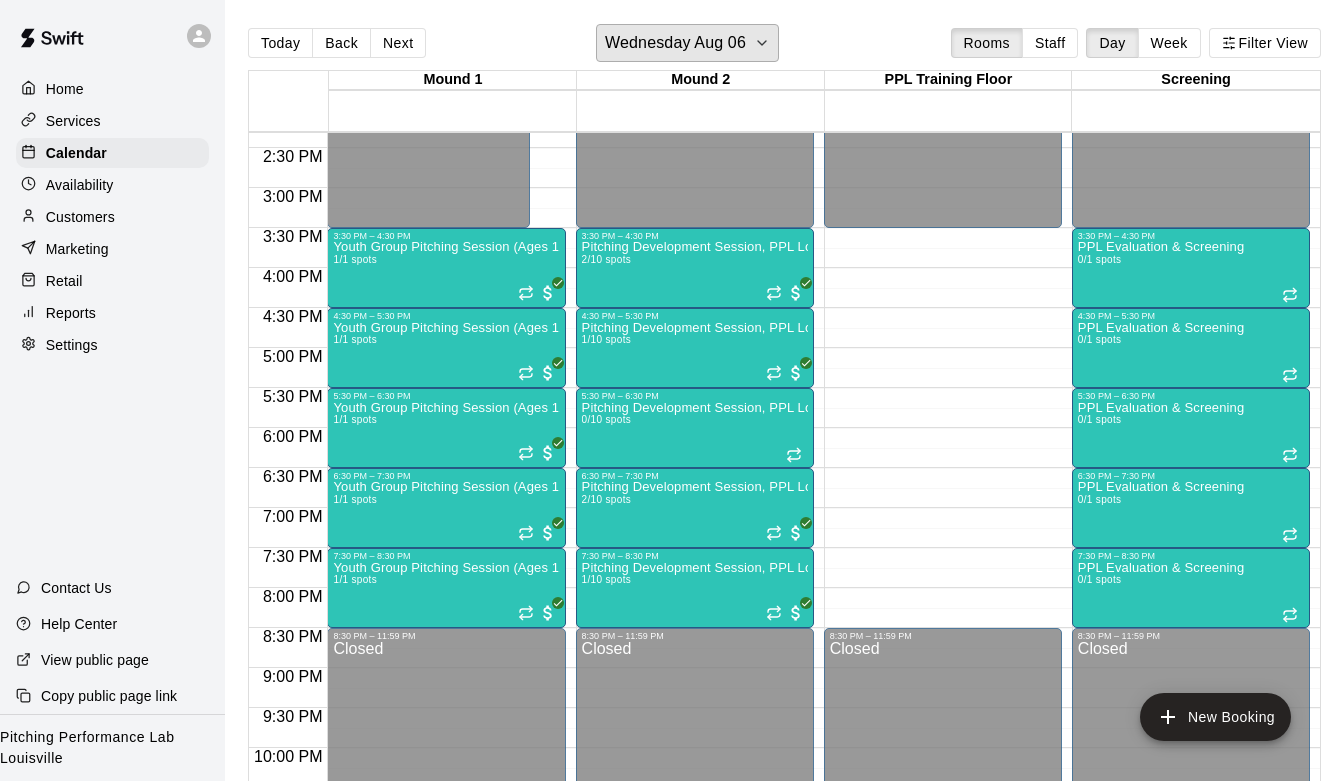 scroll, scrollTop: 1185, scrollLeft: 0, axis: vertical 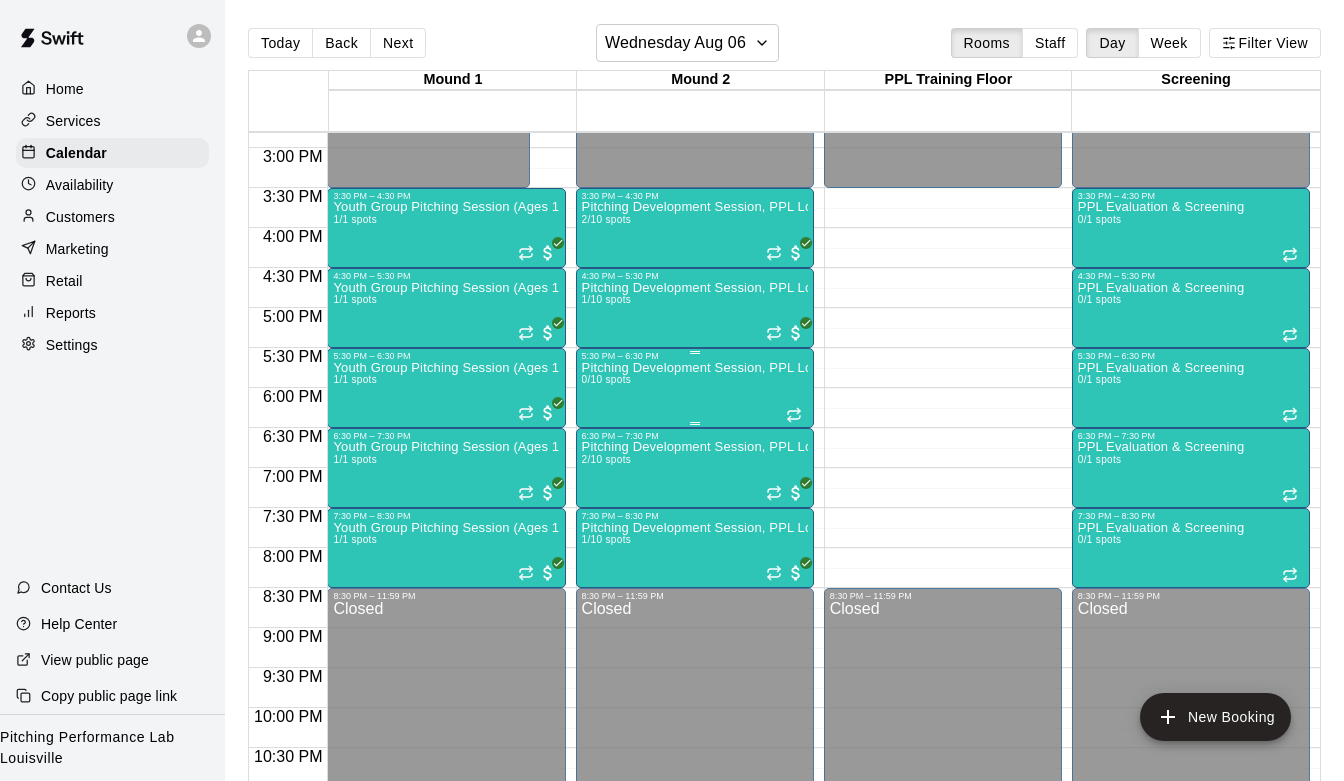 click on "Pitching Development Session, PPL Louisville (Ages 13+)" at bounding box center (695, 368) 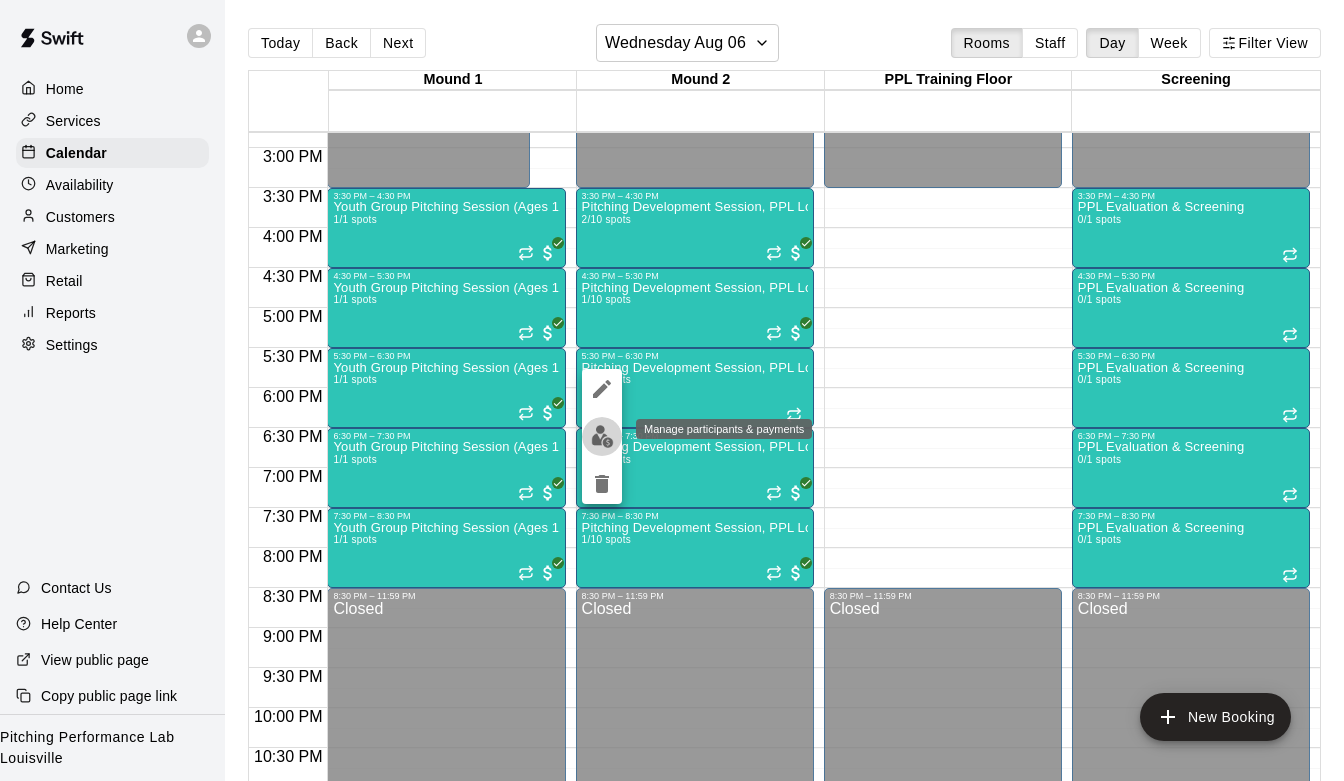 click at bounding box center (602, 436) 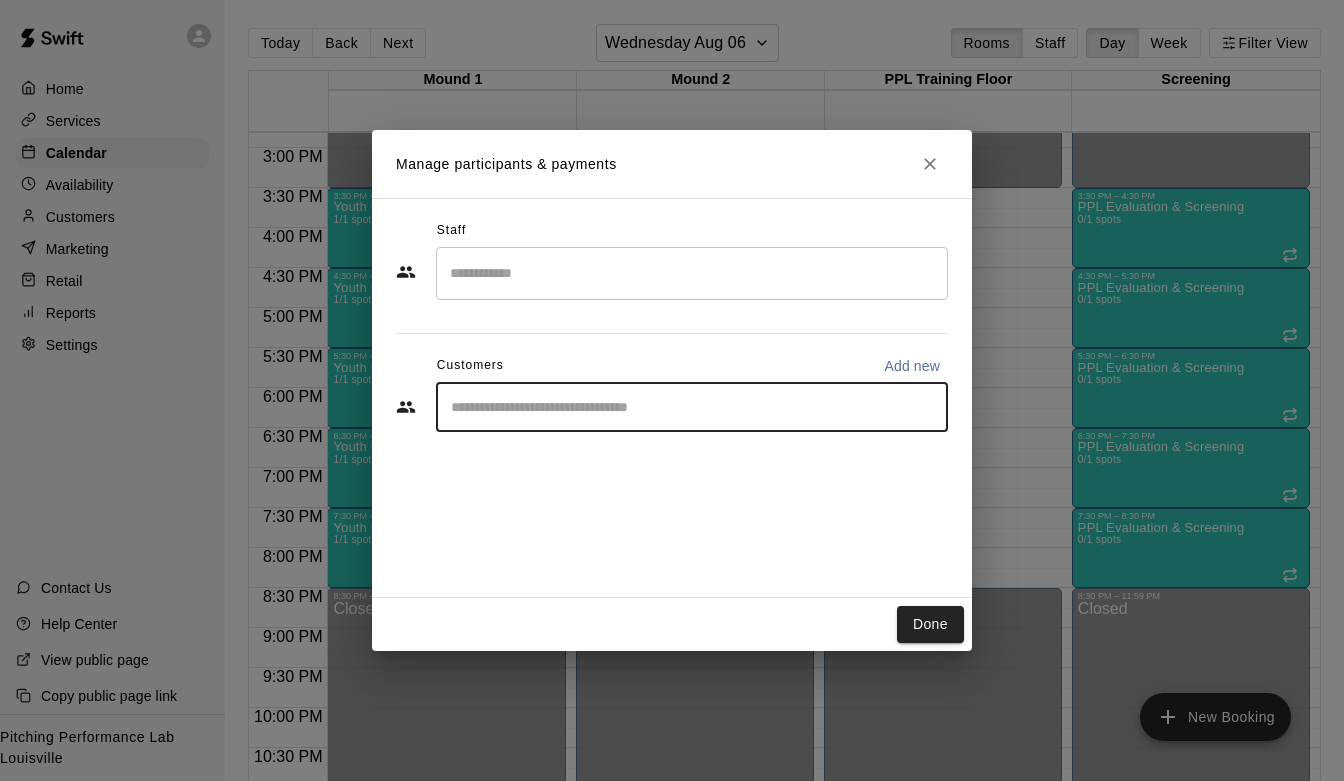 click at bounding box center [692, 407] 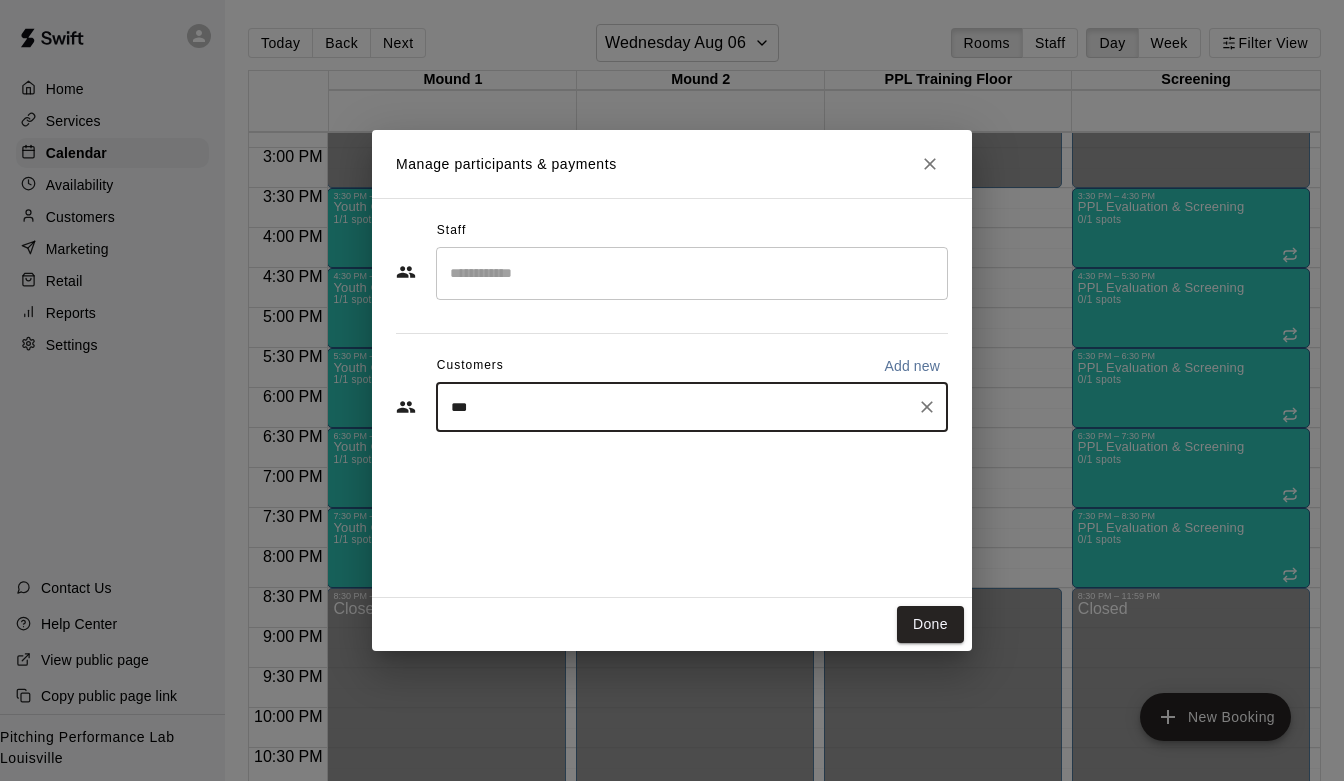 type on "****" 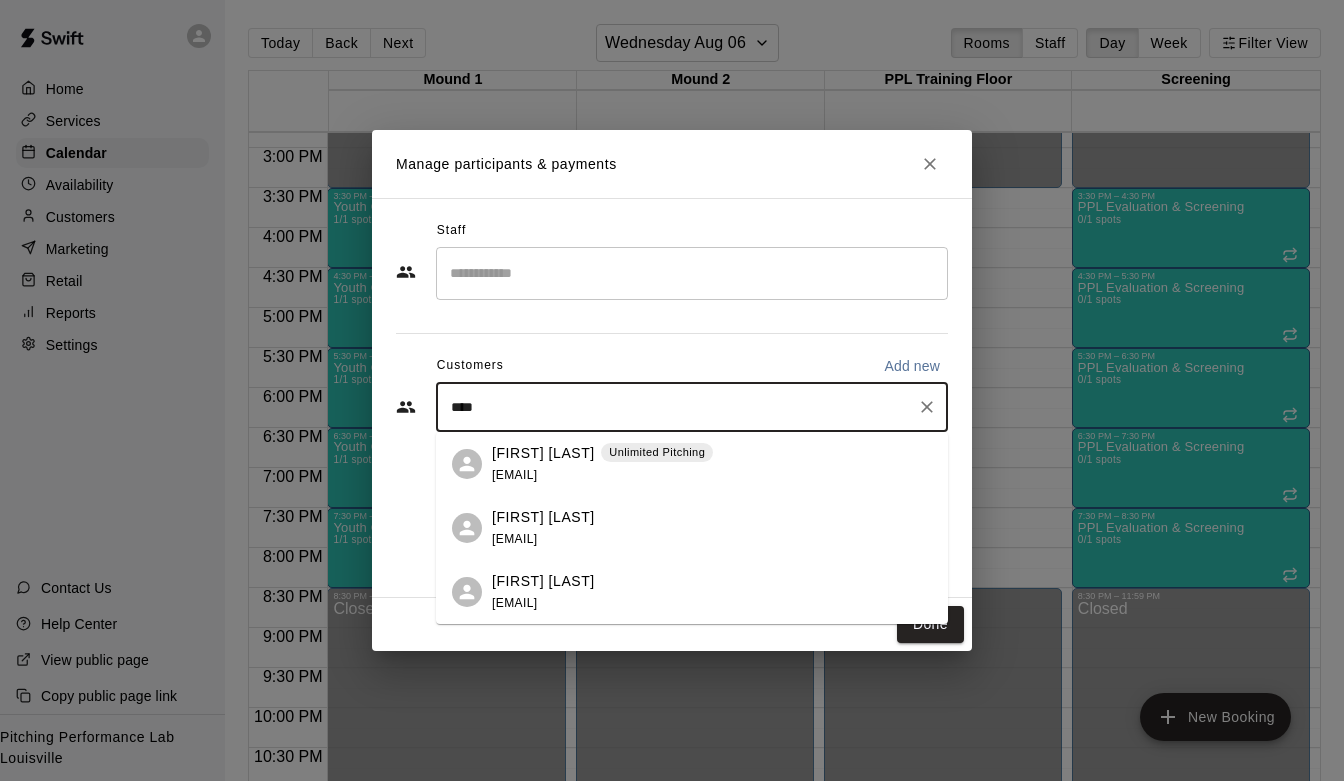 click on "[FIRST] [LAST]" at bounding box center (543, 453) 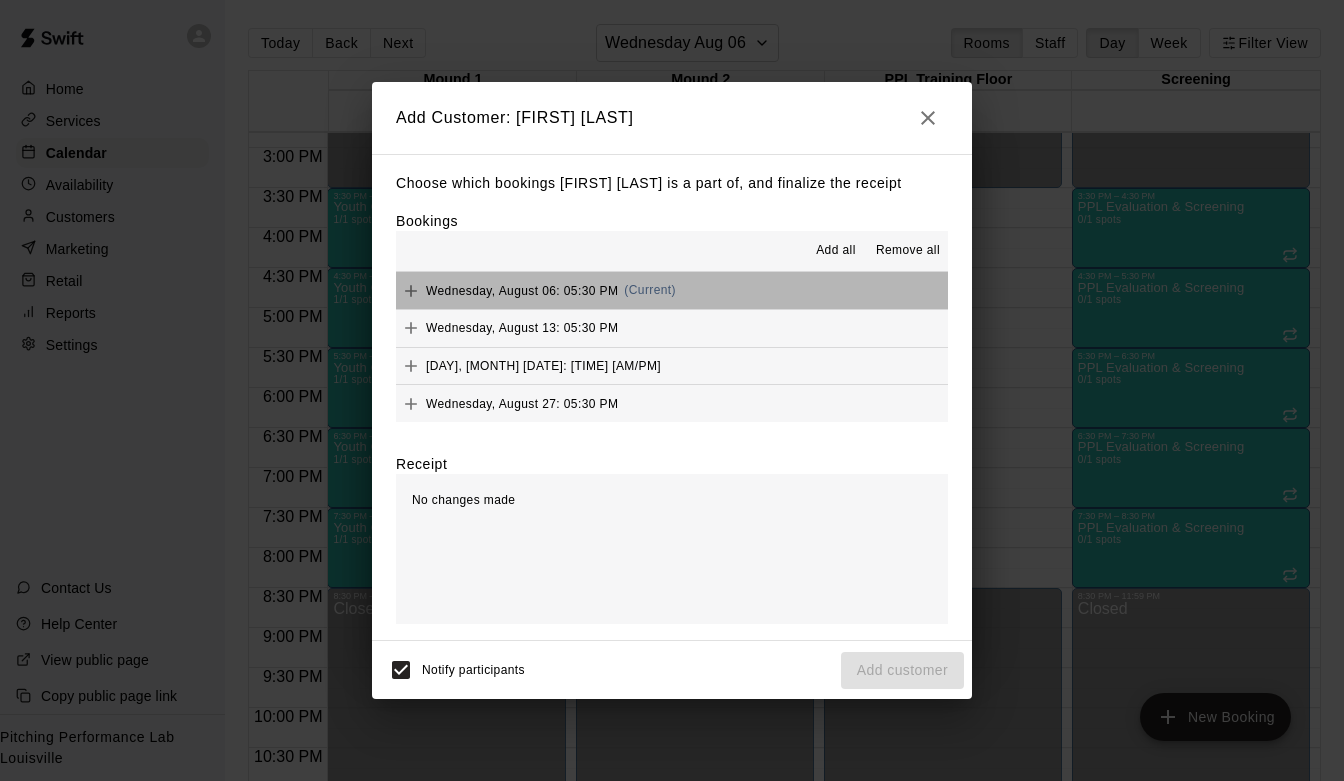 click on "[DAY], [MONTH] [DATE]: [TIME] [AM/PM] (Current)" at bounding box center [672, 290] 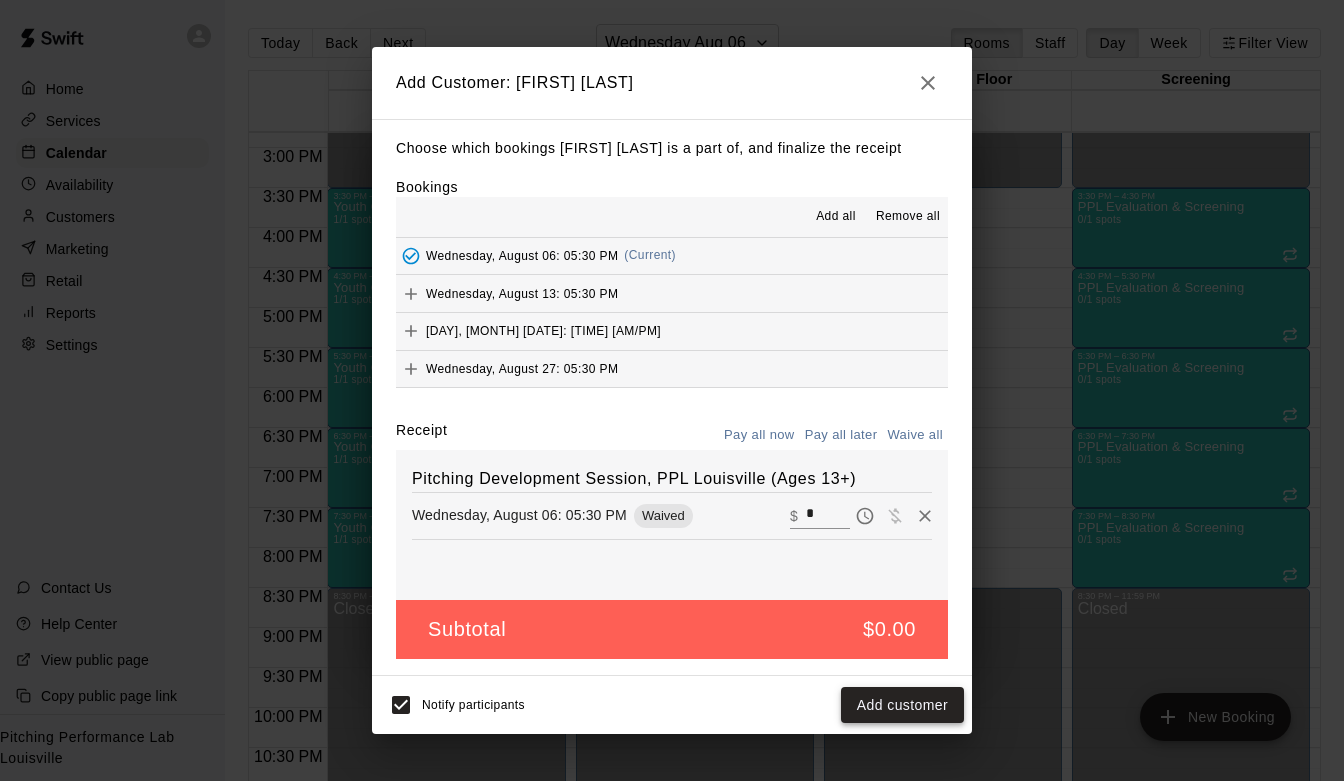 click on "Add customer" at bounding box center (902, 705) 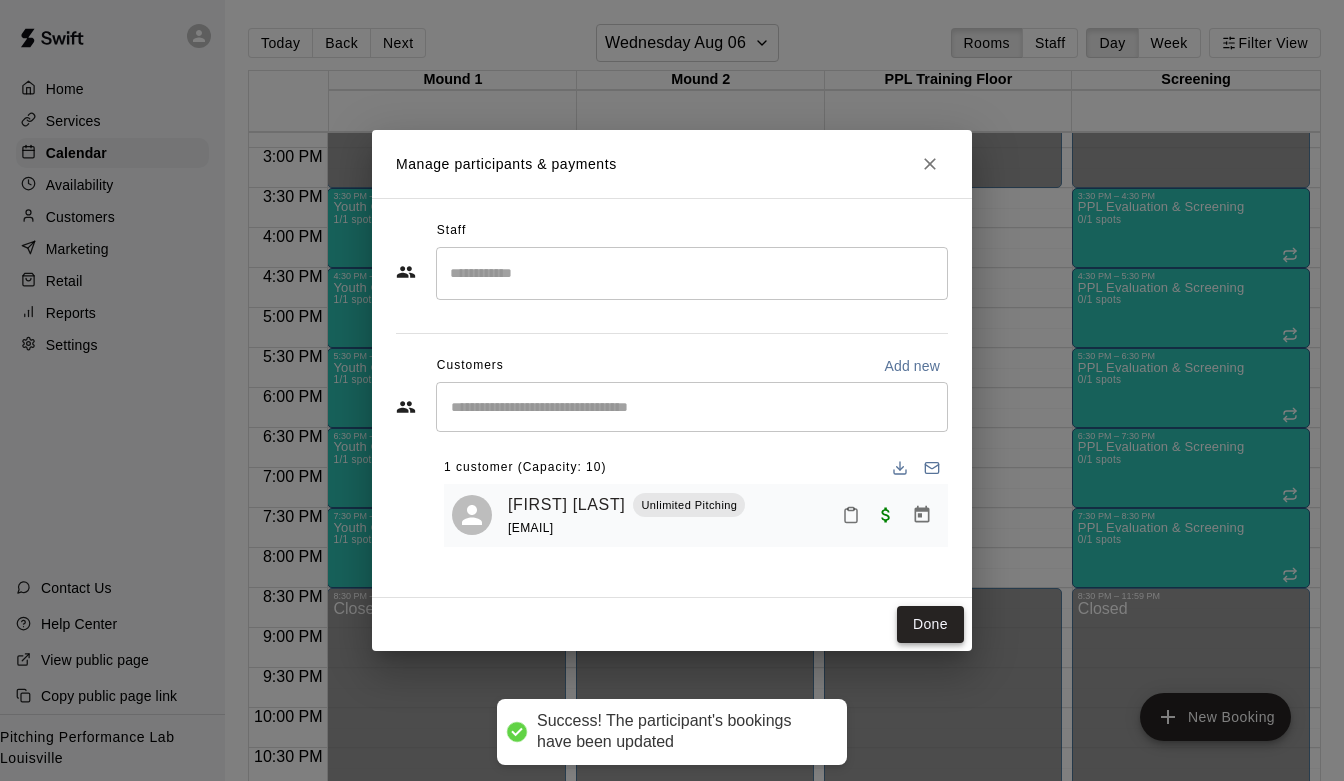 click on "Done" at bounding box center (930, 624) 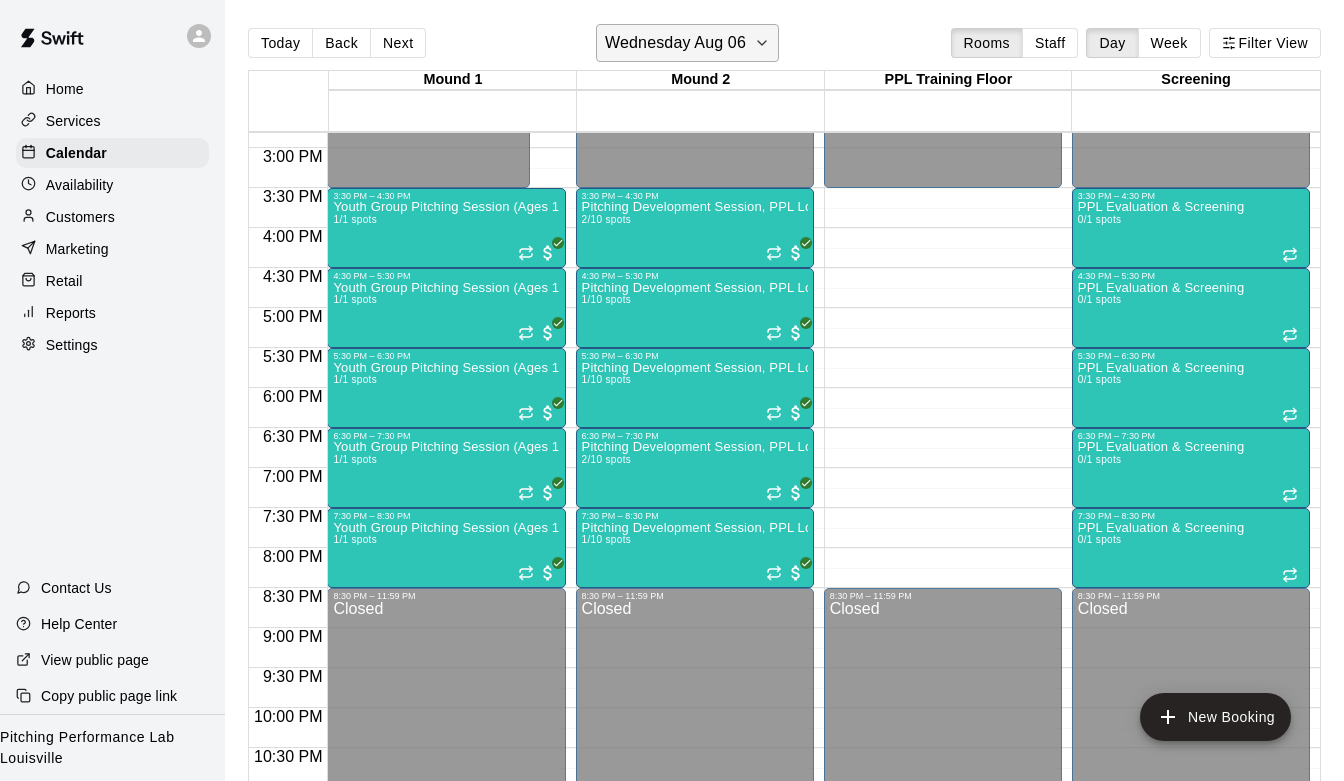 click 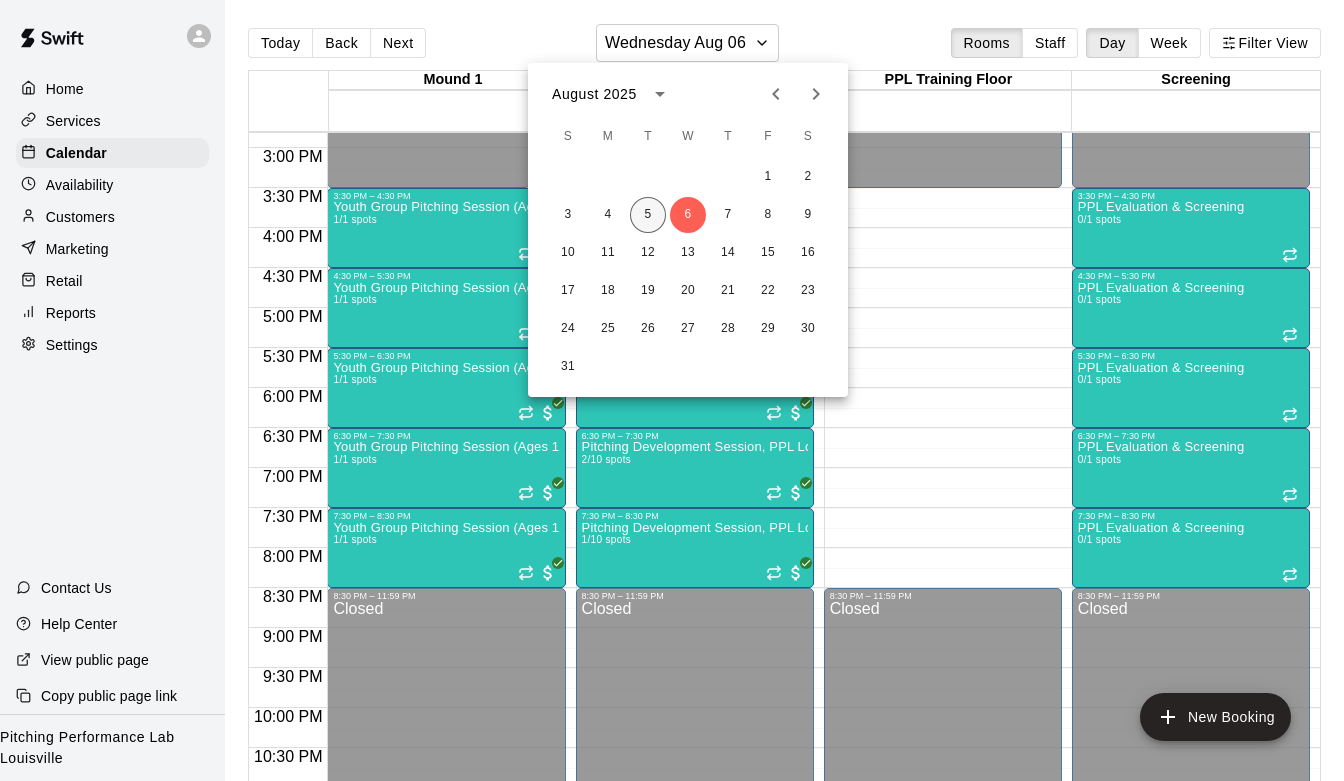 click on "5" at bounding box center [648, 215] 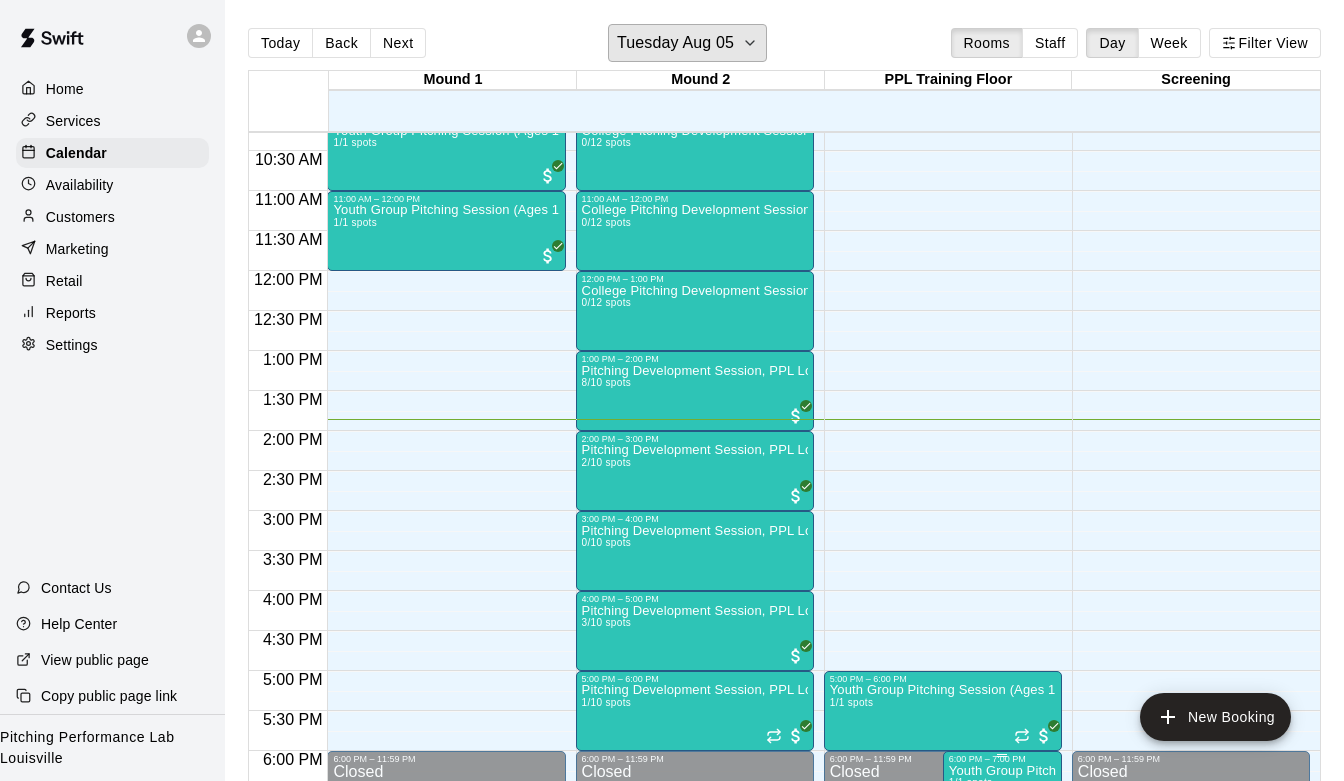 scroll, scrollTop: 817, scrollLeft: 0, axis: vertical 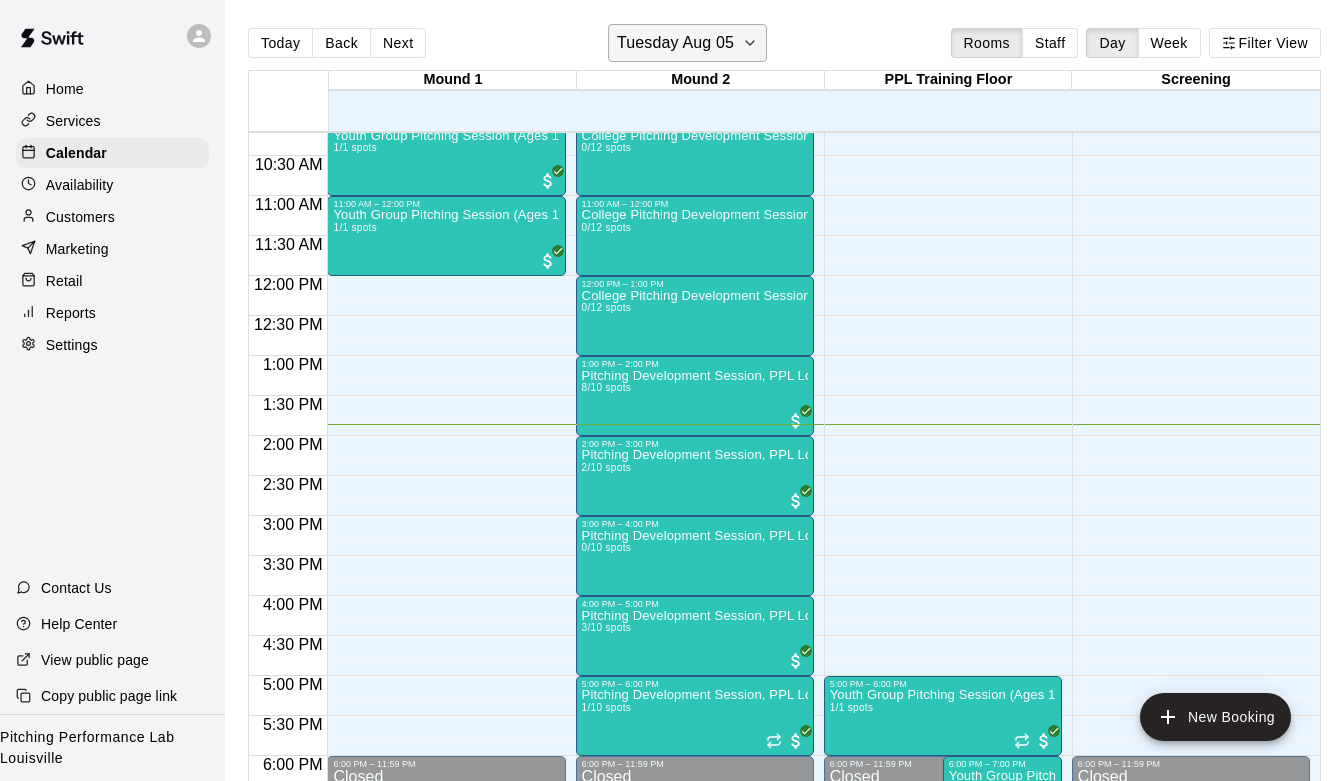 click 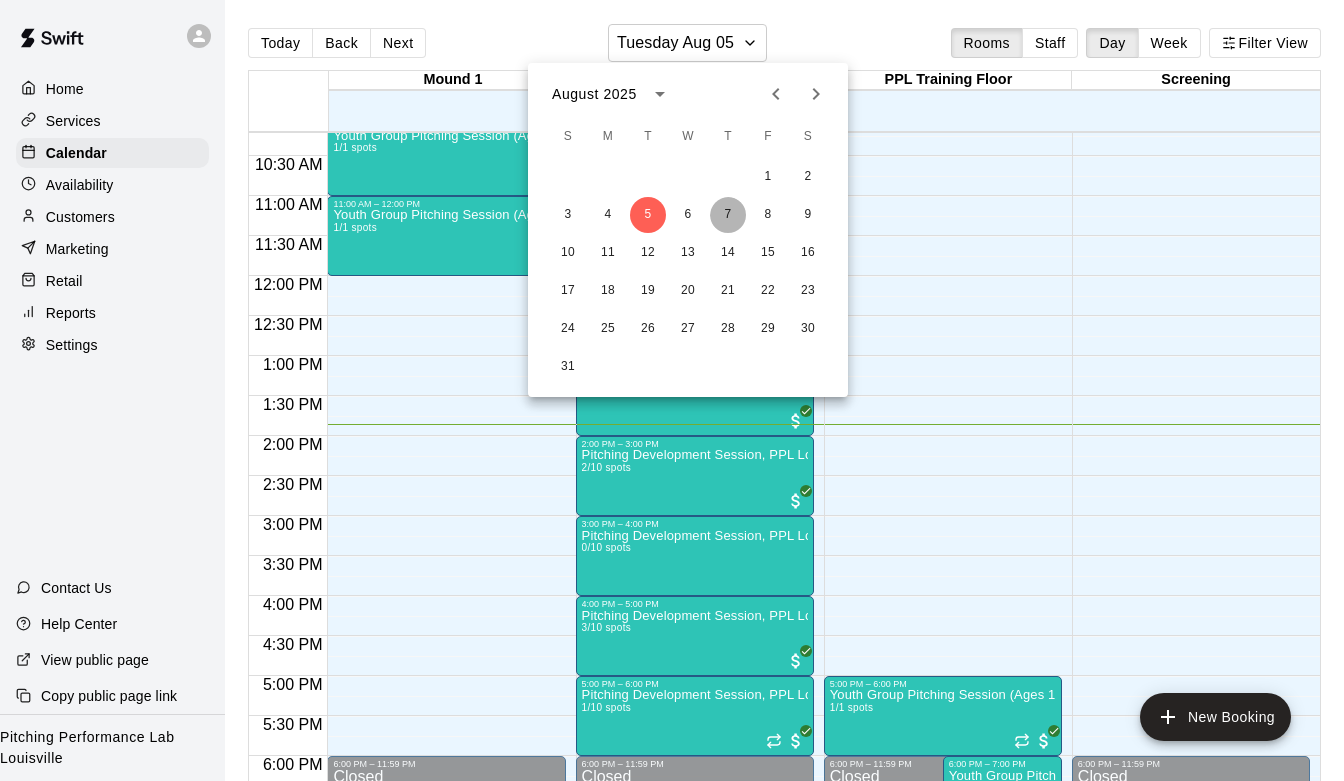 click on "7" at bounding box center (728, 215) 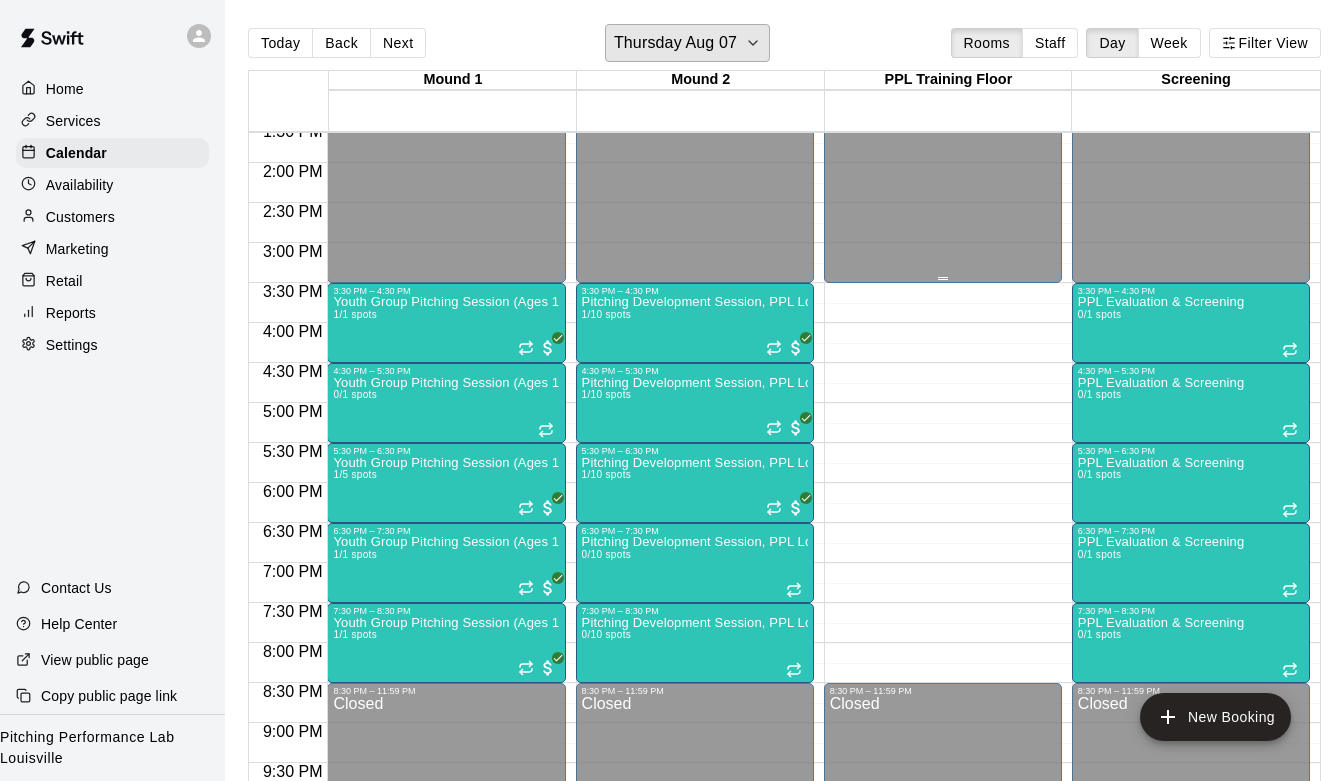 scroll, scrollTop: 1098, scrollLeft: 0, axis: vertical 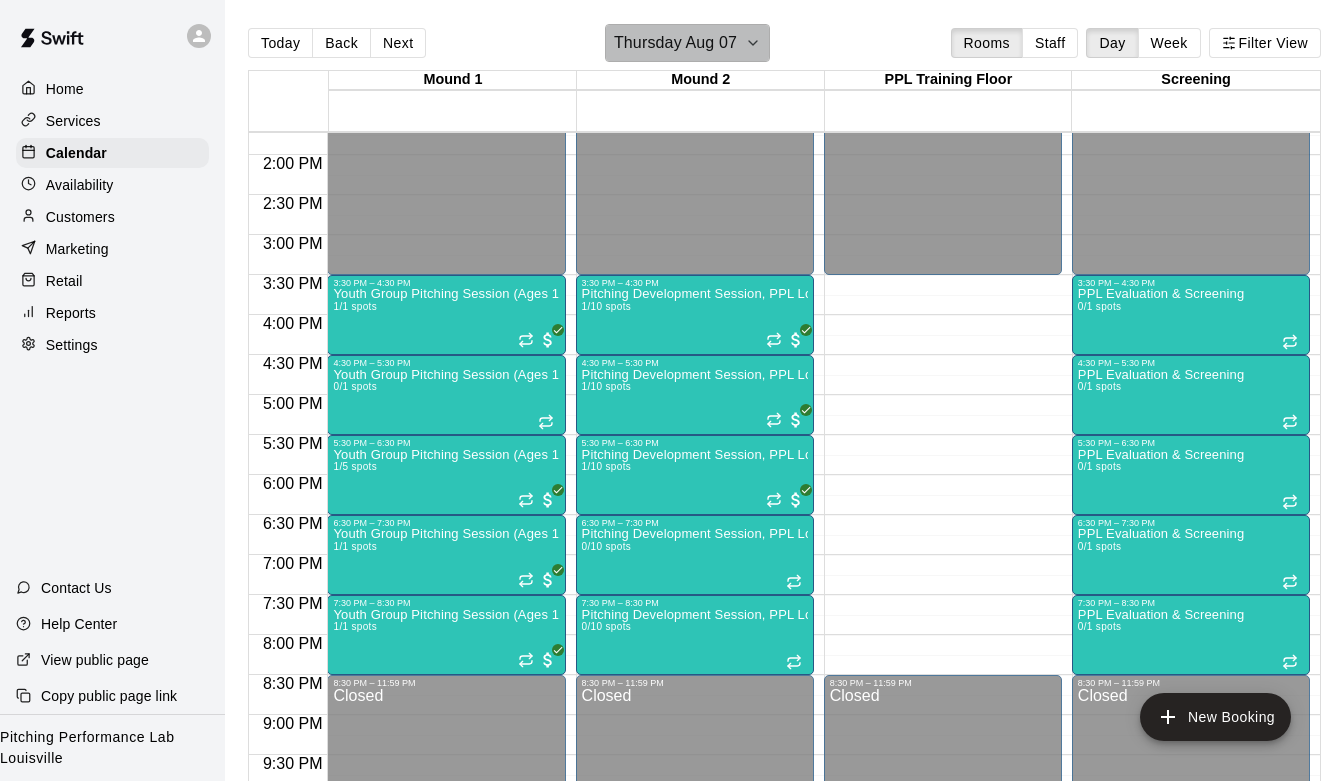 click 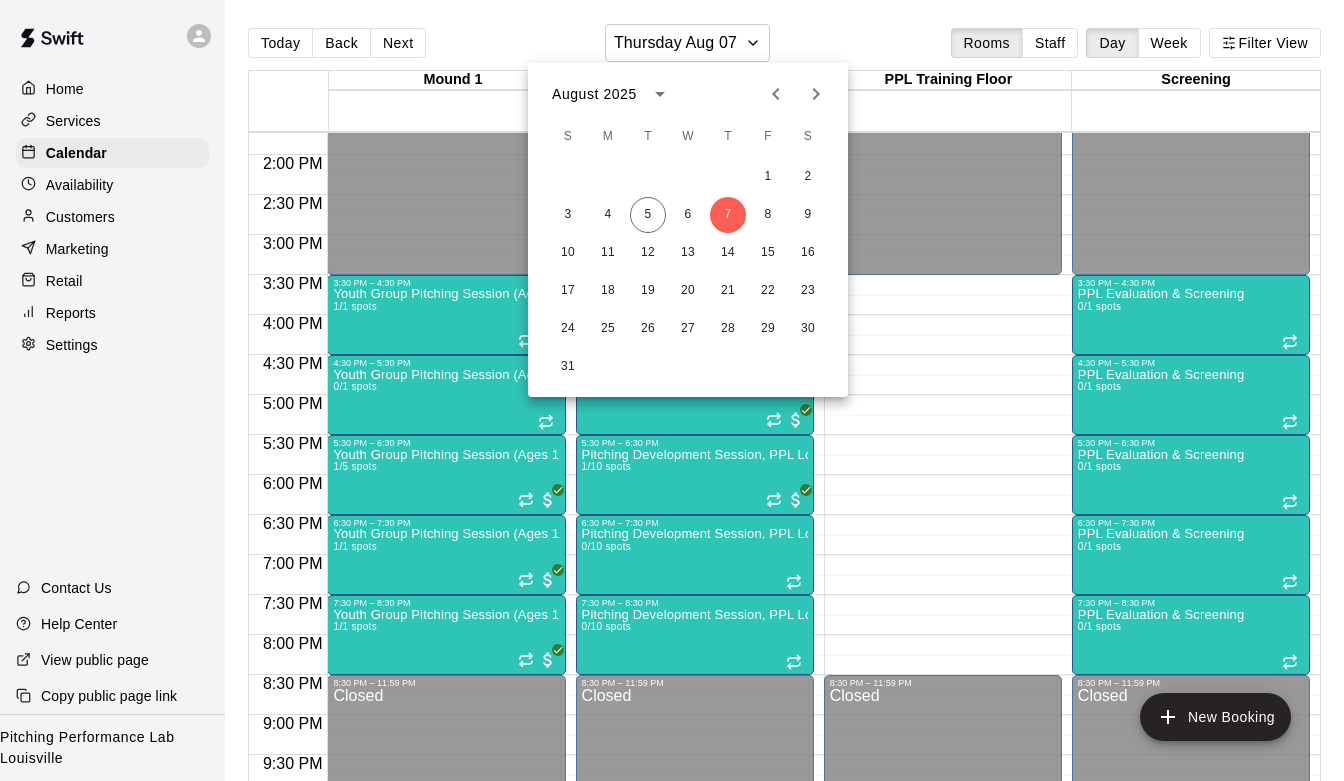 click at bounding box center [672, 390] 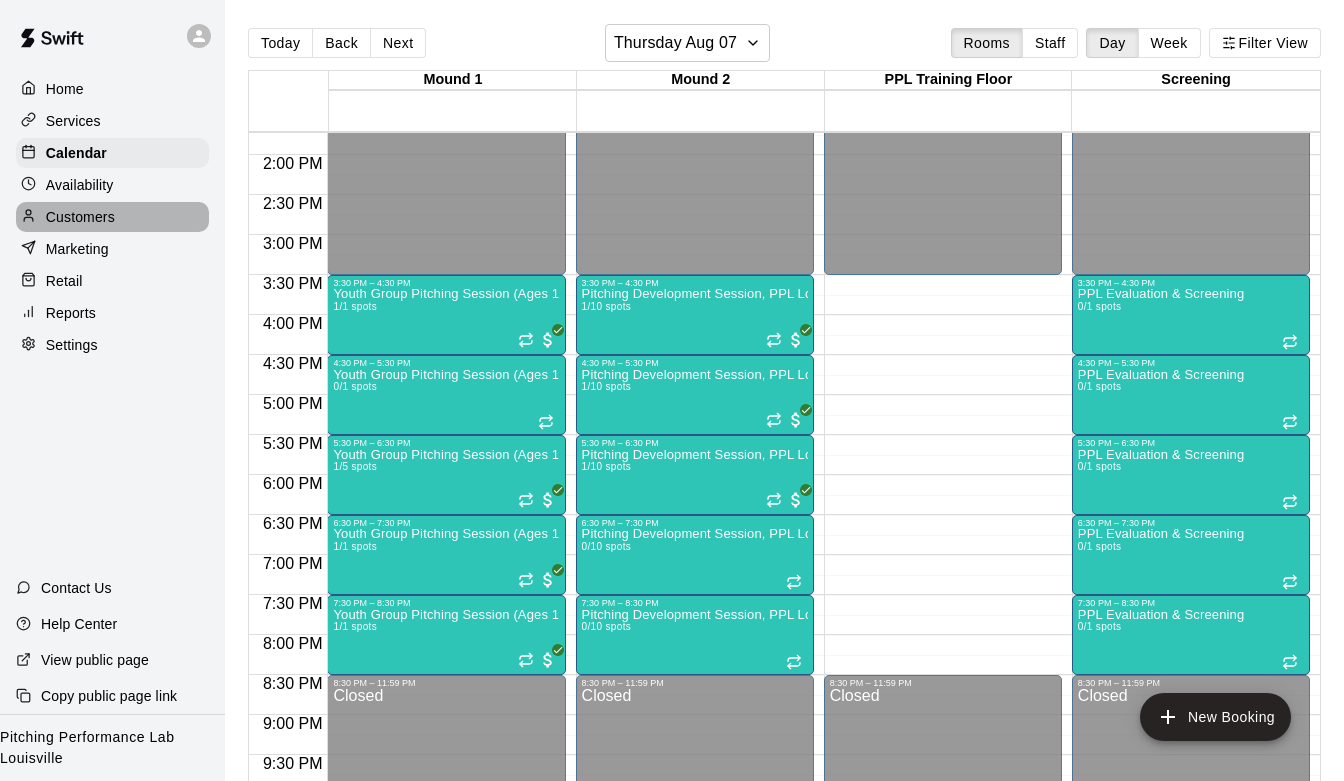 click on "Customers" at bounding box center (80, 217) 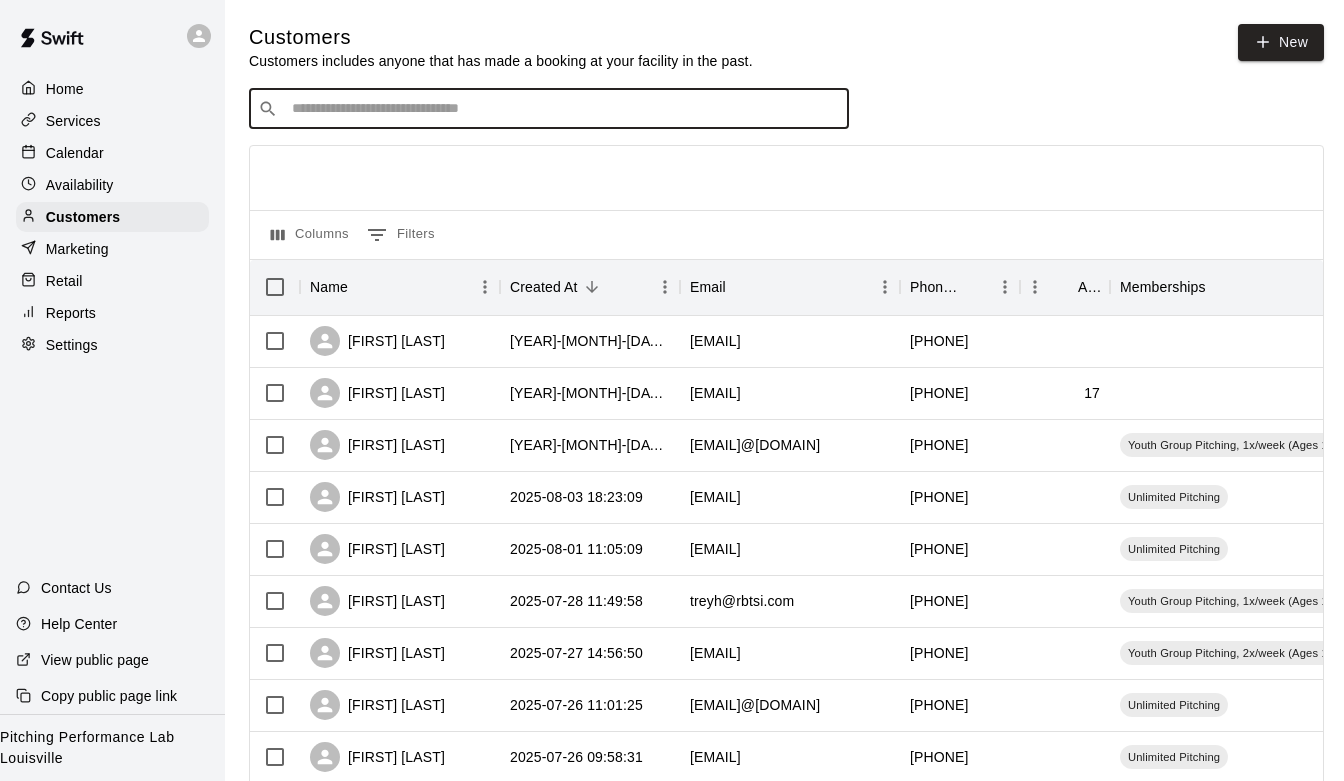 click at bounding box center [563, 109] 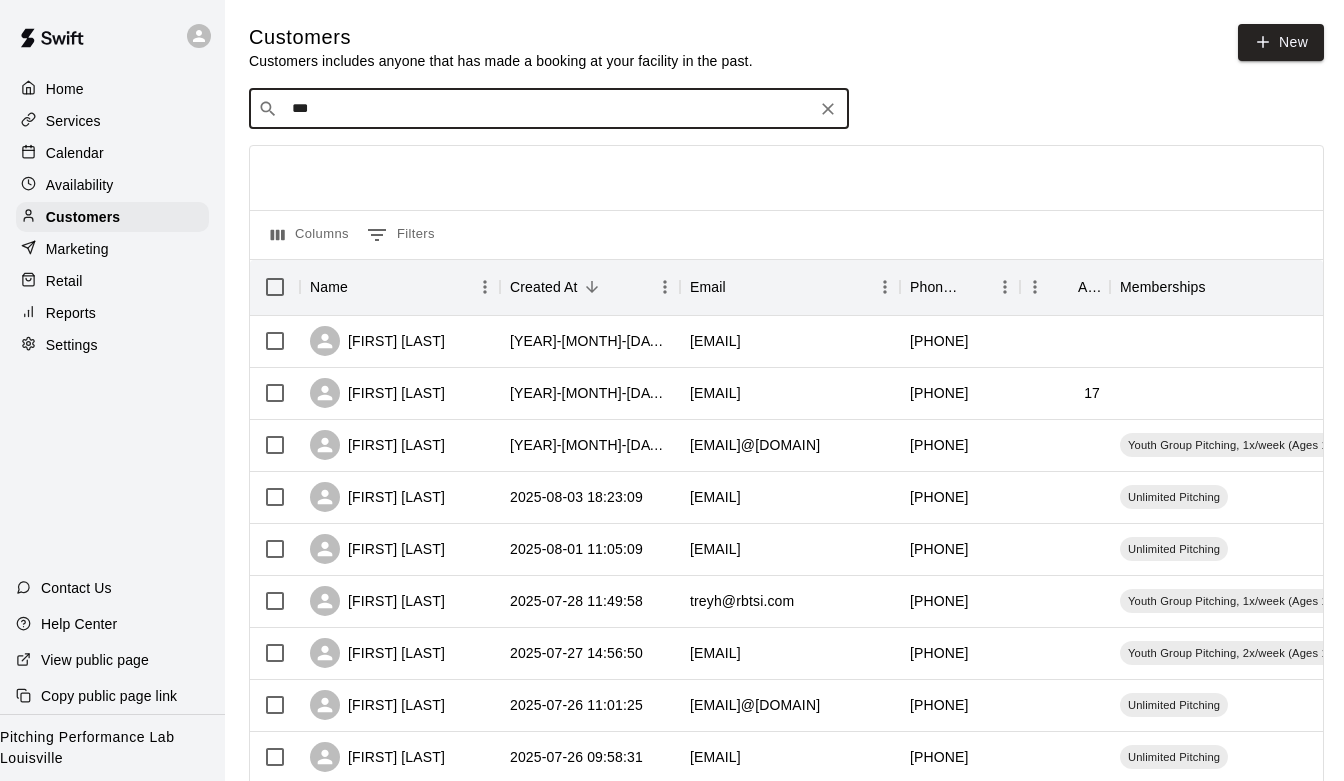 type on "****" 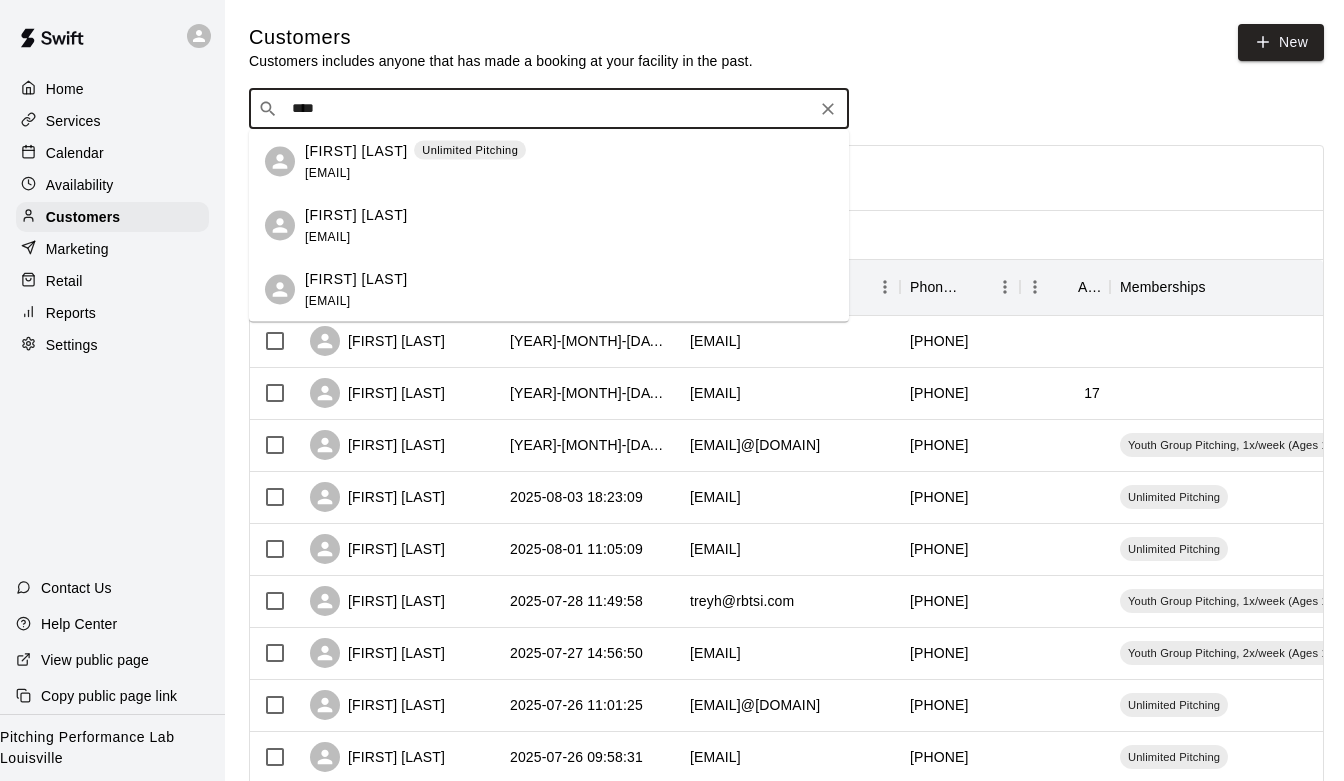 click on "[FIRST] [LAST] [EMAIL]" at bounding box center (415, 161) 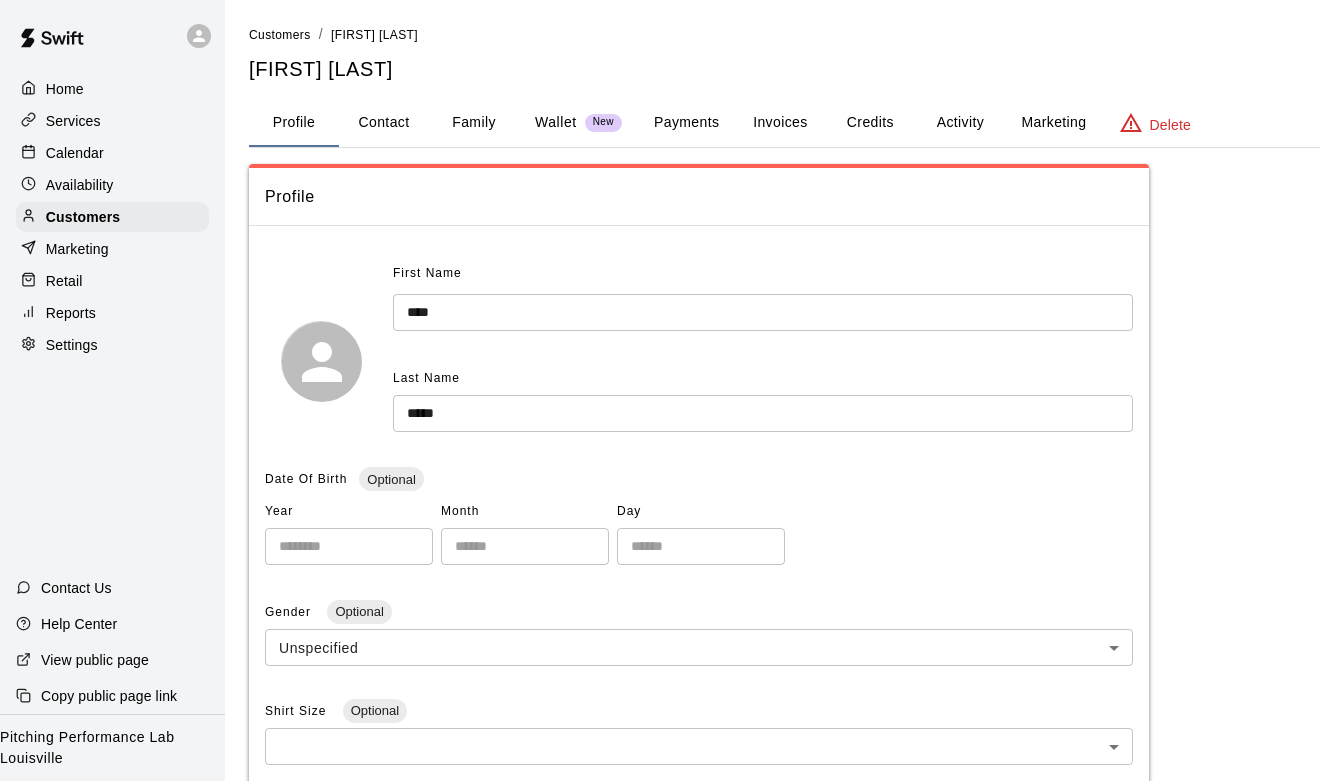 click on "Activity" at bounding box center [960, 123] 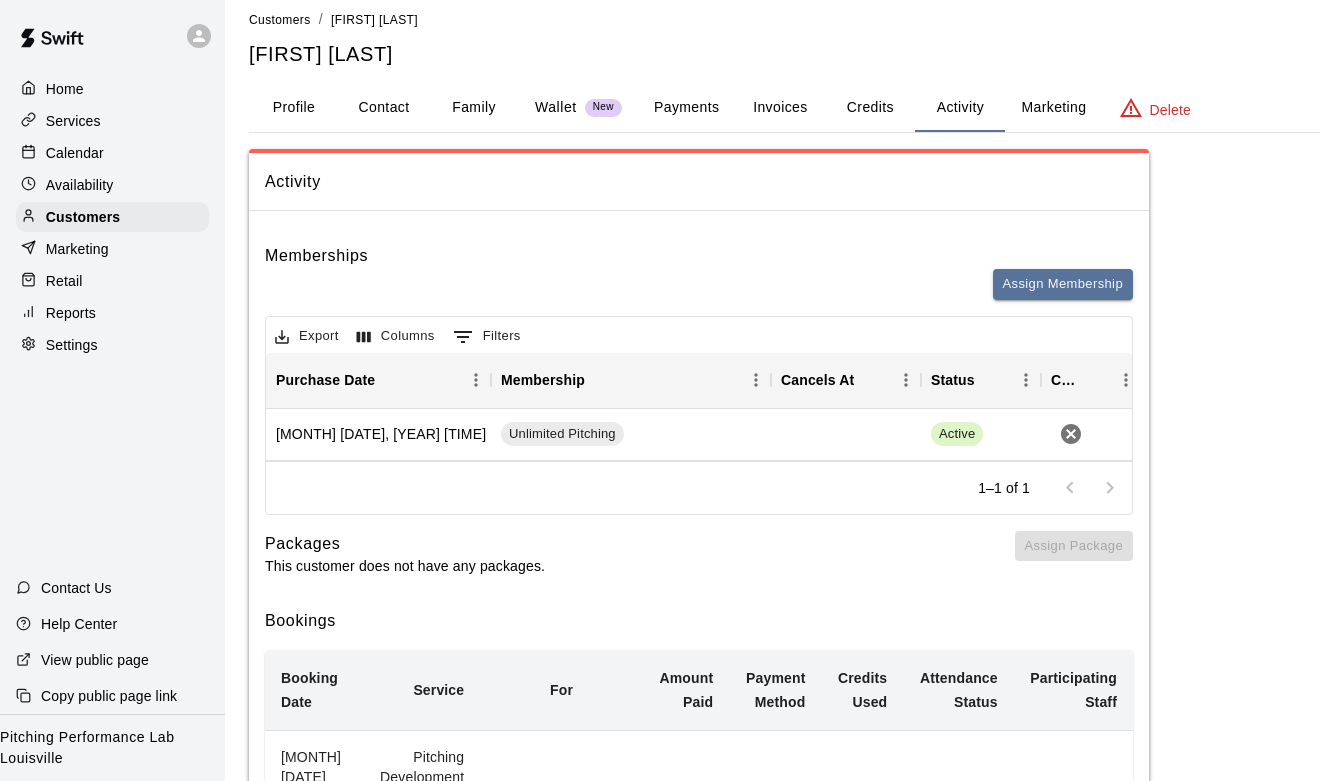 scroll, scrollTop: 0, scrollLeft: 0, axis: both 